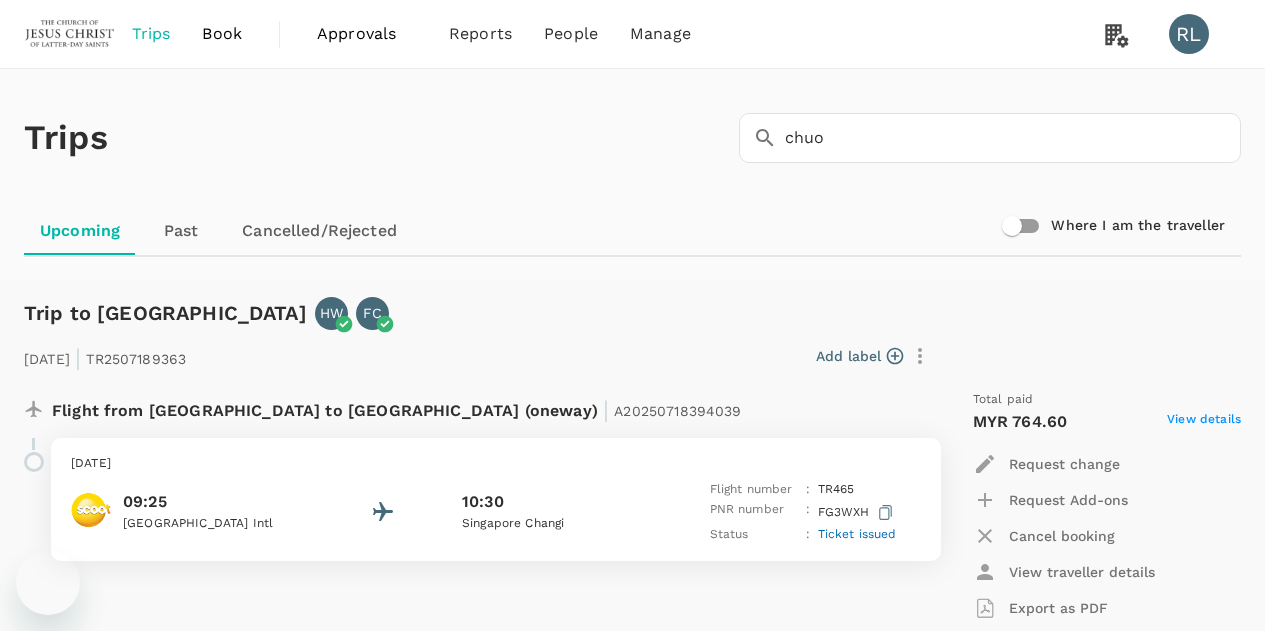 scroll, scrollTop: 800, scrollLeft: 0, axis: vertical 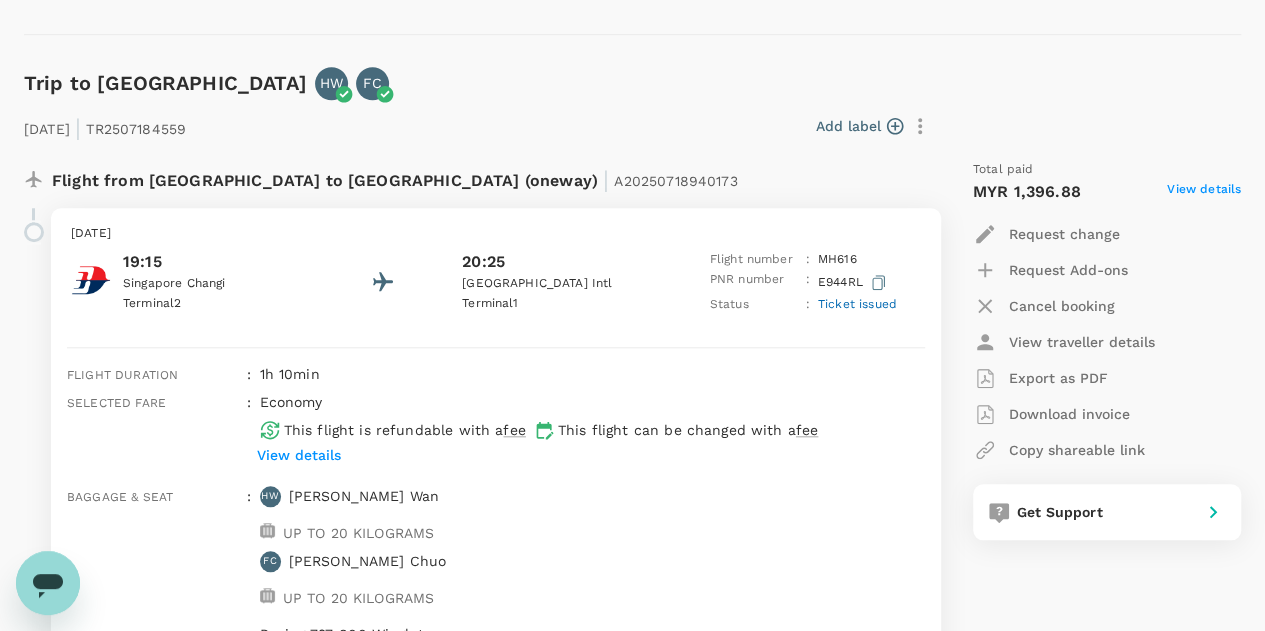 click on "25 Jul 2025     |   TR2507184559 Add label Flight from Singapore to Malaysia (oneway)   |   A20250718940173 Friday, 25 Jul 2025   19:15 Singapore Changi Terminal  2 20:25 Kuala Lumpur Intl Terminal  1 Flight number : MH 616 PNR number : E944RL   Status : Ticket issued Flight duration : 1h 10min Selected fare : economy This flight is refundable with a  fee This flight can be changed with a  fee View details Baggage & seat : HW Hsueh-Tzu   Wan UP TO 20 KILOGRAMS FC Fu-Cheng   Chuo UP TO 20 KILOGRAMS Aircraft : Boeing 737-800 Winglets Additional request : - Email used : A20250718940173@travel.trutrip.co Total paid MYR 1,396.88 View details Request change Request Add-ons Cancel booking View traveller details Export as PDF Download invoice Copy shareable link Get Support" at bounding box center (616, 408) 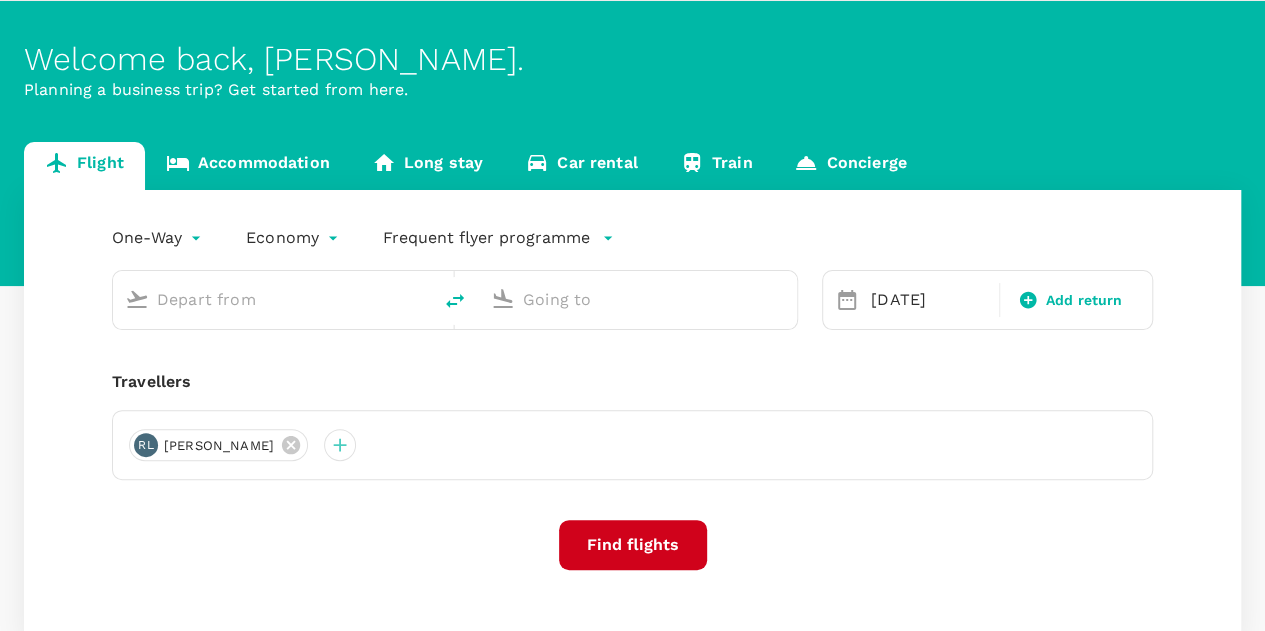 scroll, scrollTop: 100, scrollLeft: 0, axis: vertical 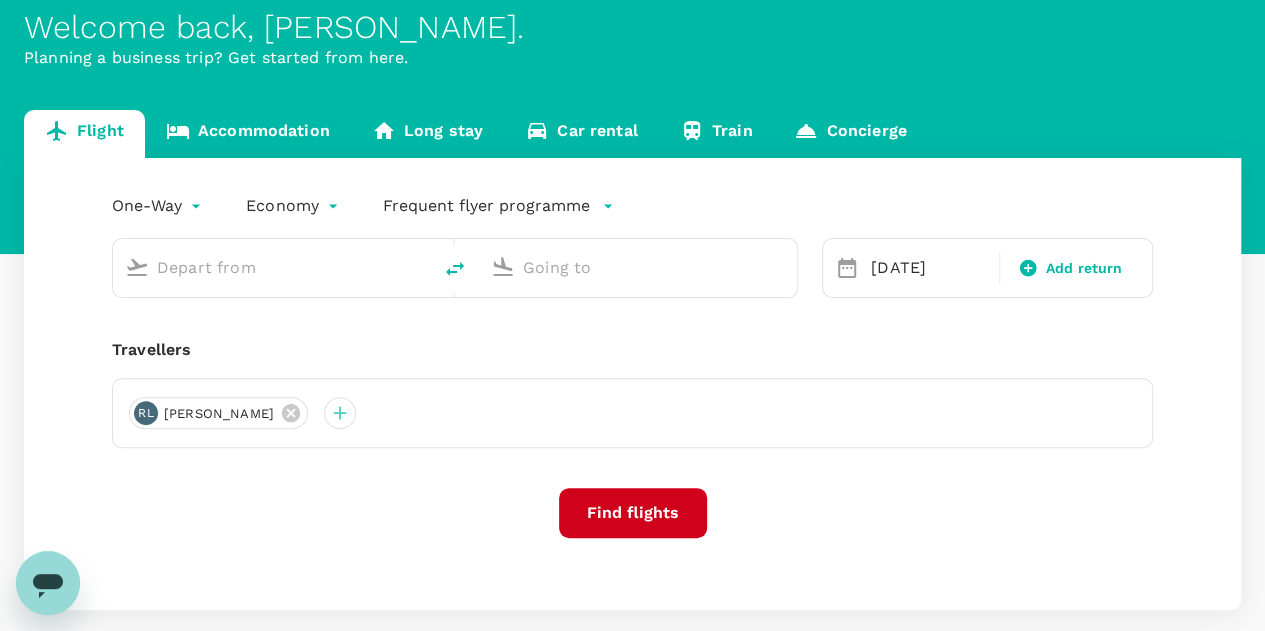 click 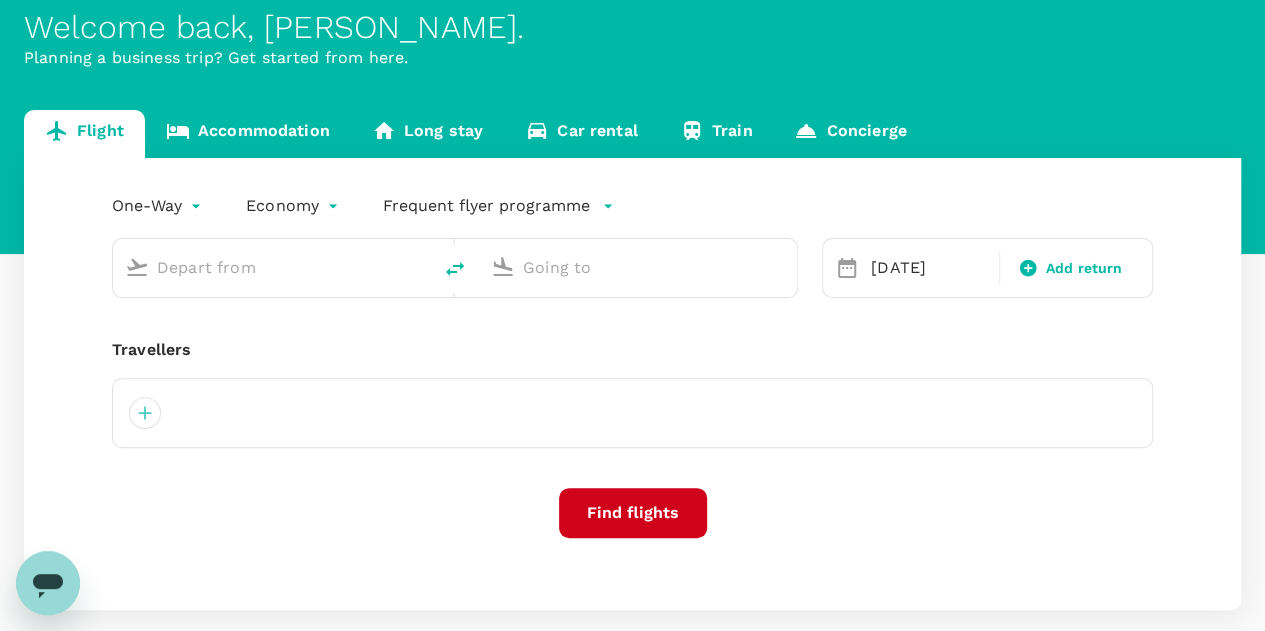 type on "Singapore Changi (SIN)" 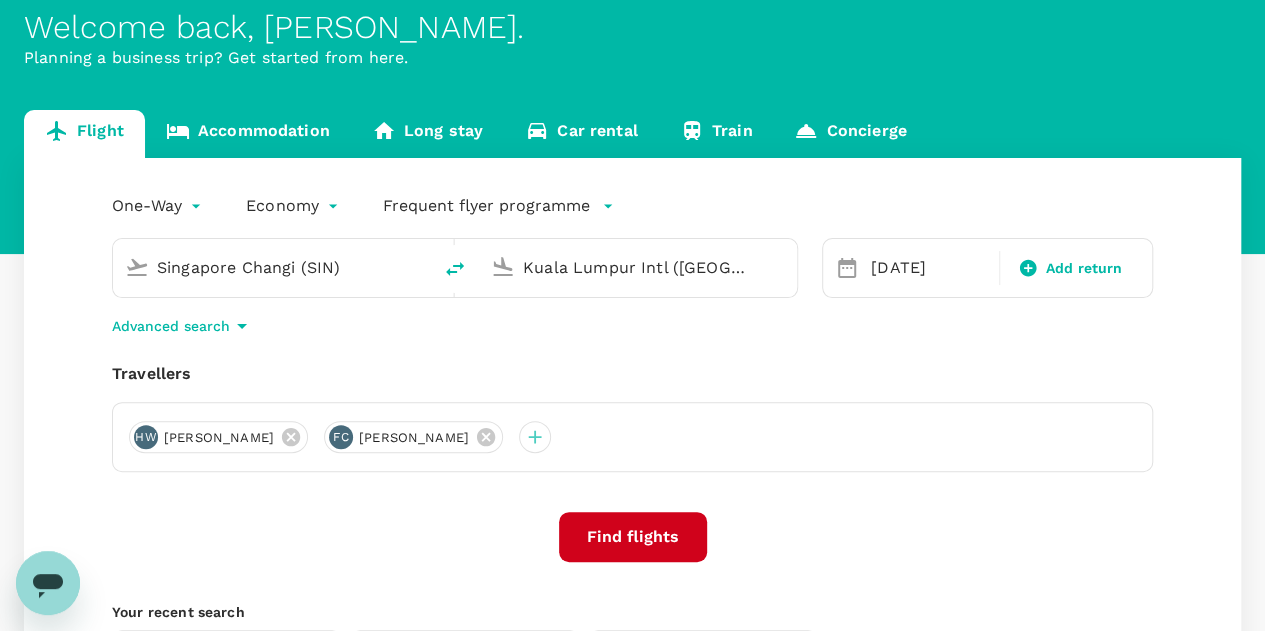 click on "HW Hsueh Tzu Wan FC Fu Cheng Chuo" at bounding box center (632, 437) 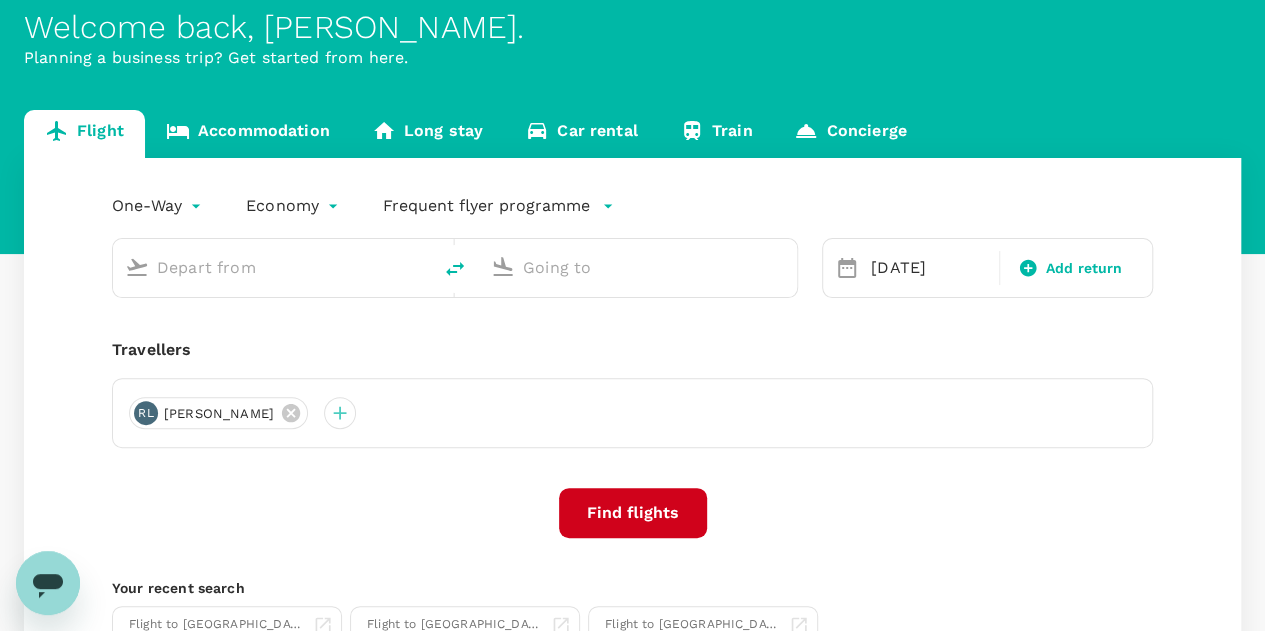 type on "Singapore Changi (SIN)" 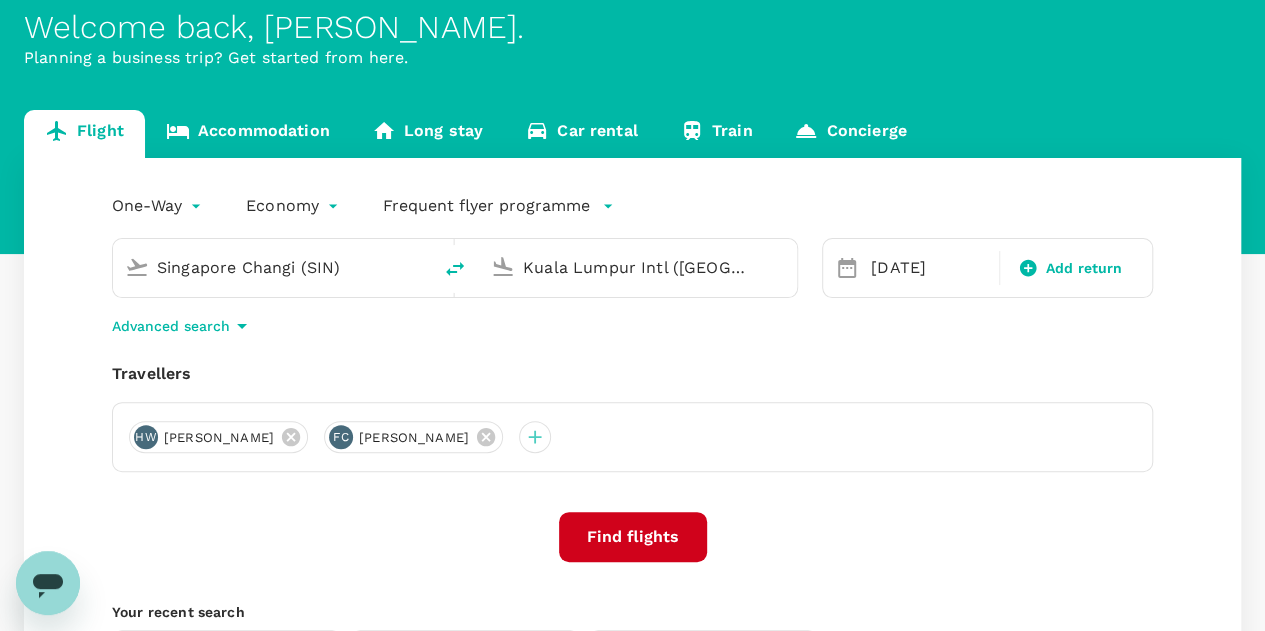 drag, startPoint x: 461, startPoint y: 440, endPoint x: 449, endPoint y: 440, distance: 12 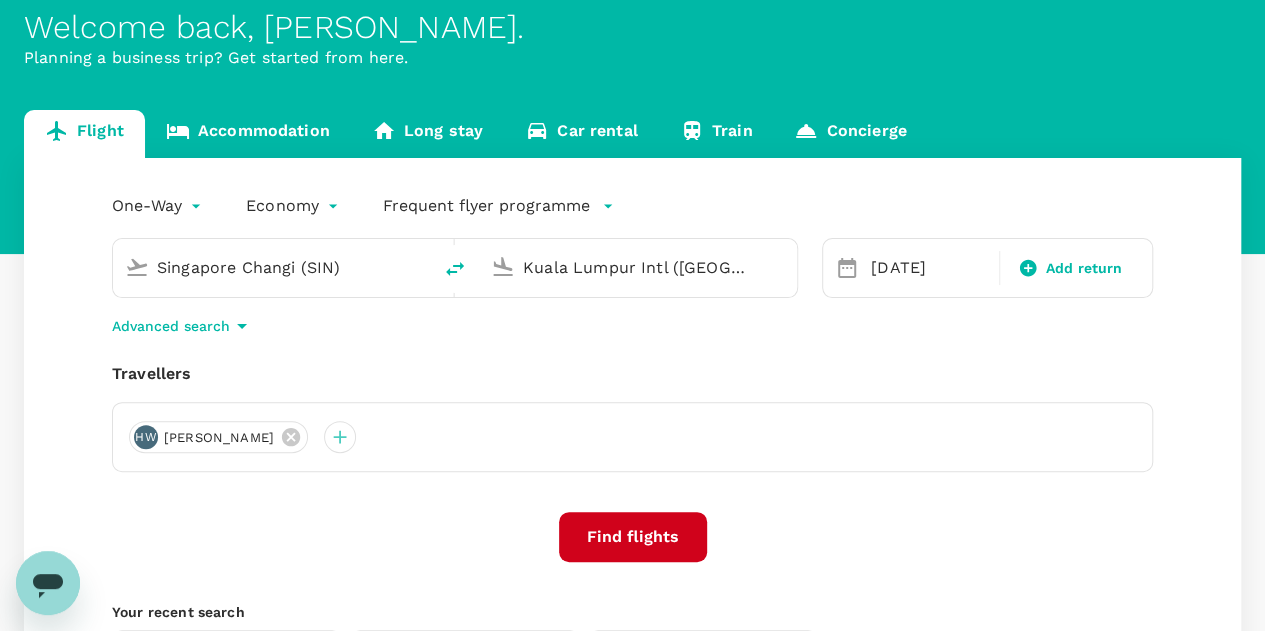 click 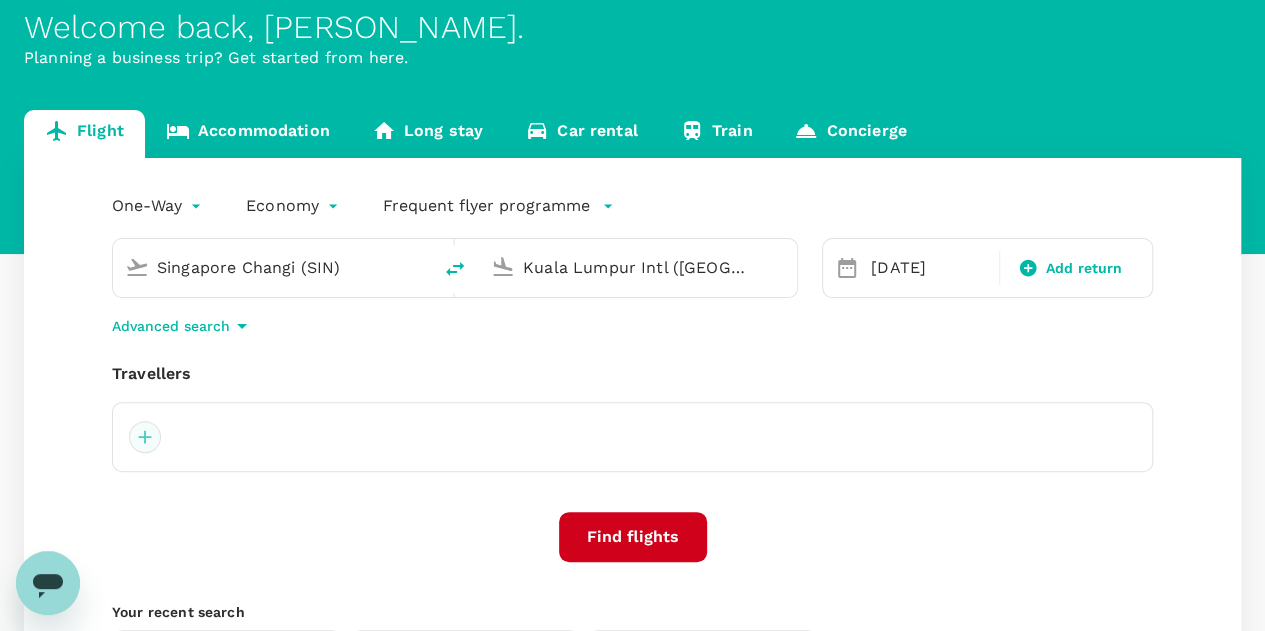 click at bounding box center (145, 437) 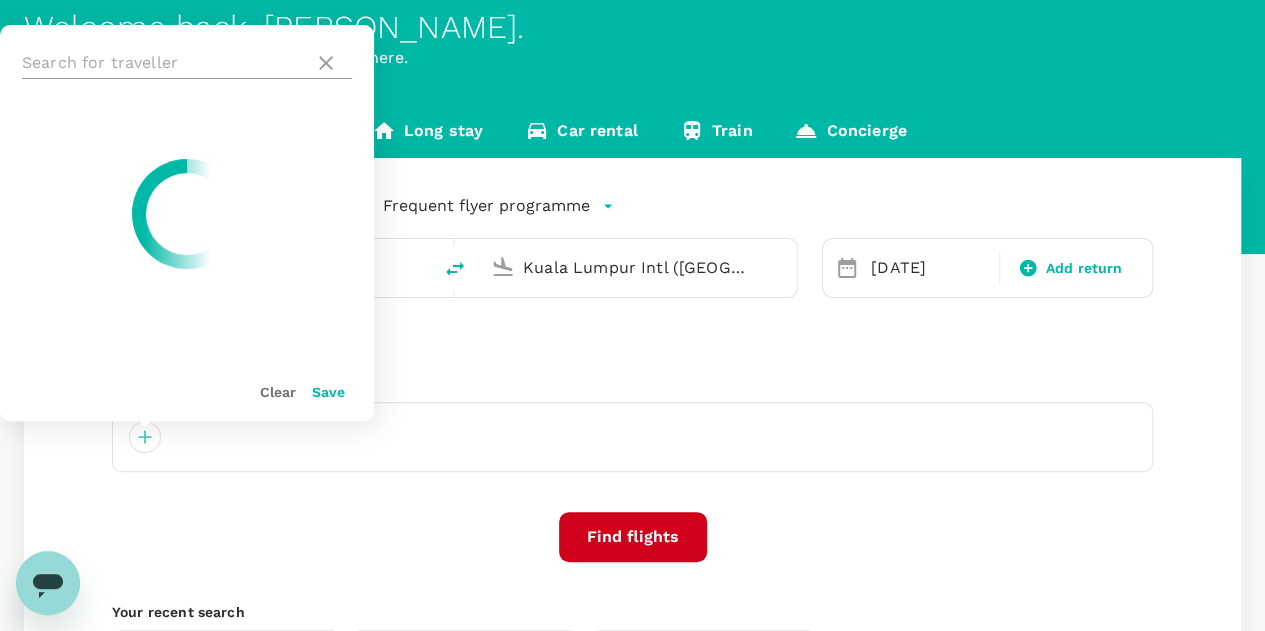 click at bounding box center [164, 63] 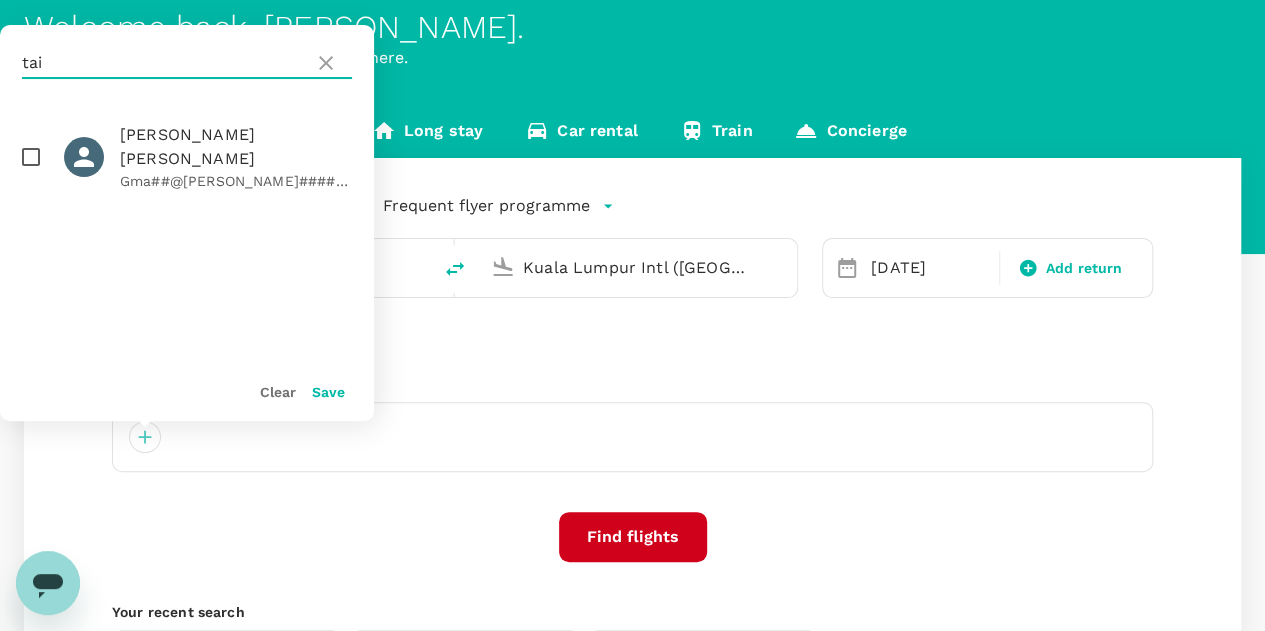 type on "tai" 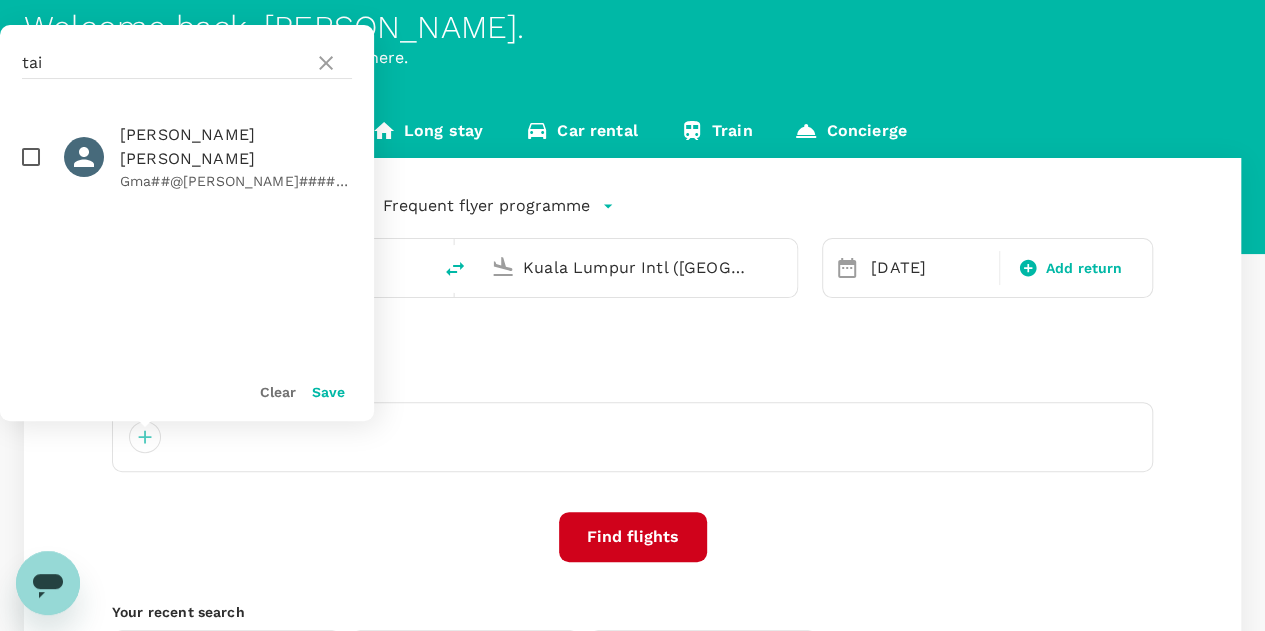 click at bounding box center [31, 157] 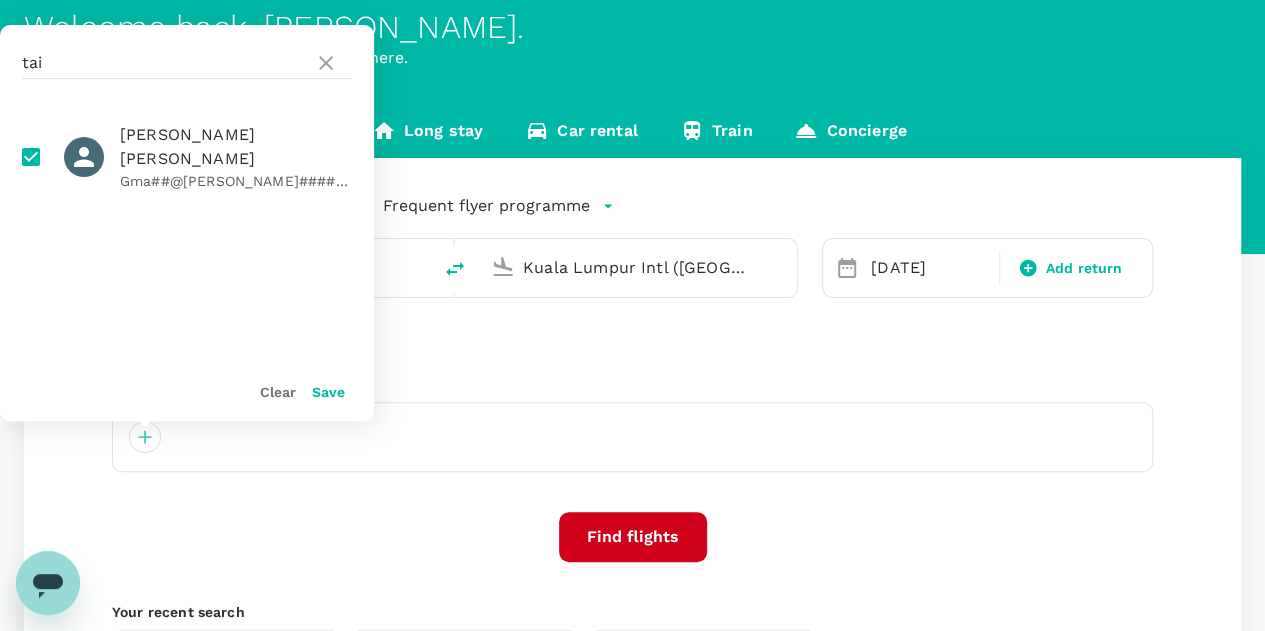 click on "Save" at bounding box center (328, 392) 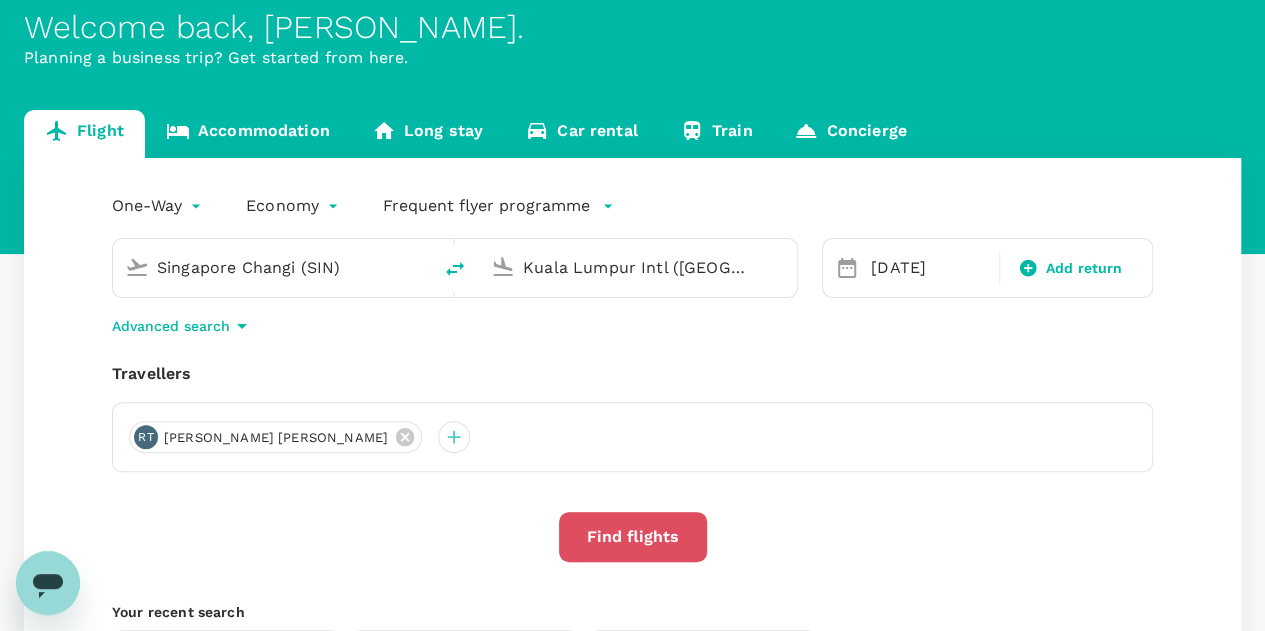 click on "Find flights" at bounding box center (633, 537) 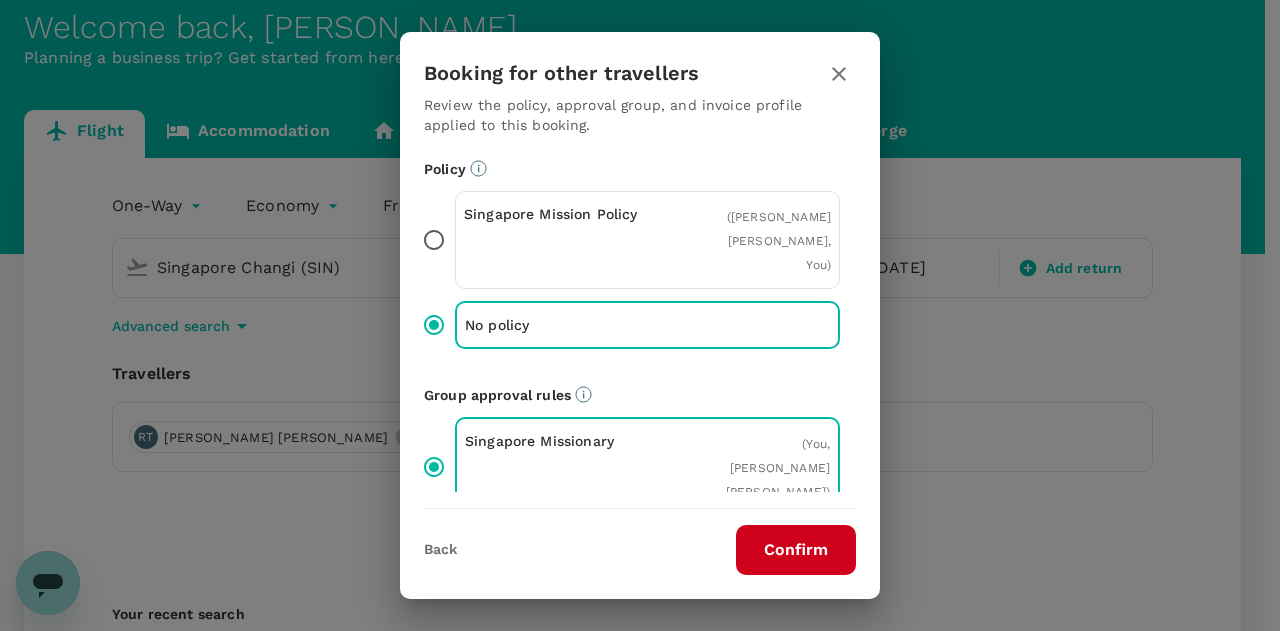 click on "Confirm" at bounding box center (796, 550) 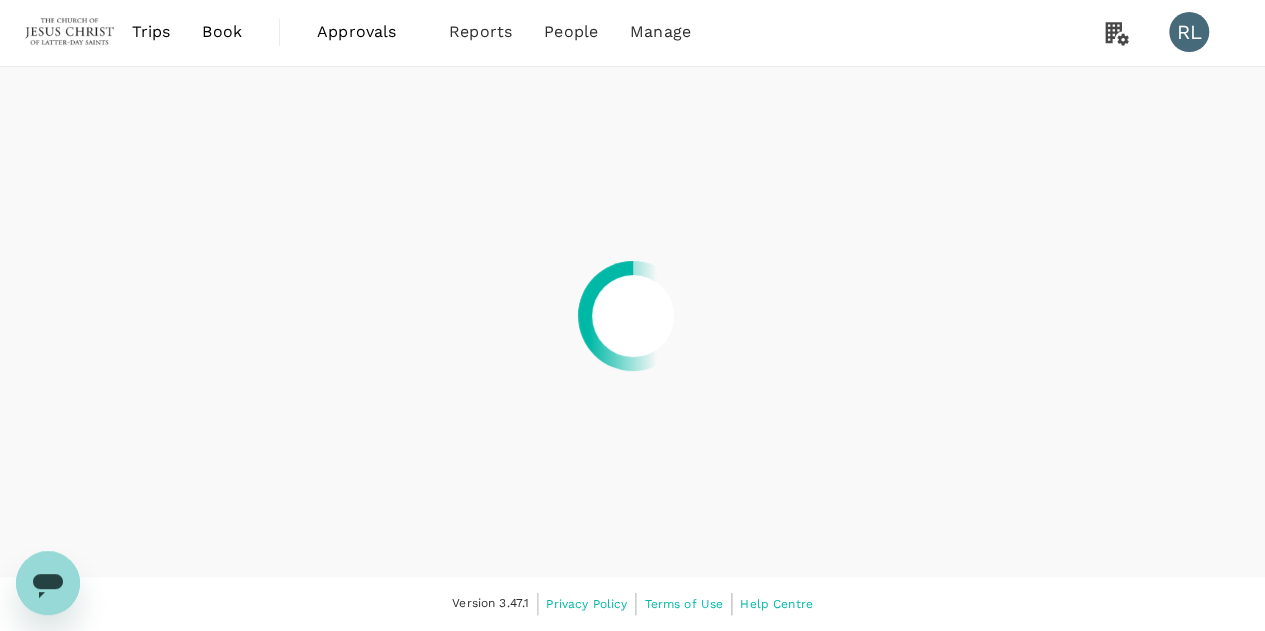 scroll, scrollTop: 0, scrollLeft: 0, axis: both 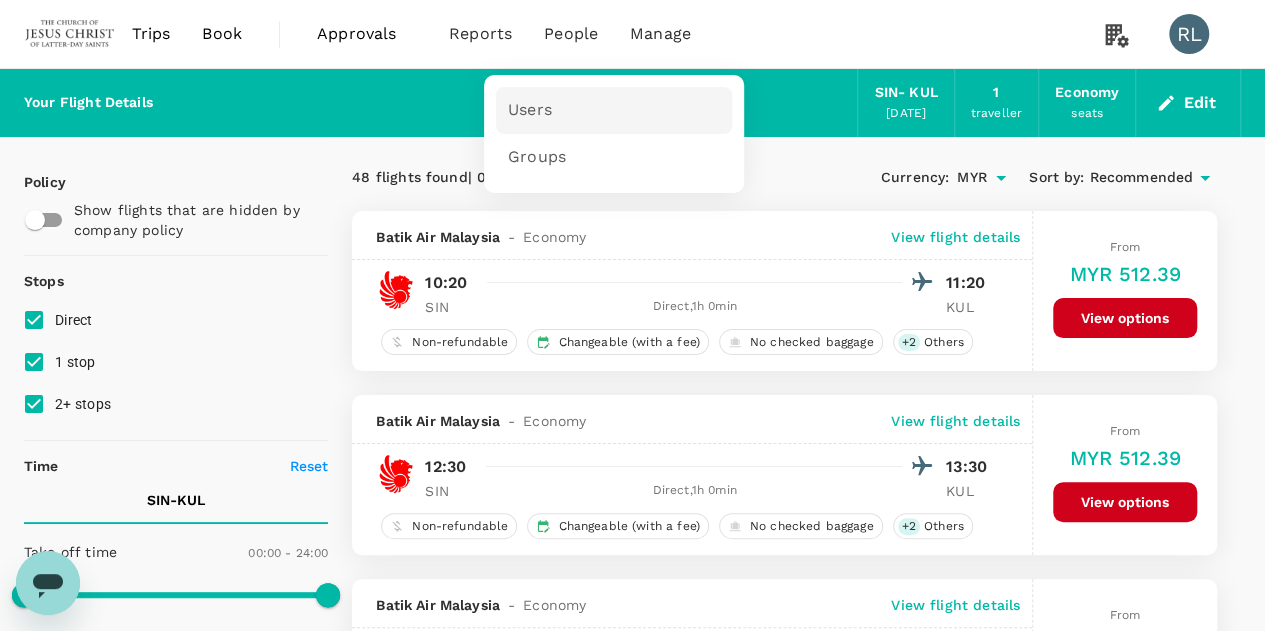 click on "Users" at bounding box center (530, 110) 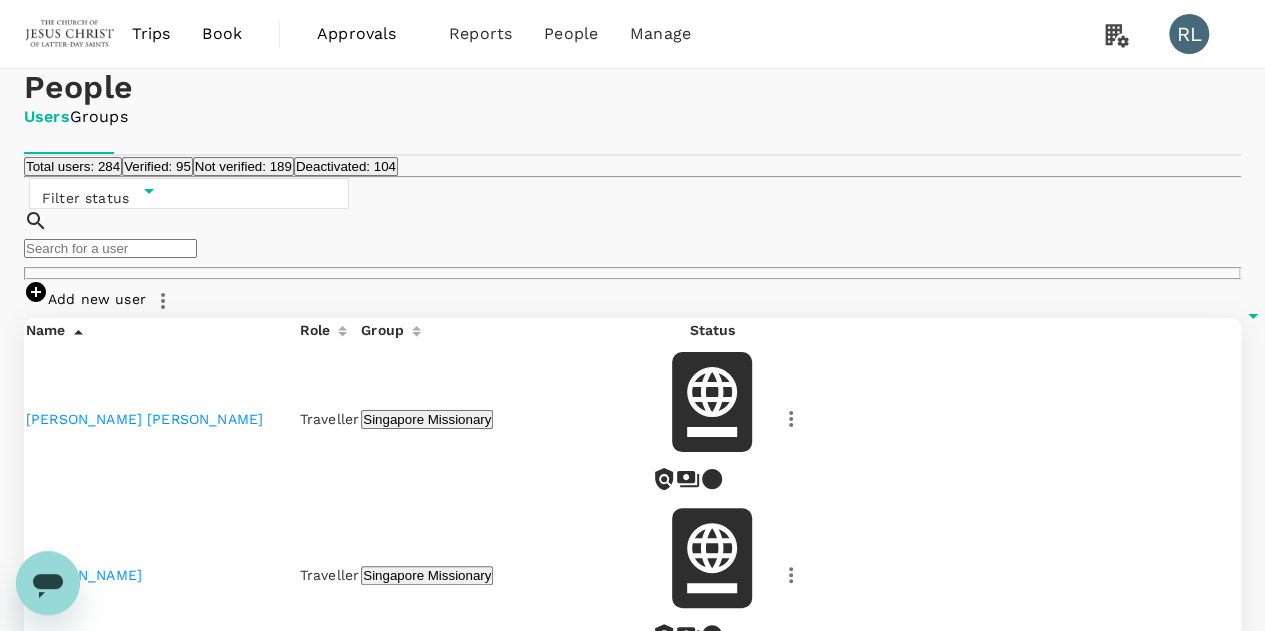click at bounding box center [110, 248] 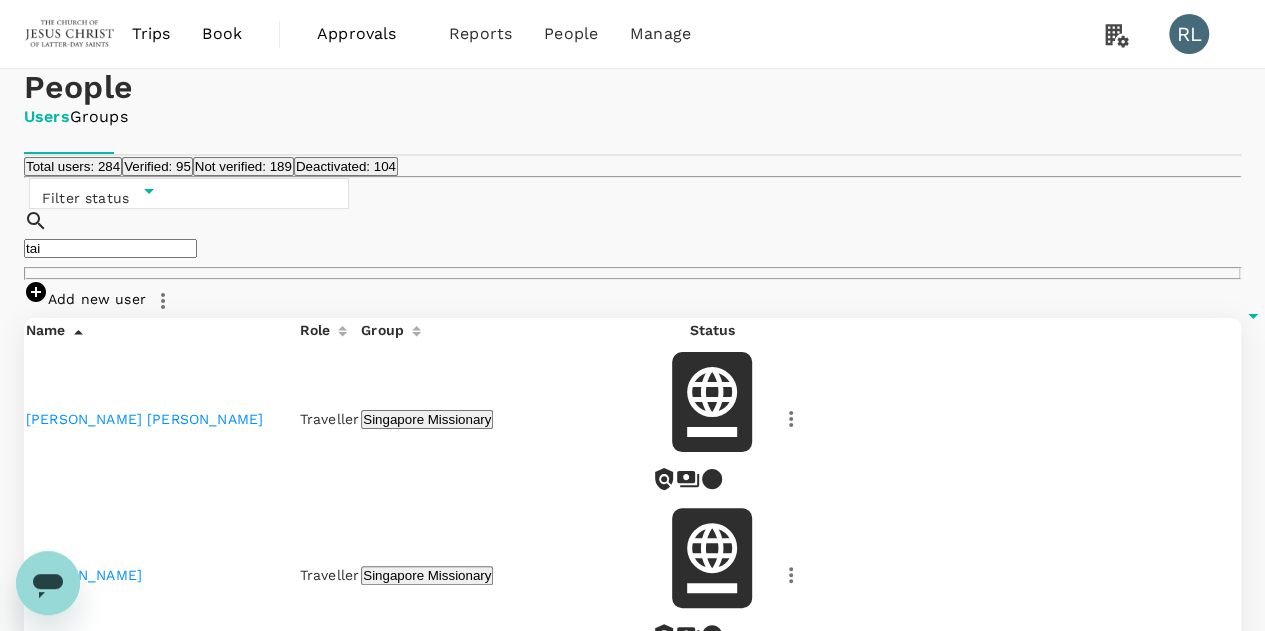 type on "tai" 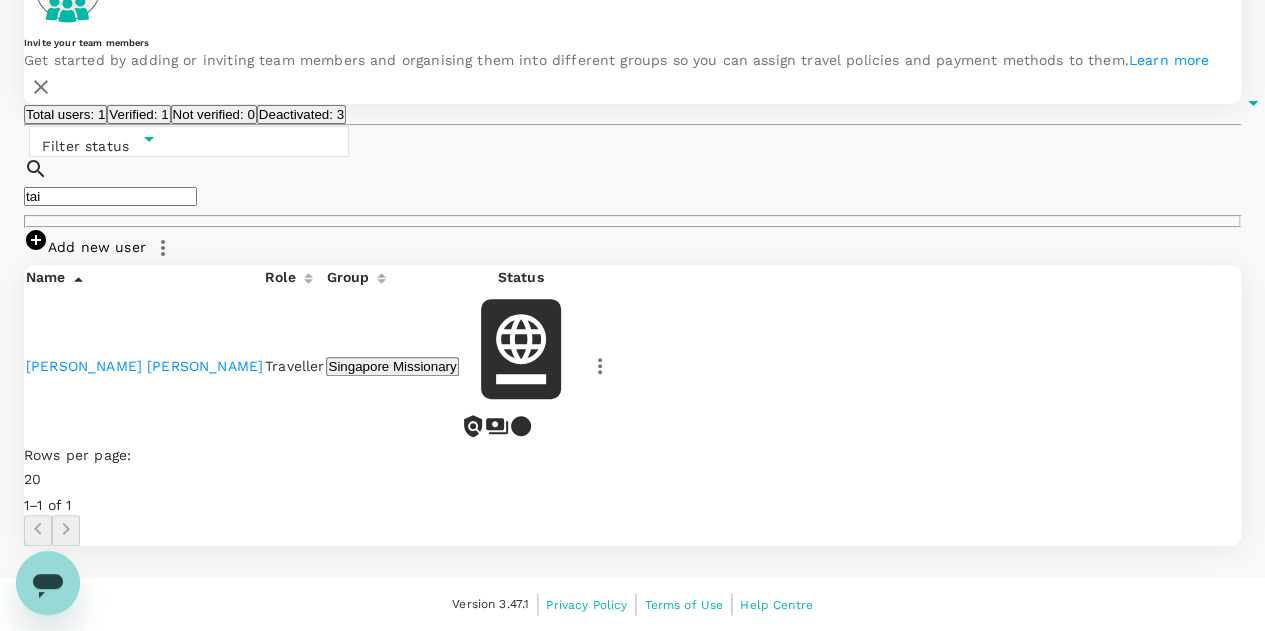scroll, scrollTop: 280, scrollLeft: 0, axis: vertical 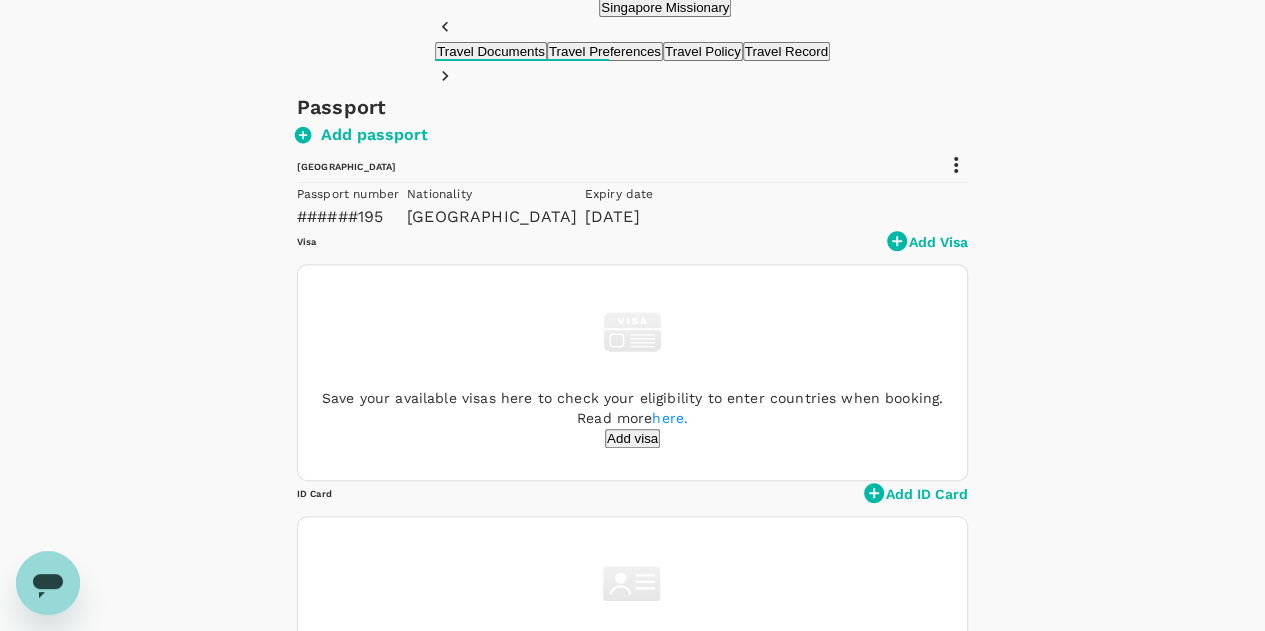click 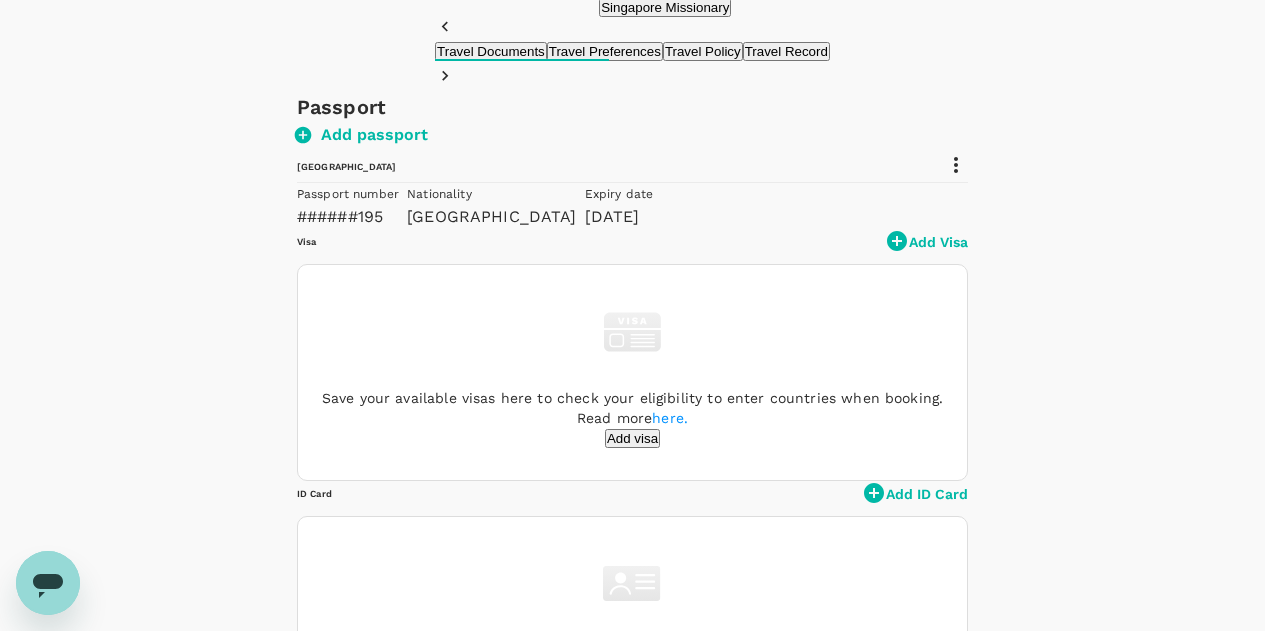 click on "Edit" at bounding box center [632, 1088] 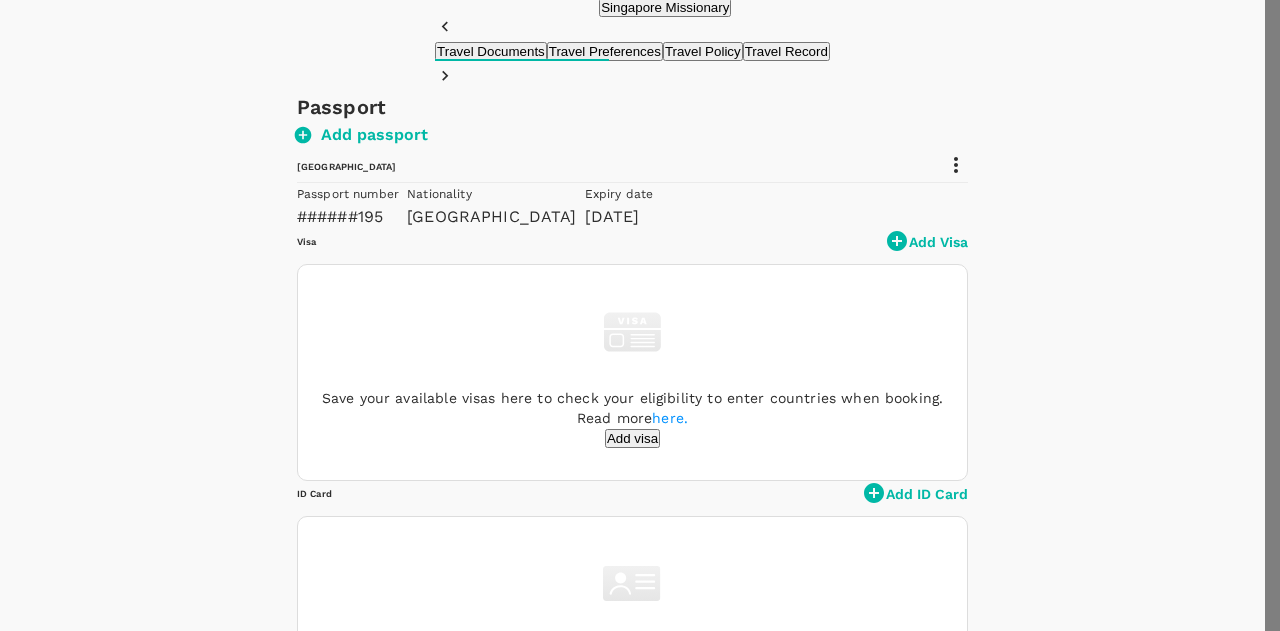 type on "18/07/2022" 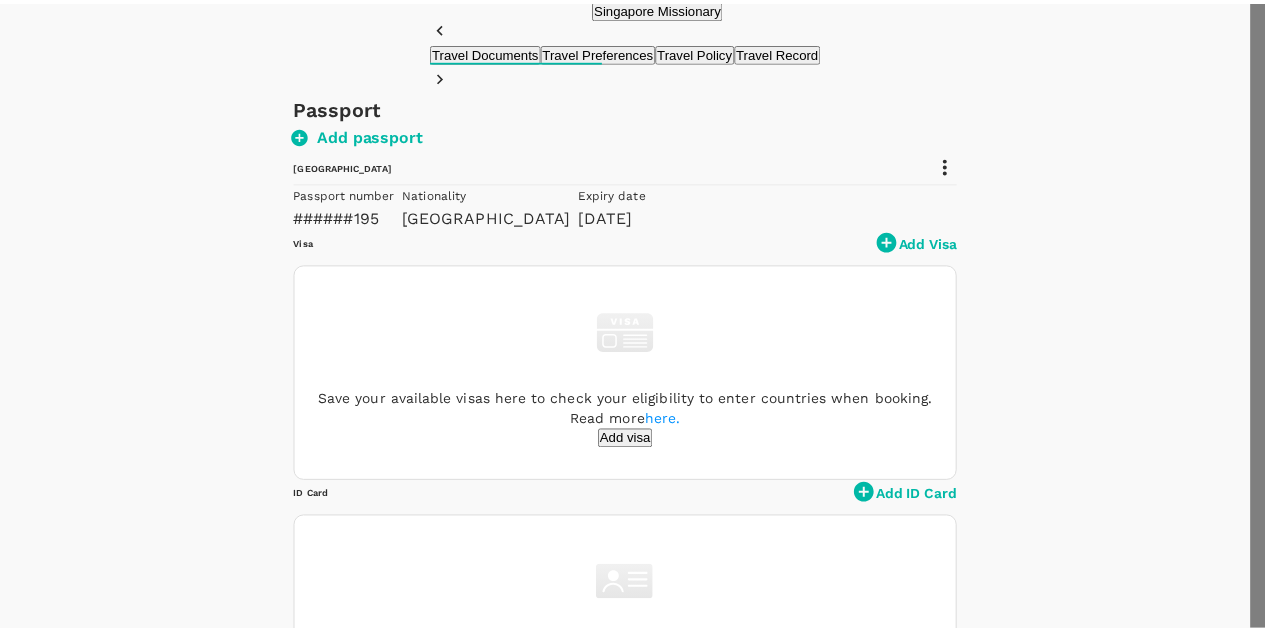 scroll, scrollTop: 290, scrollLeft: 0, axis: vertical 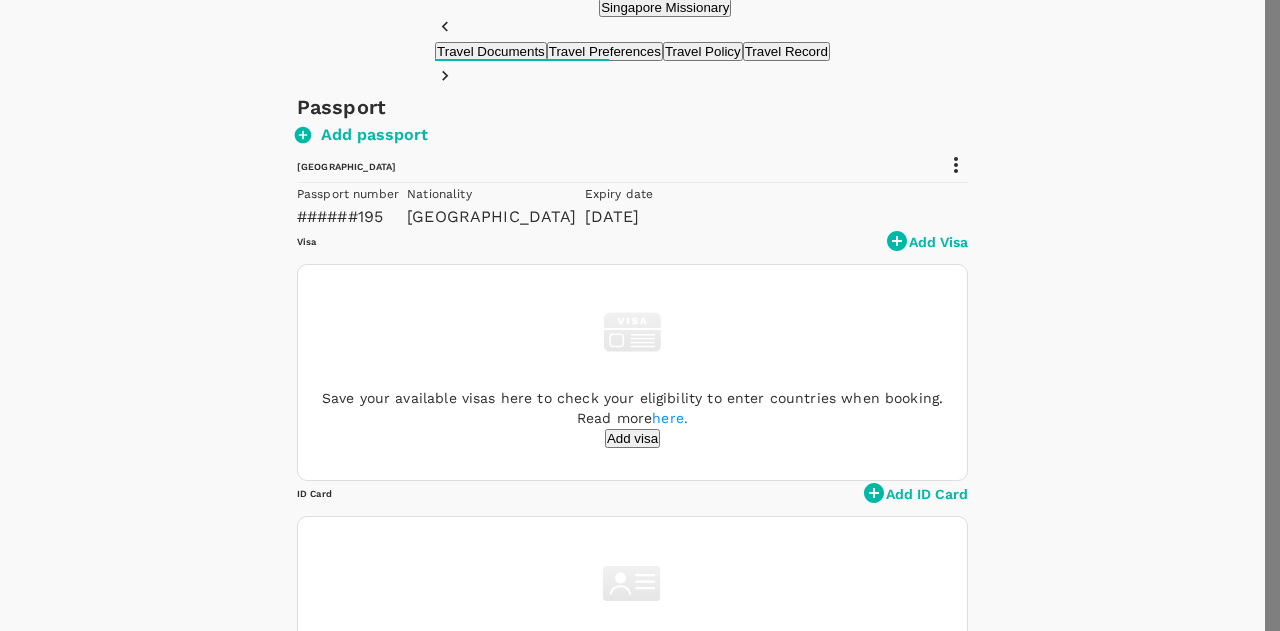 type on "Royce" 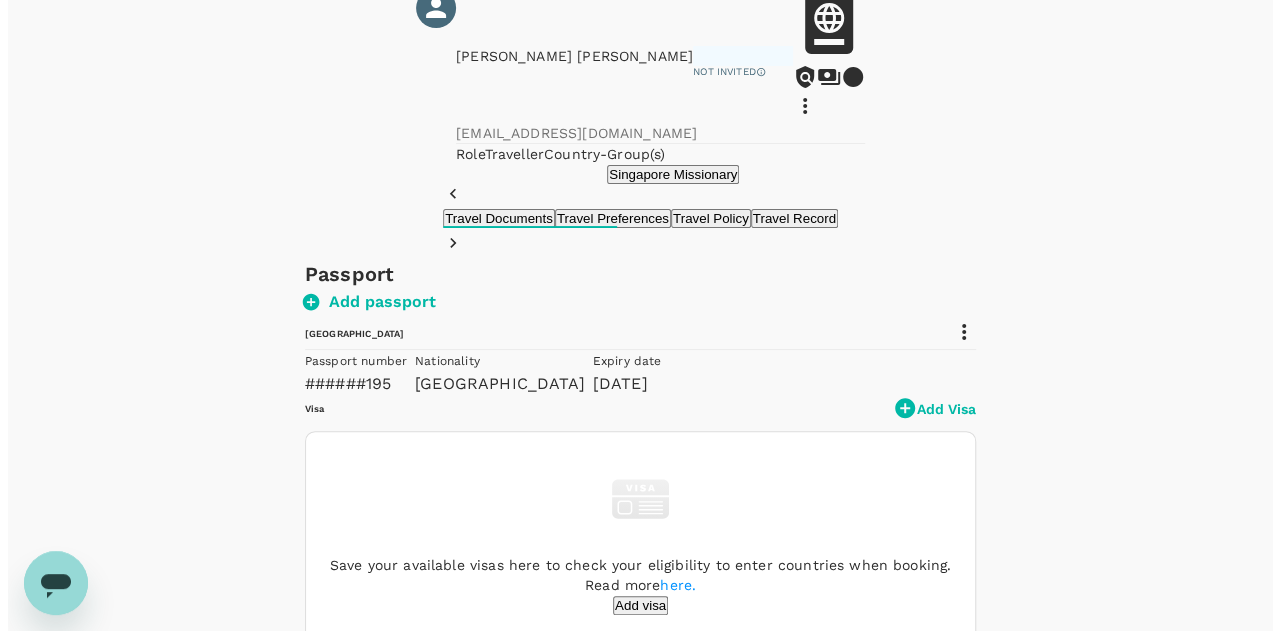 scroll, scrollTop: 100, scrollLeft: 0, axis: vertical 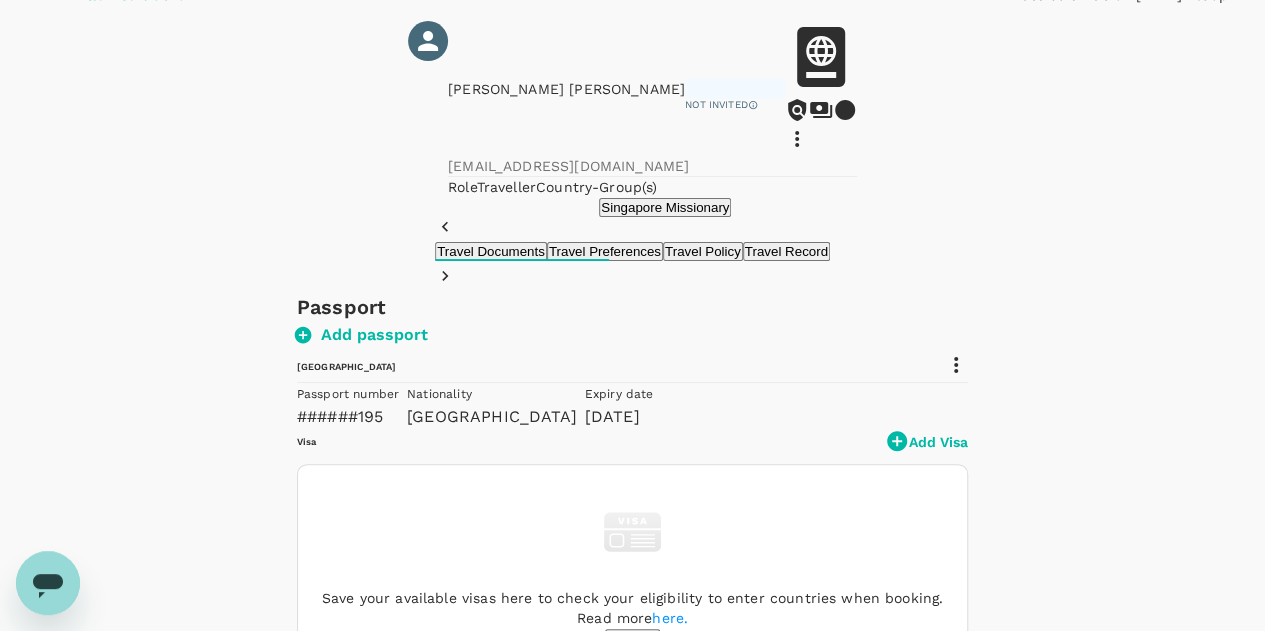 click 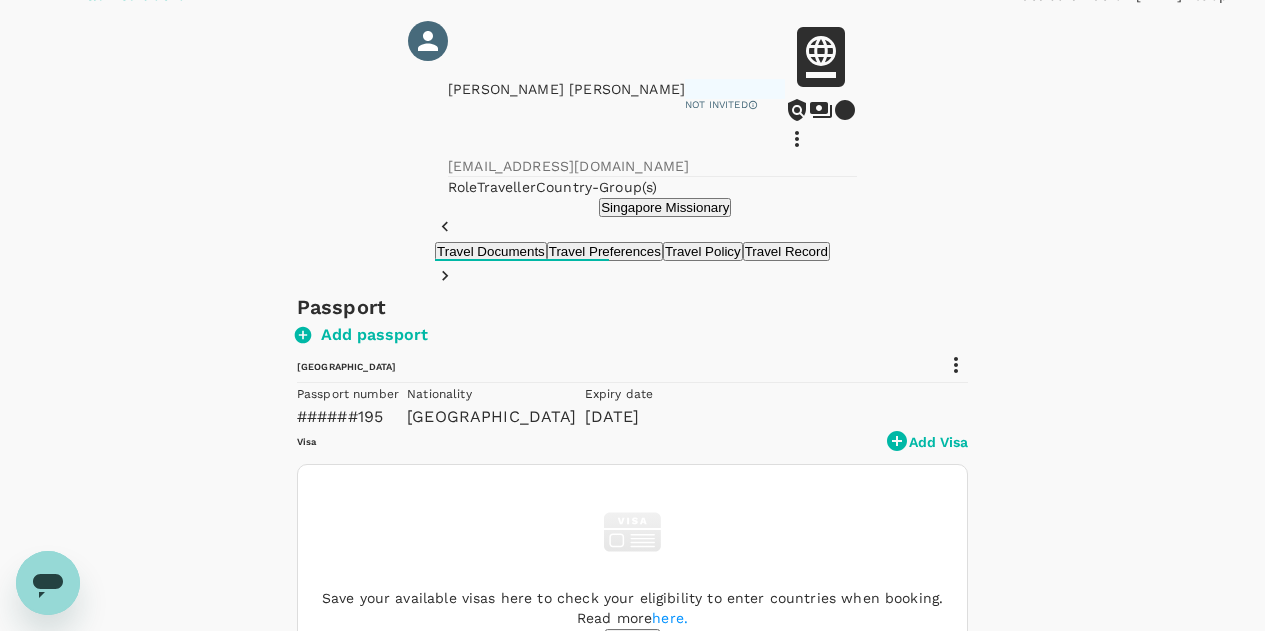 click on "Edit user details" at bounding box center [632, 1288] 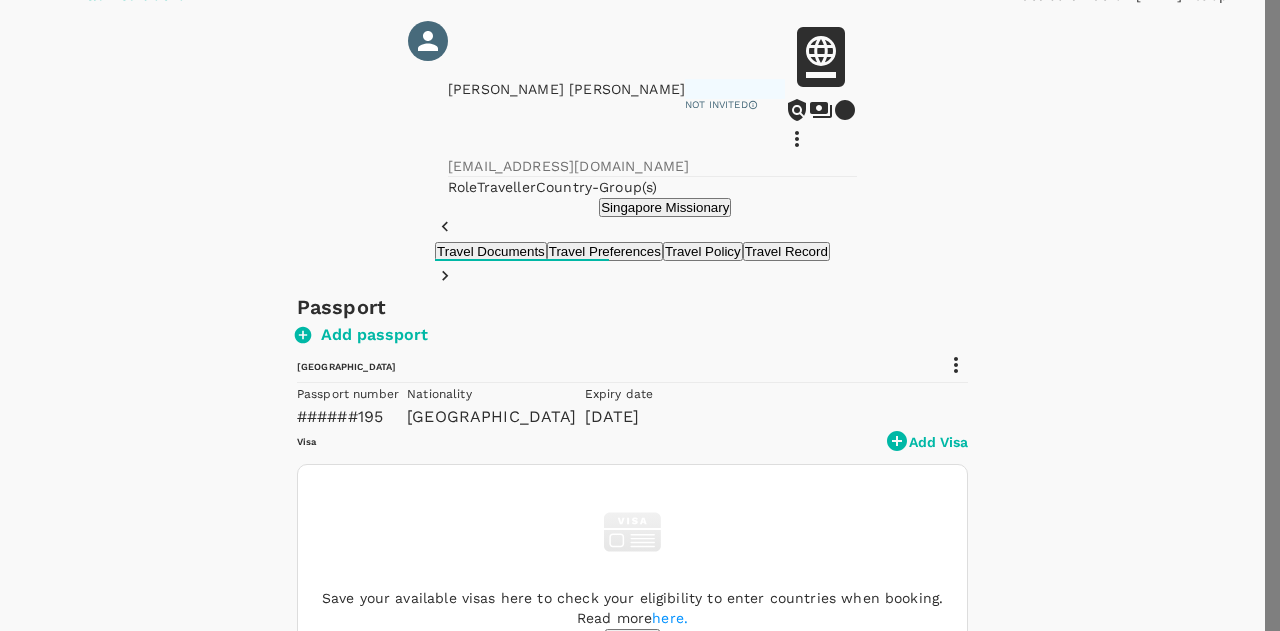 click on "Royce Jin Chong" at bounding box center (86, 1360) 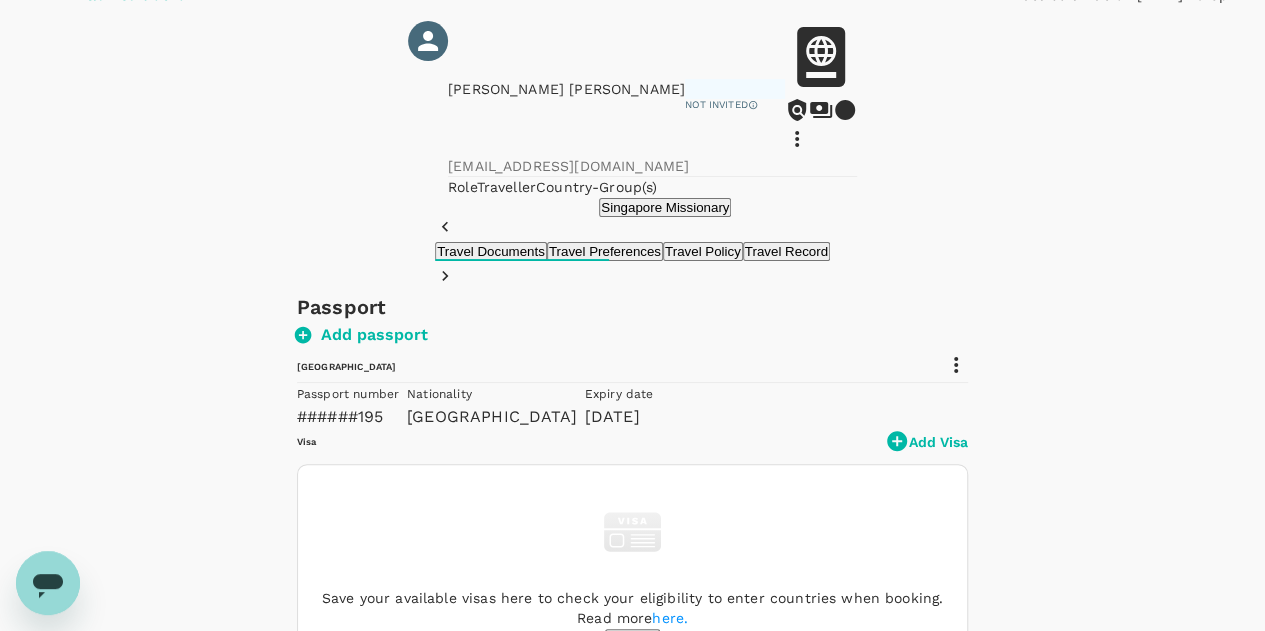 click 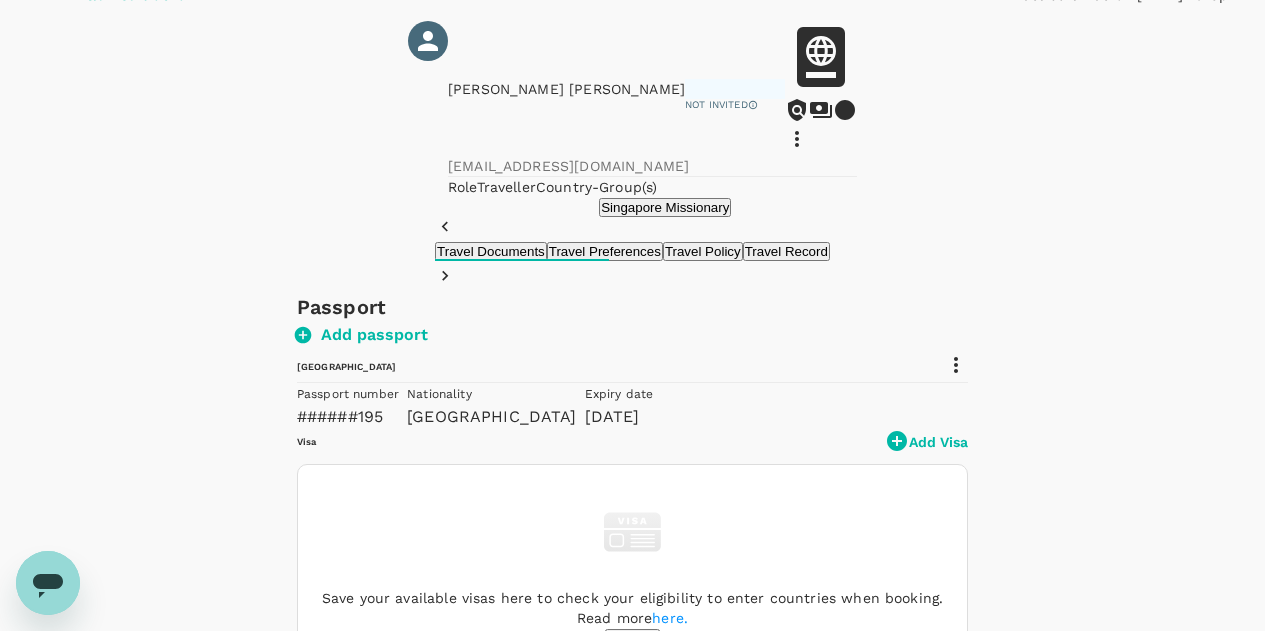click on "Edit" at bounding box center (632, 1288) 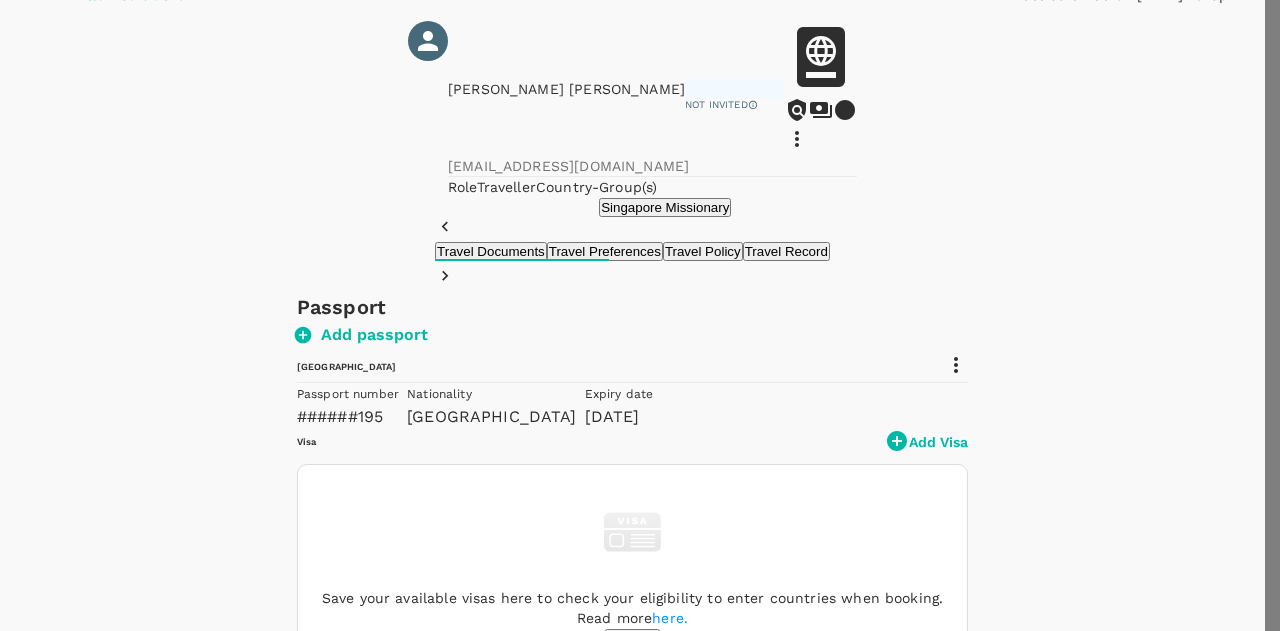 click at bounding box center (640, 315) 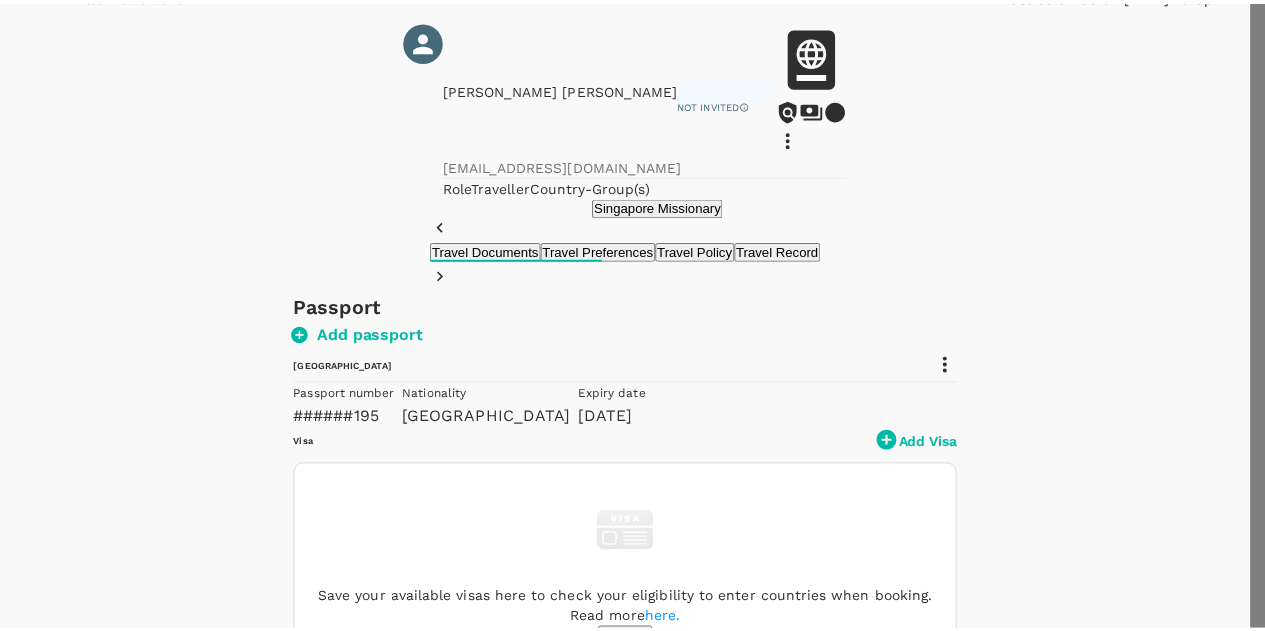 scroll, scrollTop: 160, scrollLeft: 0, axis: vertical 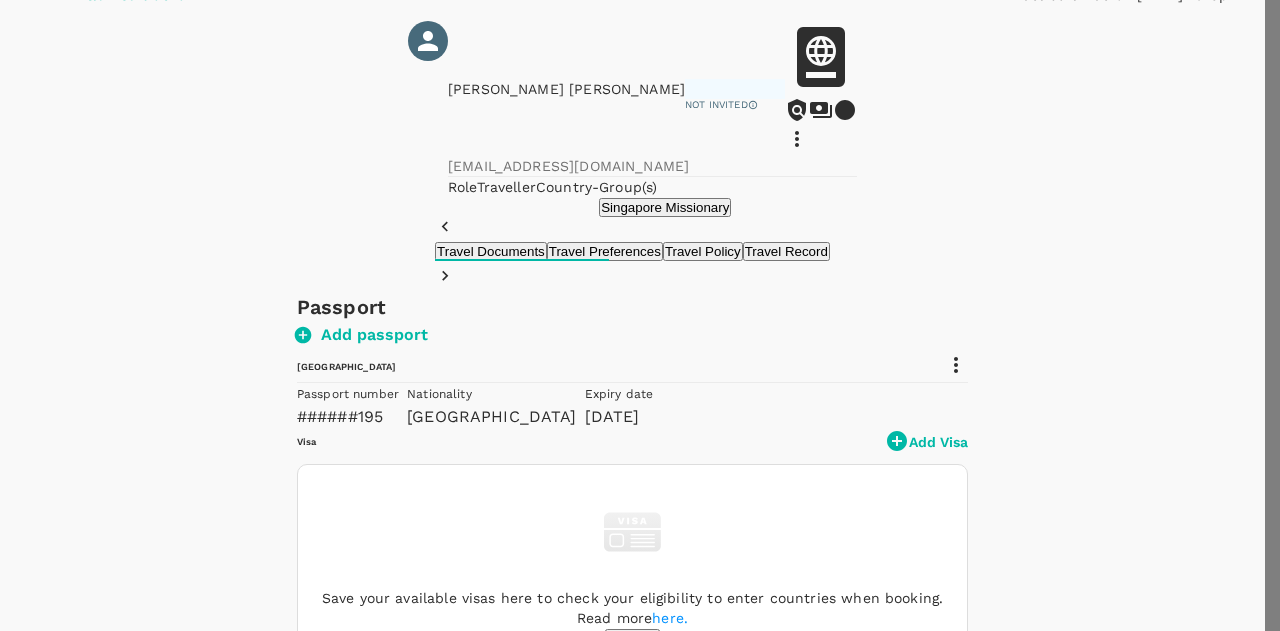 click 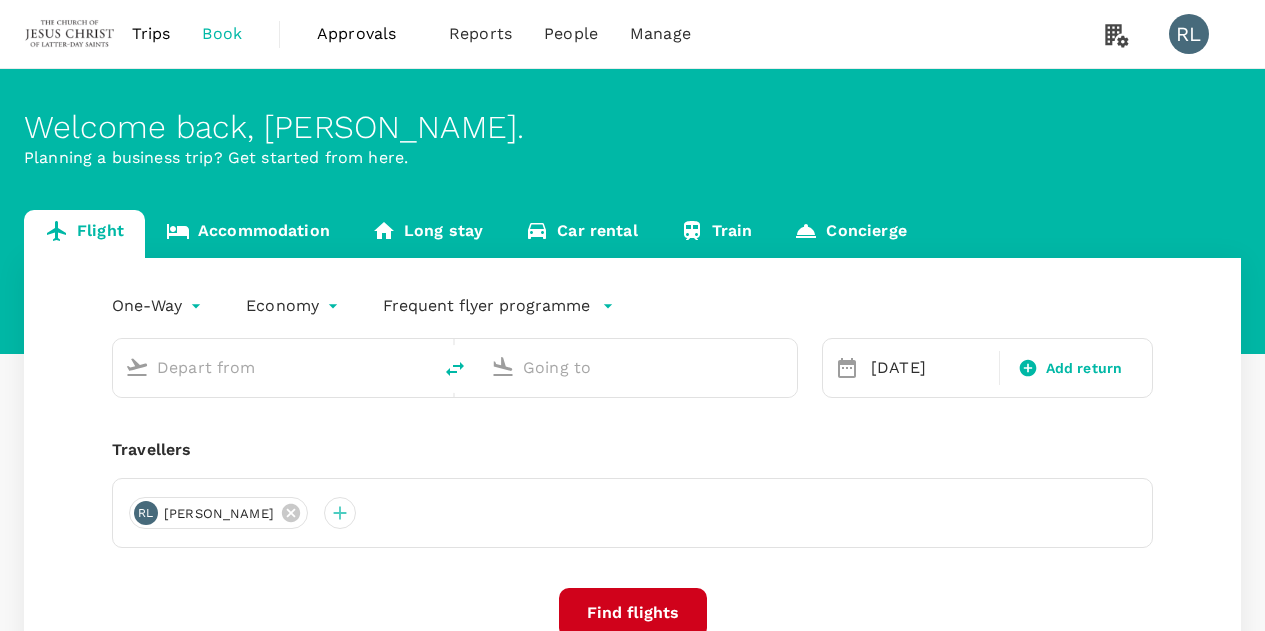 scroll, scrollTop: 0, scrollLeft: 0, axis: both 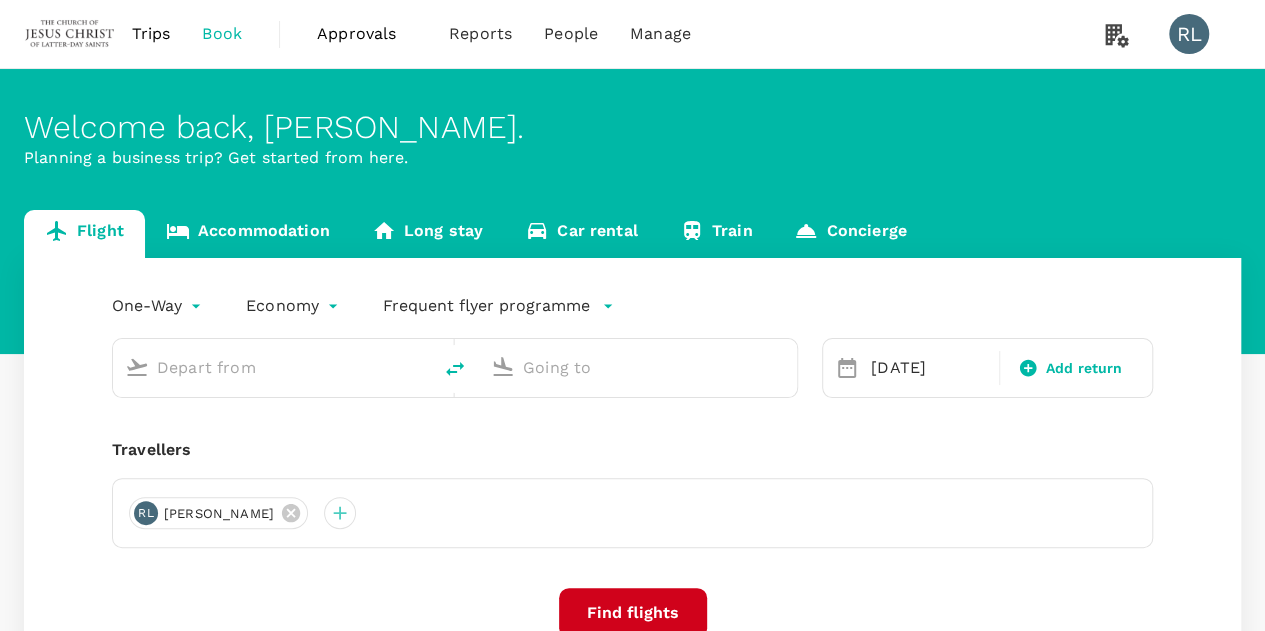 type on "Singapore Changi (SIN)" 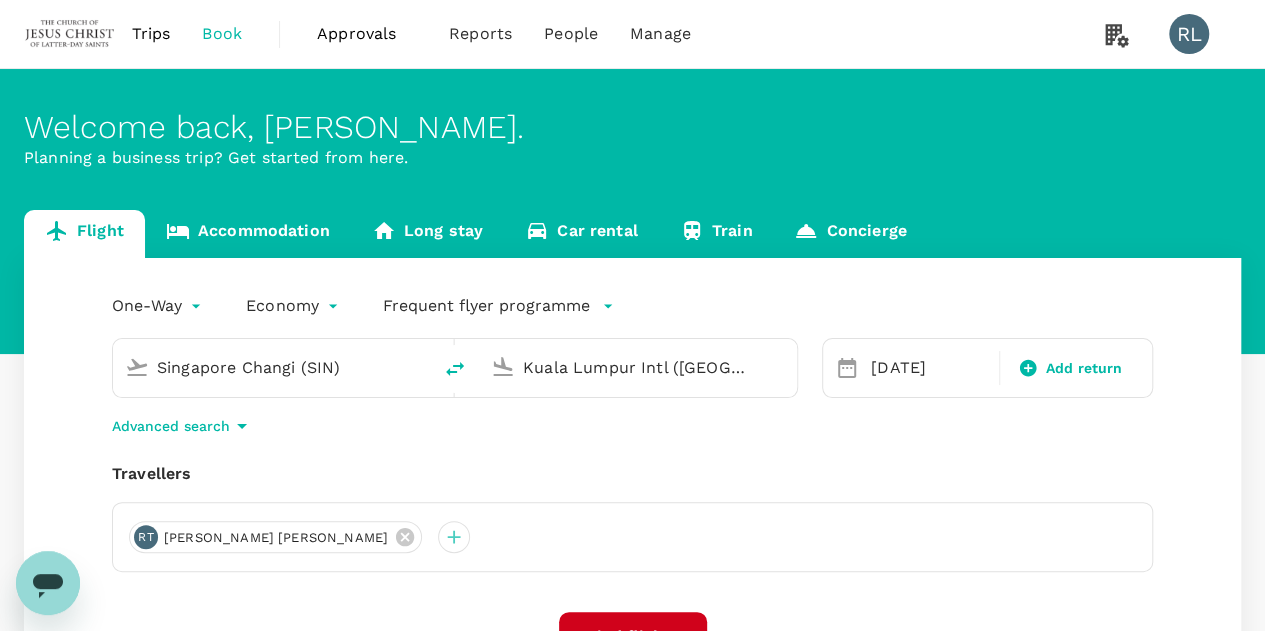 scroll, scrollTop: 0, scrollLeft: 0, axis: both 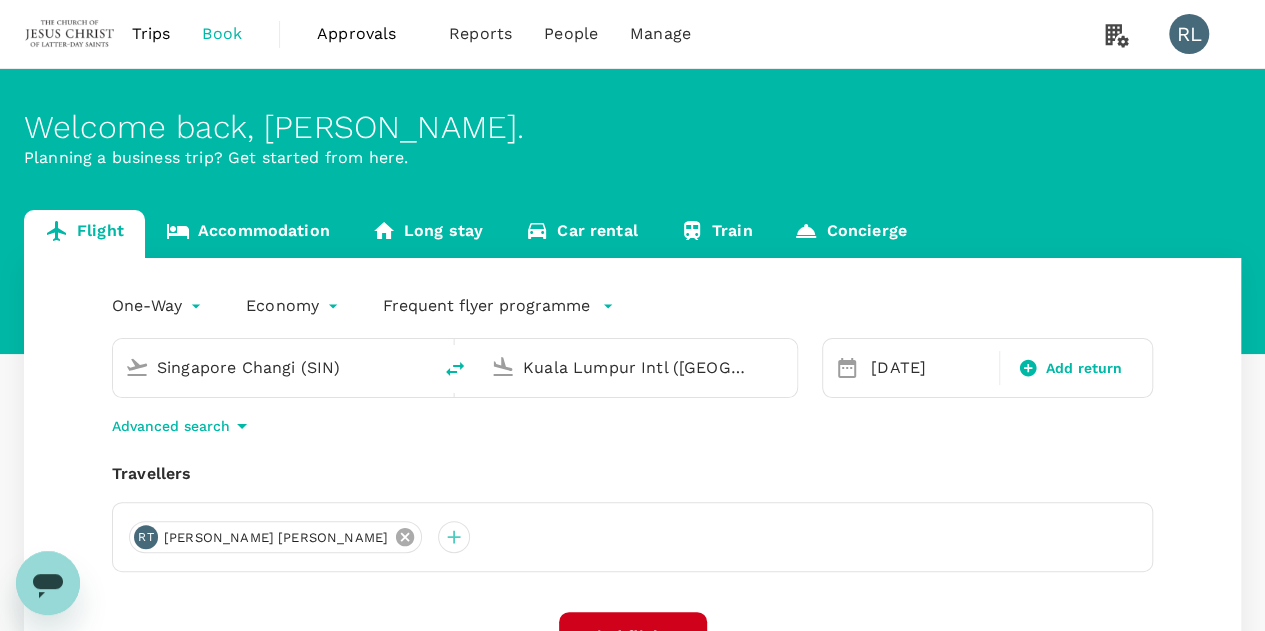 click 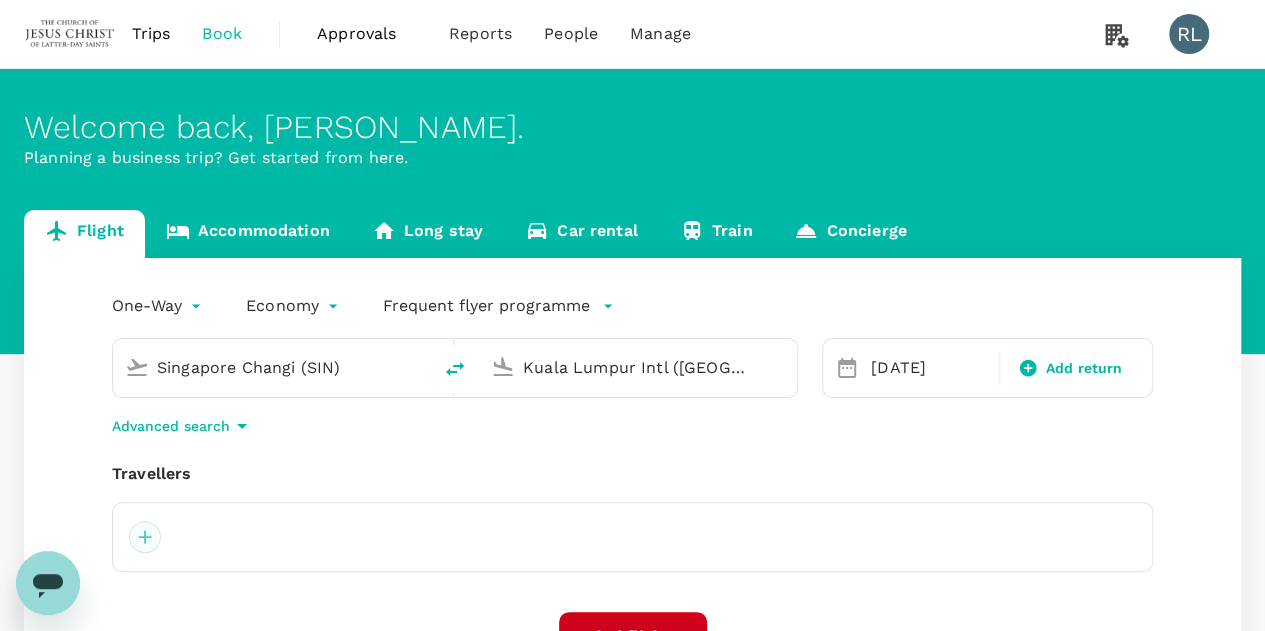 click at bounding box center [145, 537] 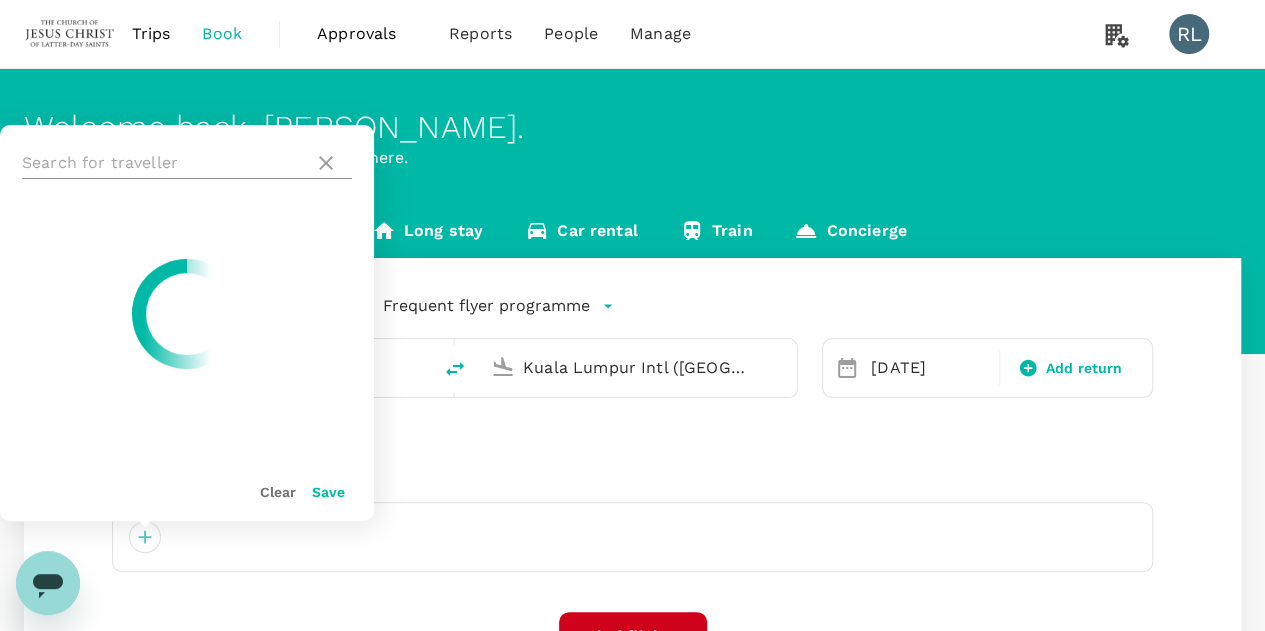 click at bounding box center [164, 163] 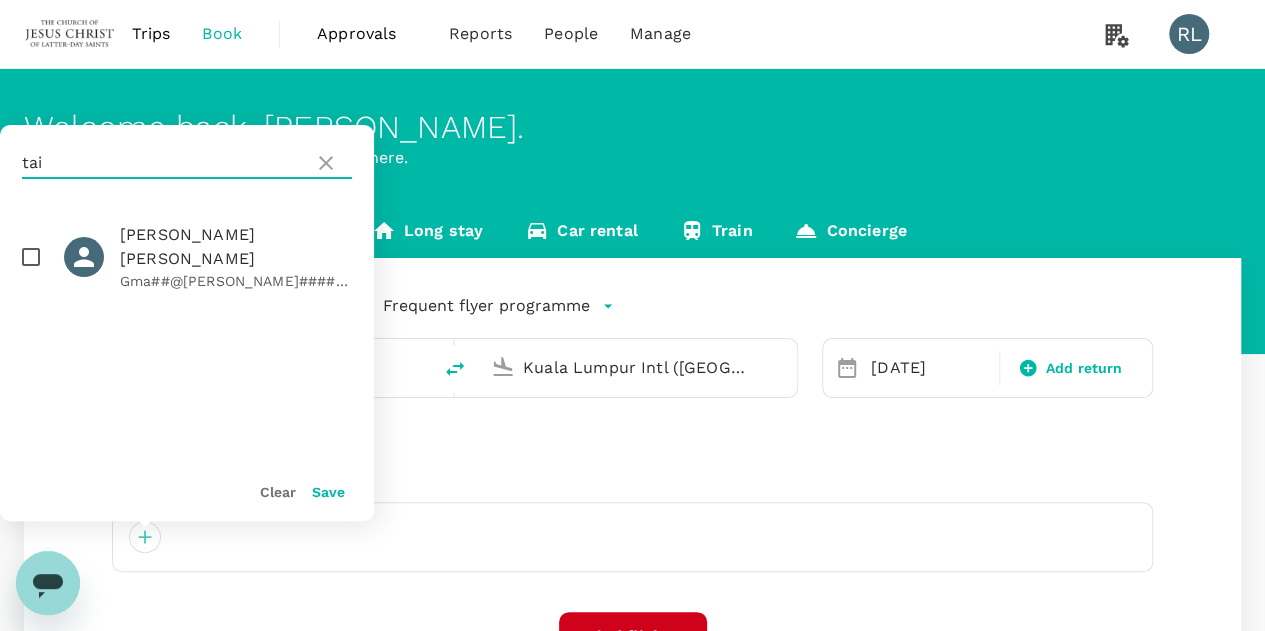 type on "tai" 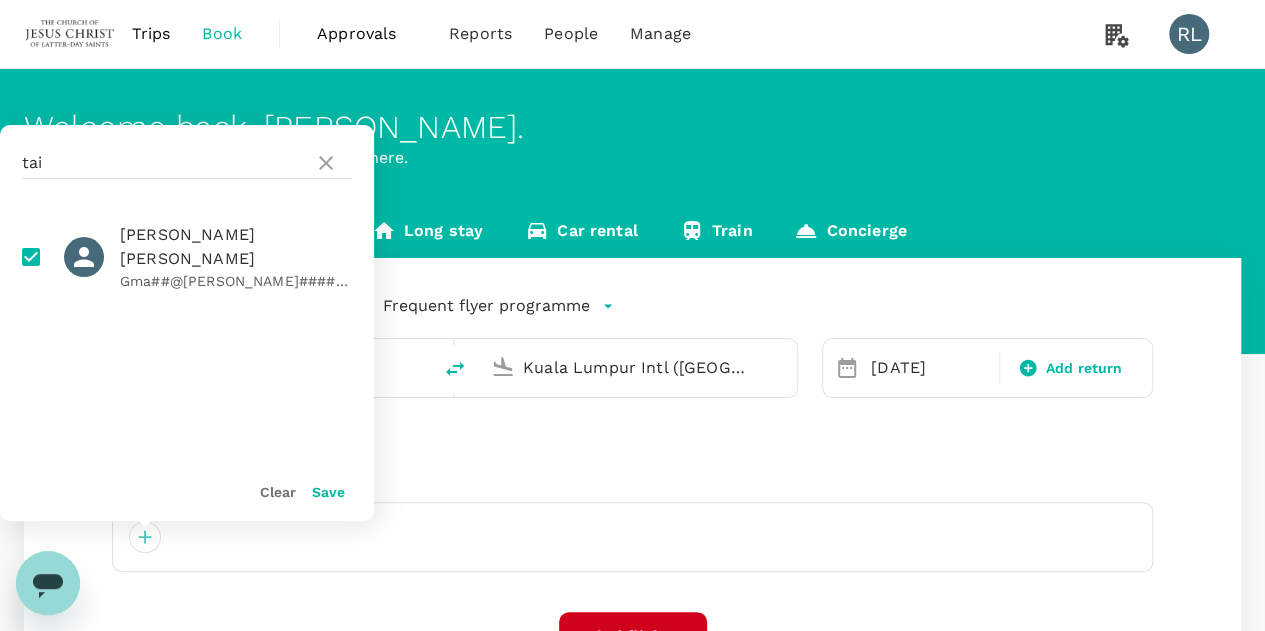 click on "Save" at bounding box center [328, 492] 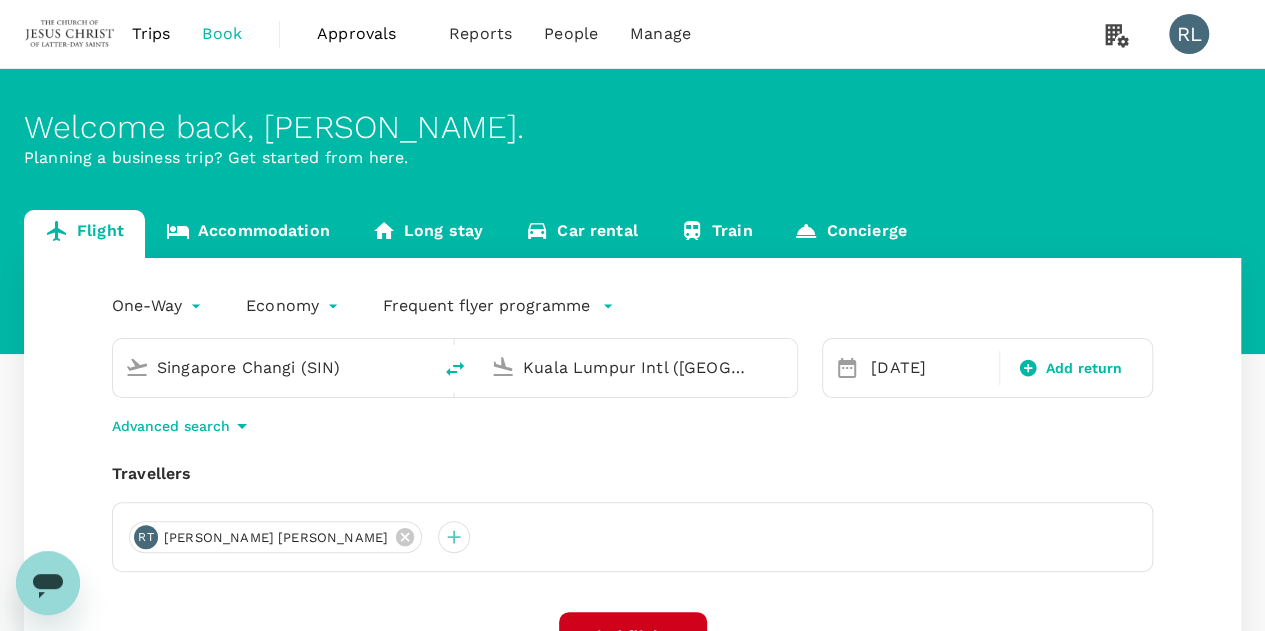 click 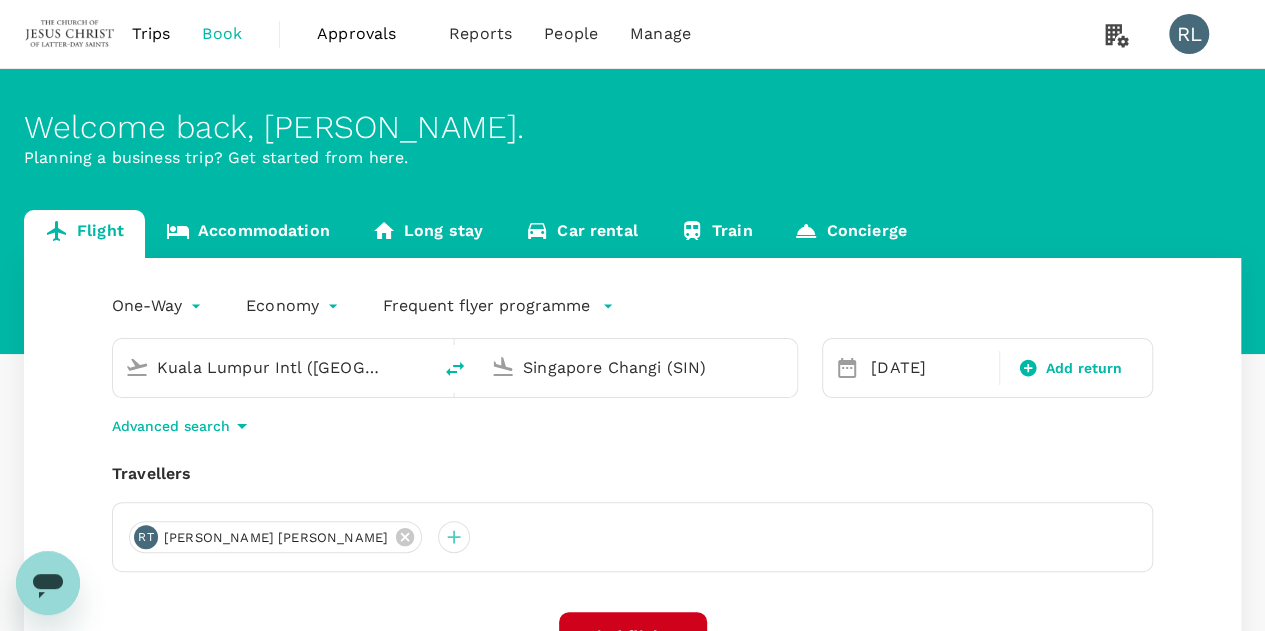 click on "Singapore Changi (SIN)" at bounding box center (639, 367) 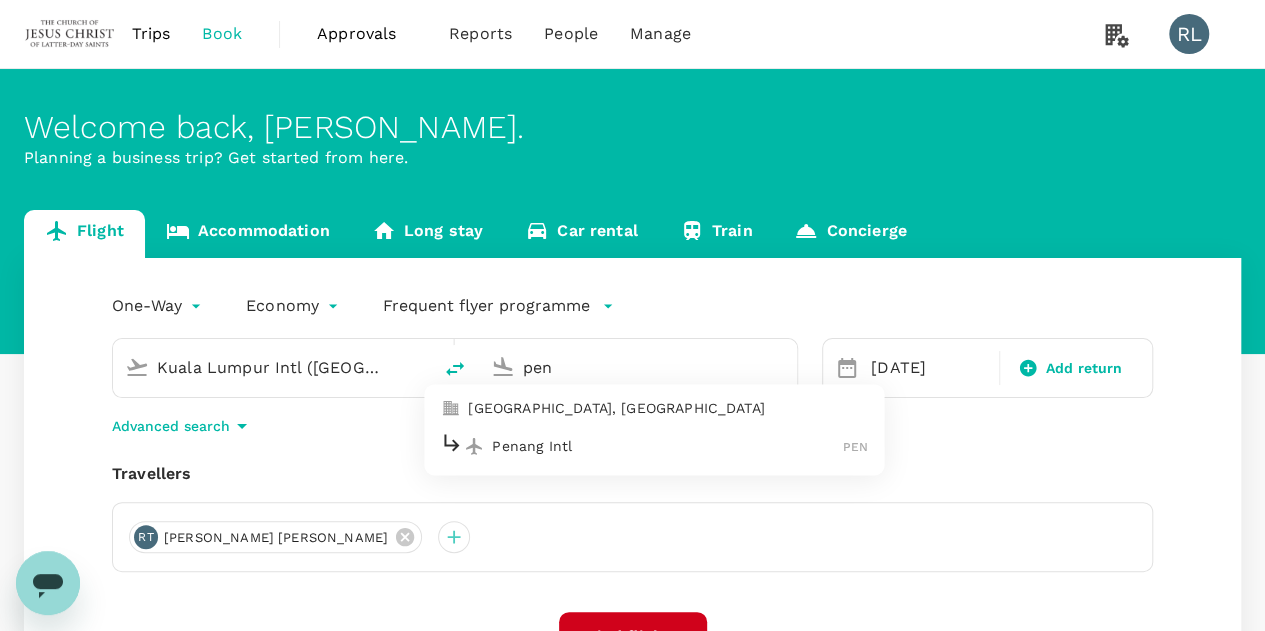 click on "Penang Intl PEN" at bounding box center (654, 446) 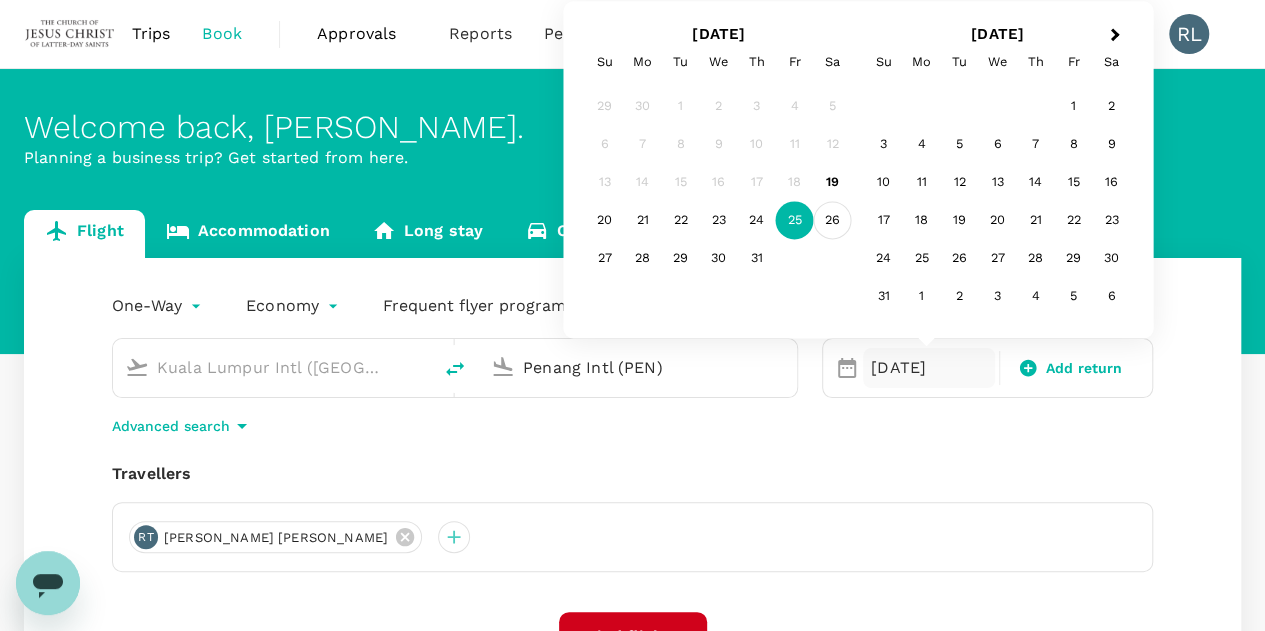 type on "Penang Intl (PEN)" 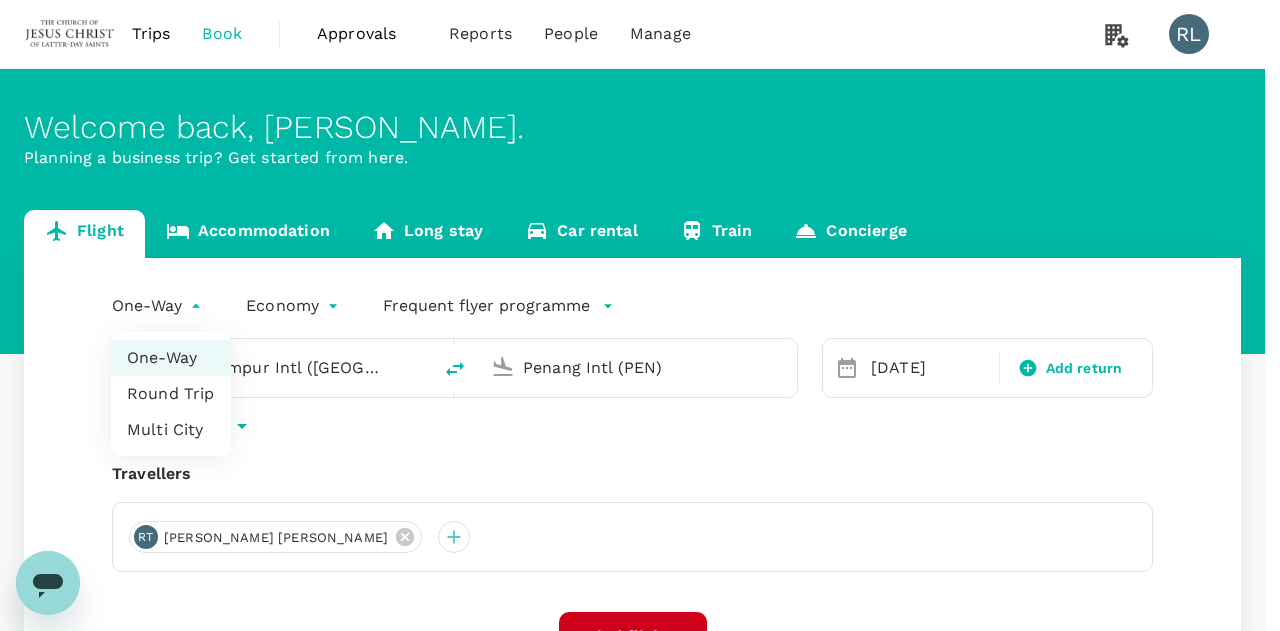 click on "Trips Book Approvals 0 Reports People Manage RL Welcome back , Robert Burnell . Planning a business trip? Get started from here. Flight Accommodation Long stay Car rental Train Concierge One-Way oneway Economy economy Frequent flyer programme Kuala Lumpur Intl (KUL) Penang Intl (PEN) Selected date: Saturday, July 26th, 2025 26 Jul Add return Advanced search Travellers   RT Royce Tai Jin Chong Find flights Your recent search Flight to Kuala Lumpur SIN - KUL 25 Jul · 2 Travellers Flight to Singapore KUL - SIN 24 Jul · 2 Travellers Flight to Singapore KUL - SIN 24 Jul - 25 Jul · 2 Travellers Version 3.47.1 Privacy Policy Terms of Use Help Centre Frequent flyer programme Add new One-Way Round Trip Multi City" at bounding box center (640, 483) 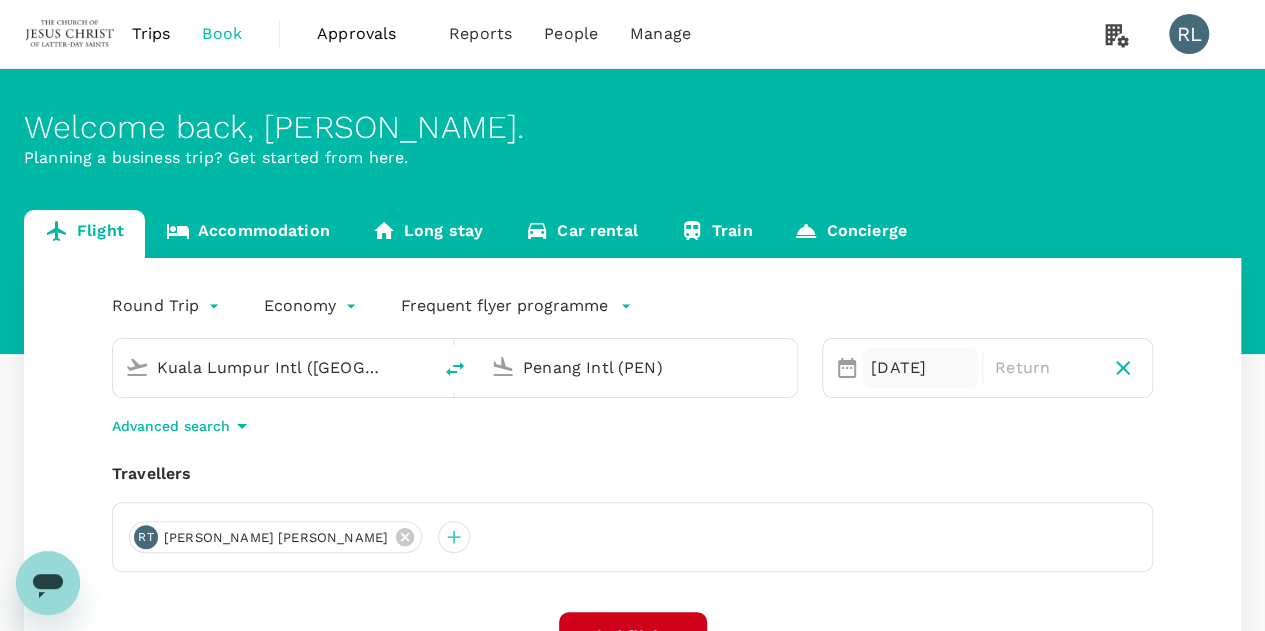 click on "[DATE]" at bounding box center [920, 368] 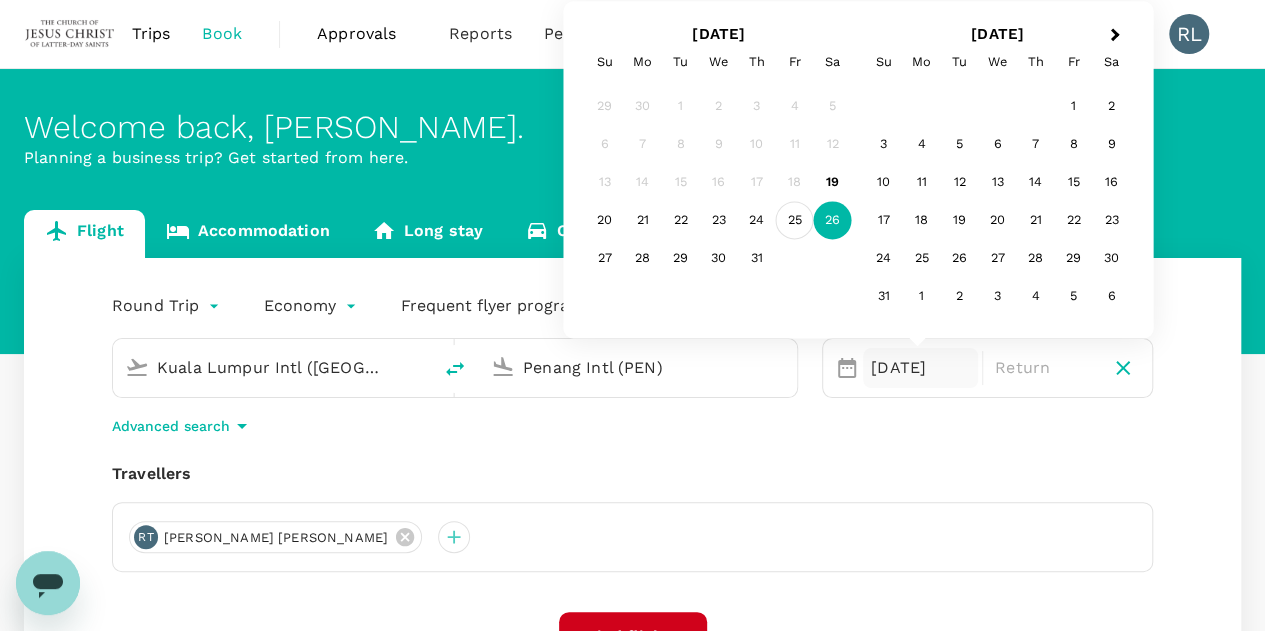 click on "25" at bounding box center (795, 221) 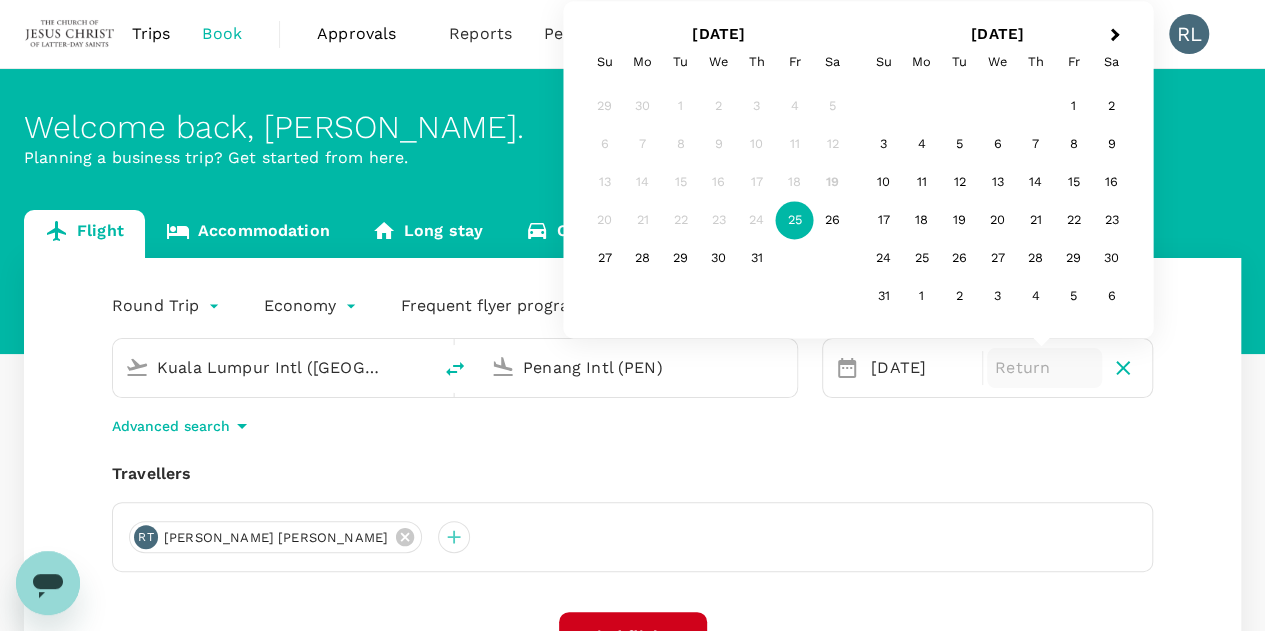 click on "Return" at bounding box center (1044, 368) 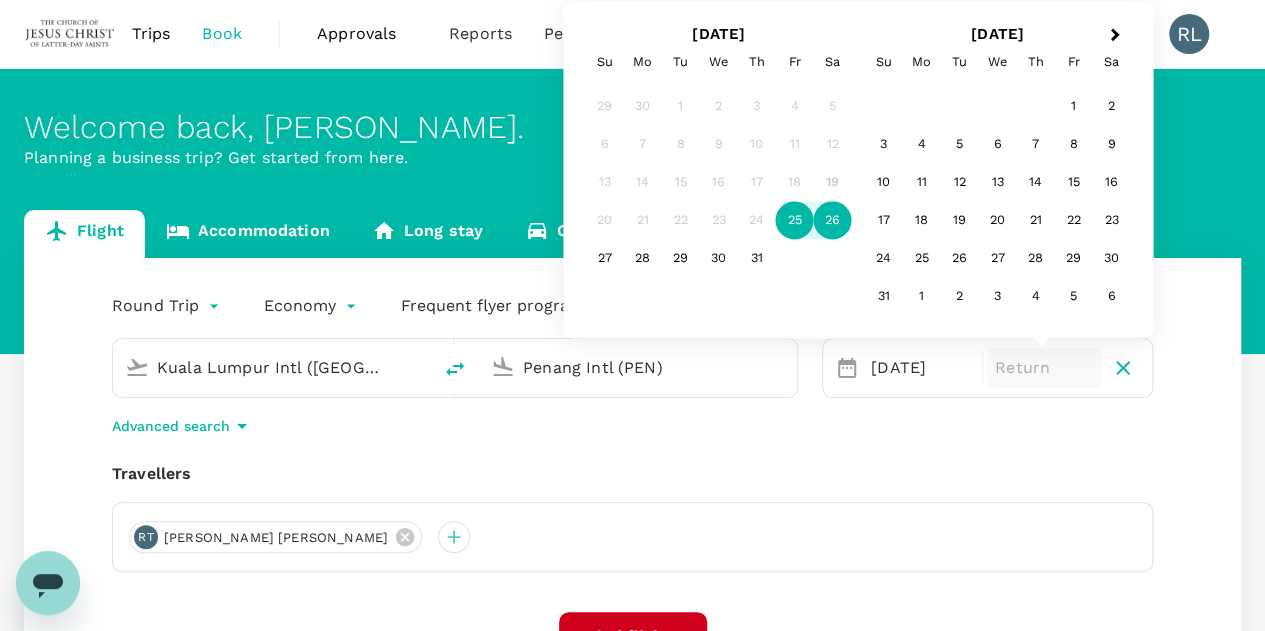 click on "26" at bounding box center (833, 221) 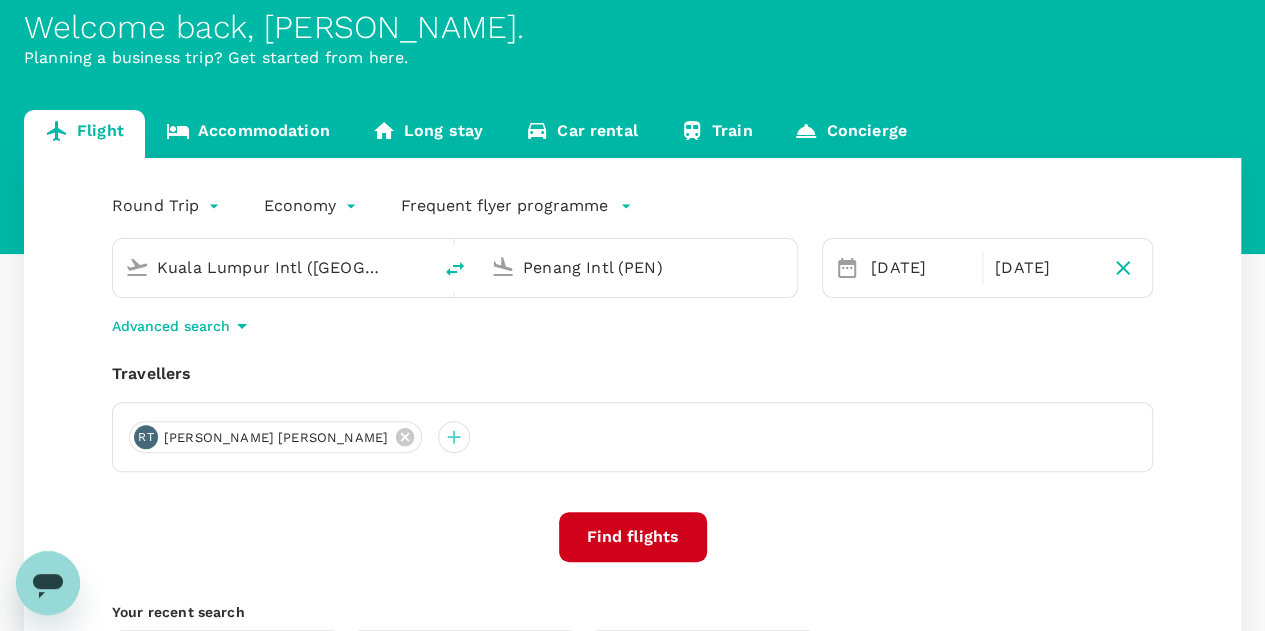 scroll, scrollTop: 200, scrollLeft: 0, axis: vertical 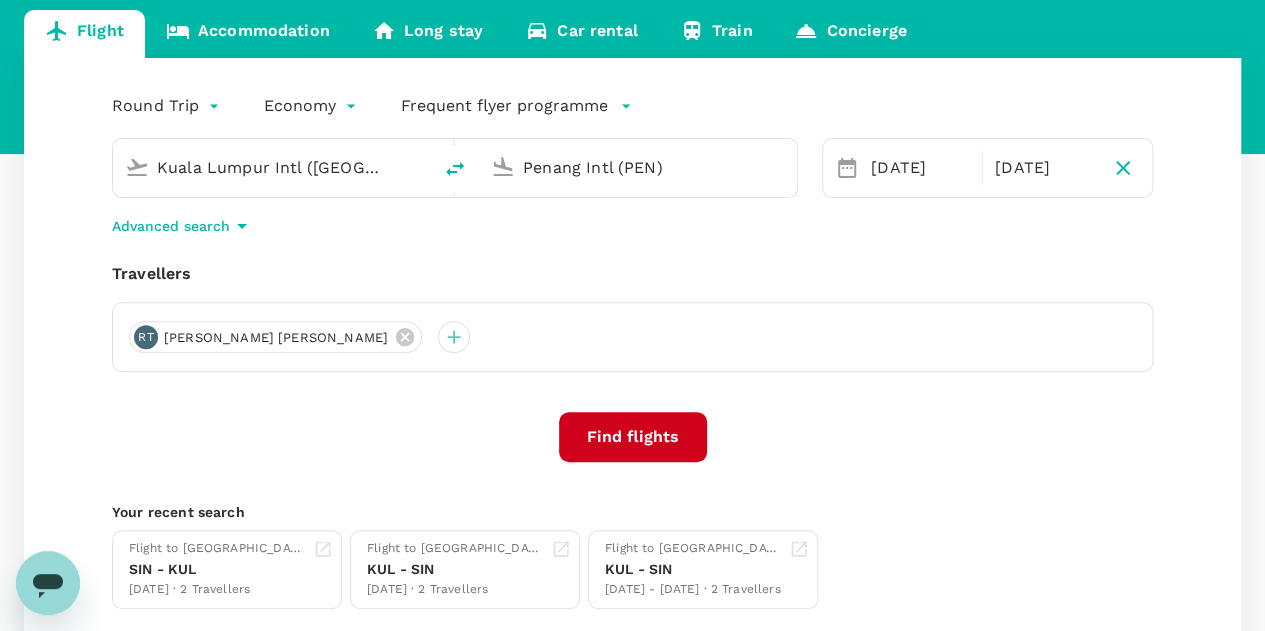 click on "Find flights" at bounding box center [633, 437] 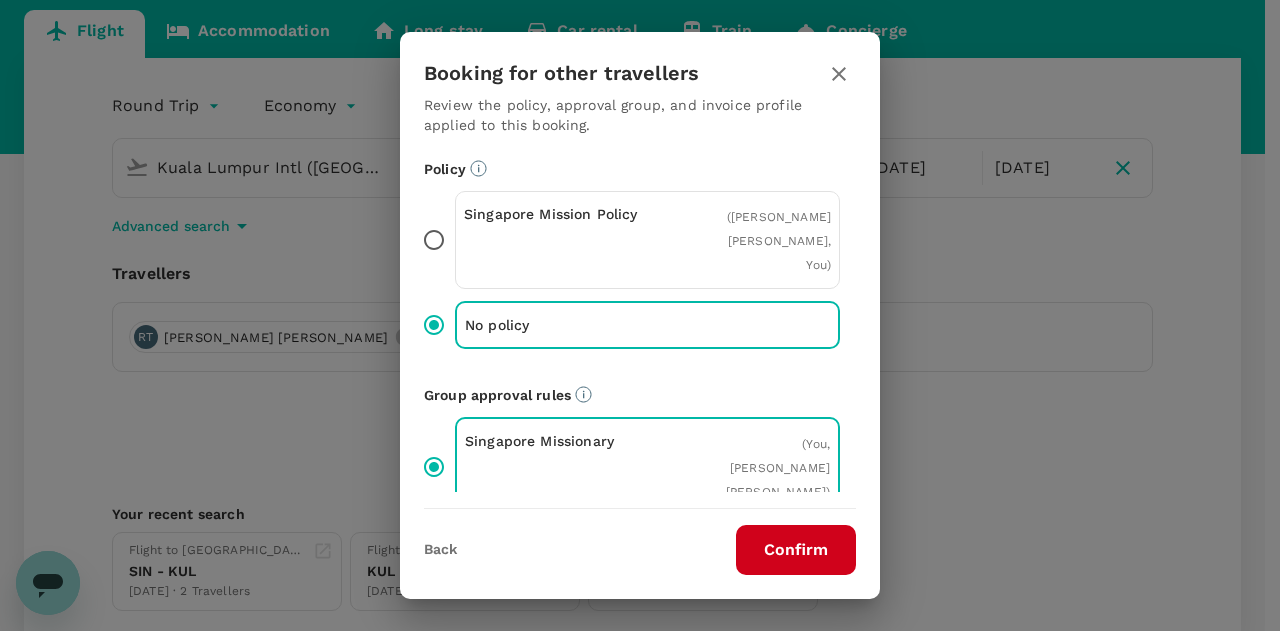 click on "Confirm" at bounding box center (796, 550) 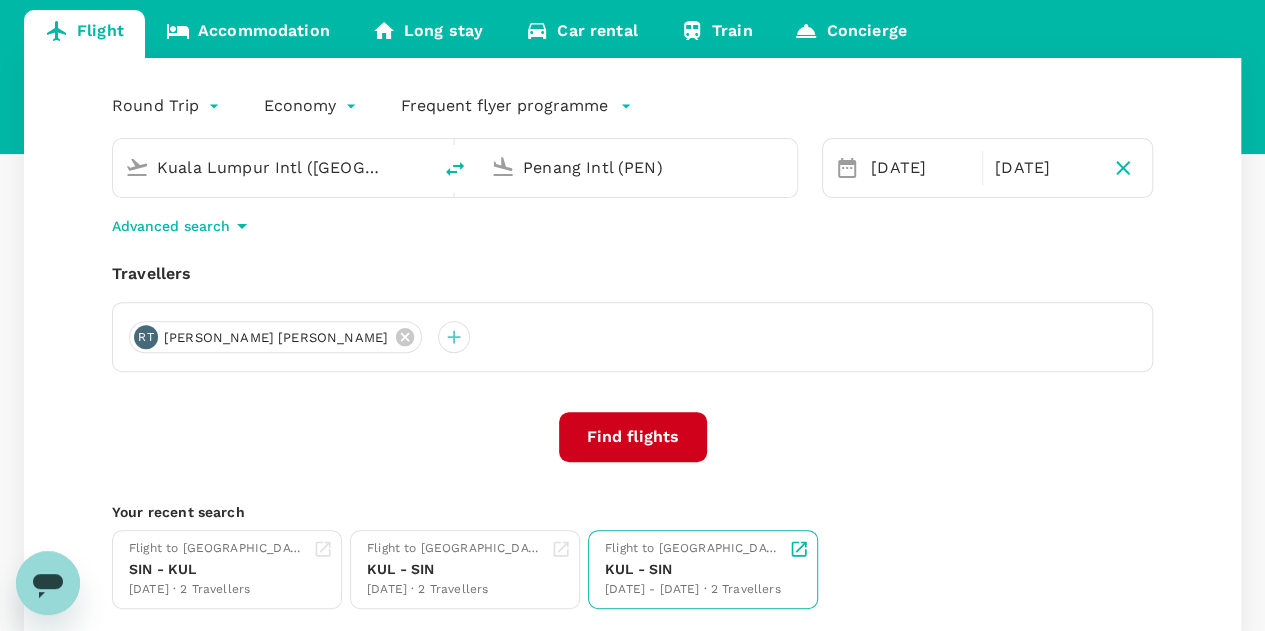 scroll, scrollTop: 0, scrollLeft: 0, axis: both 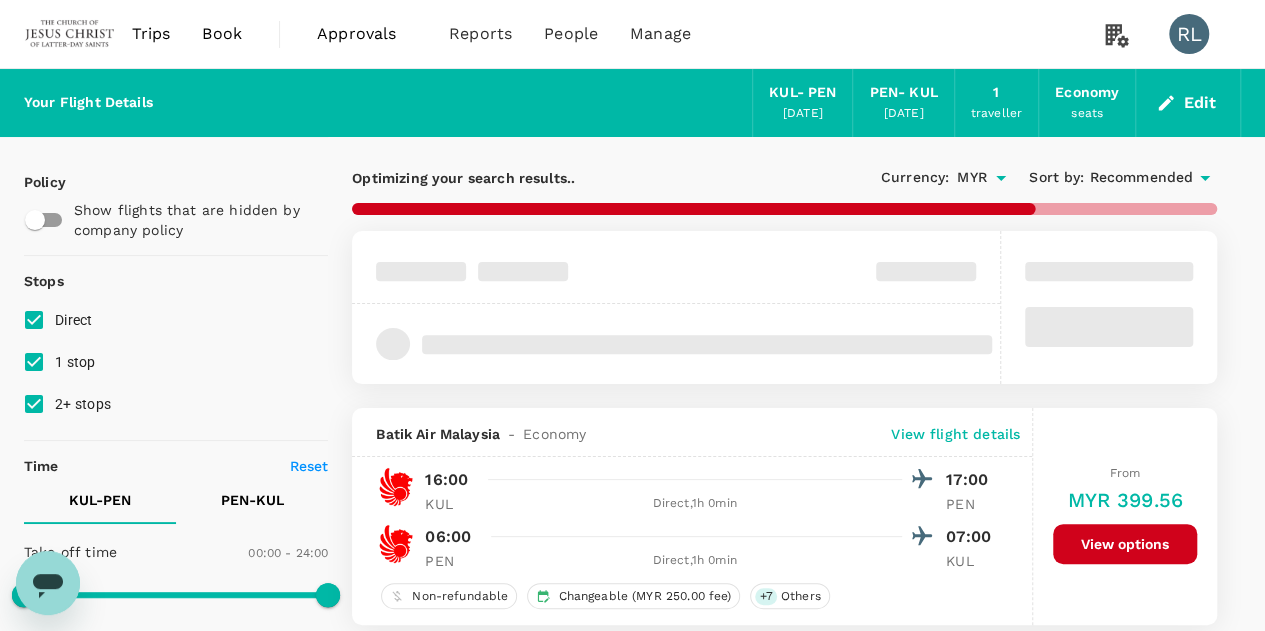 type on "MYR" 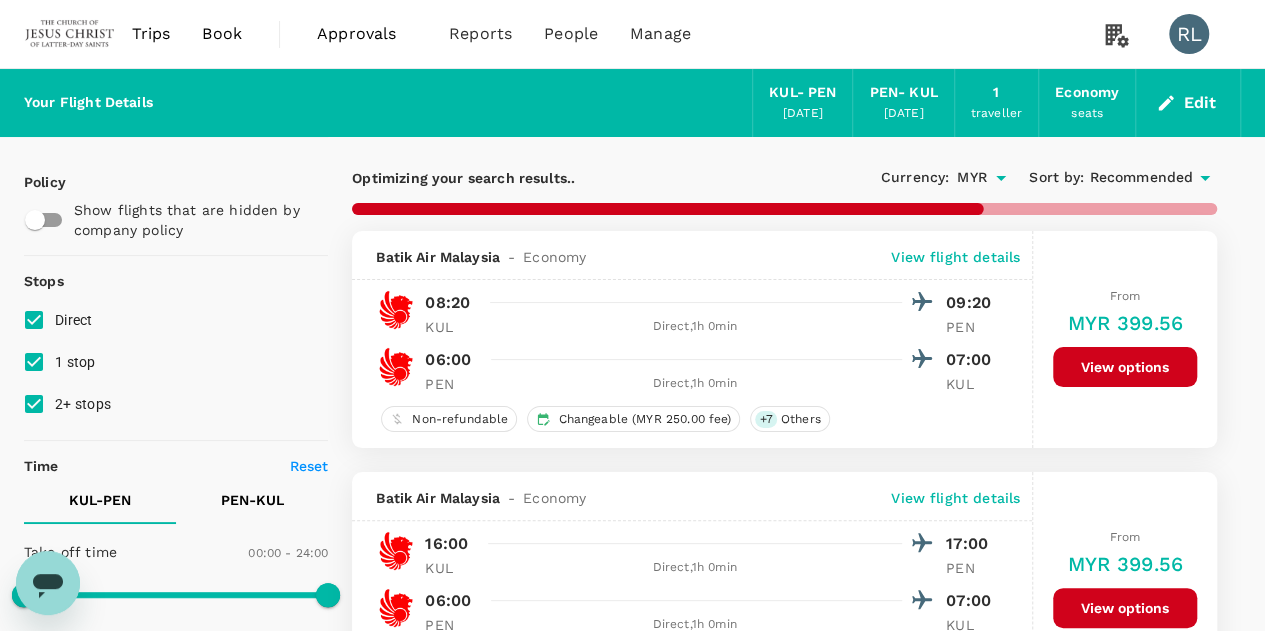 click on "Recommended" at bounding box center [1141, 178] 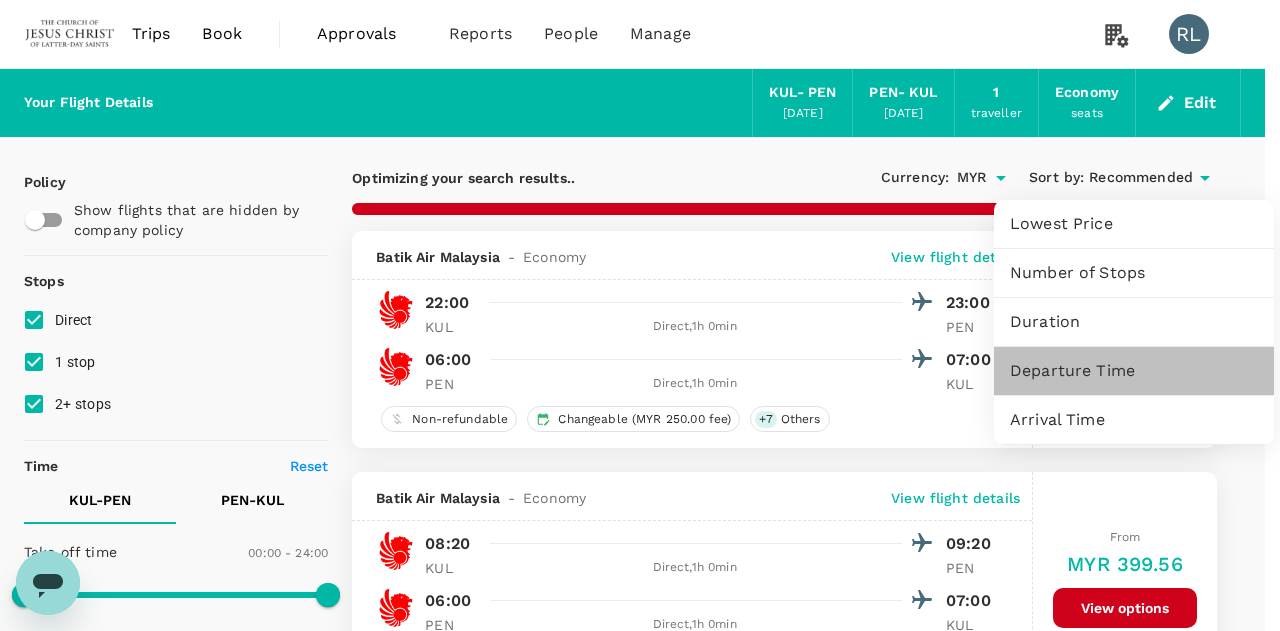 click on "Departure Time" at bounding box center (1134, 371) 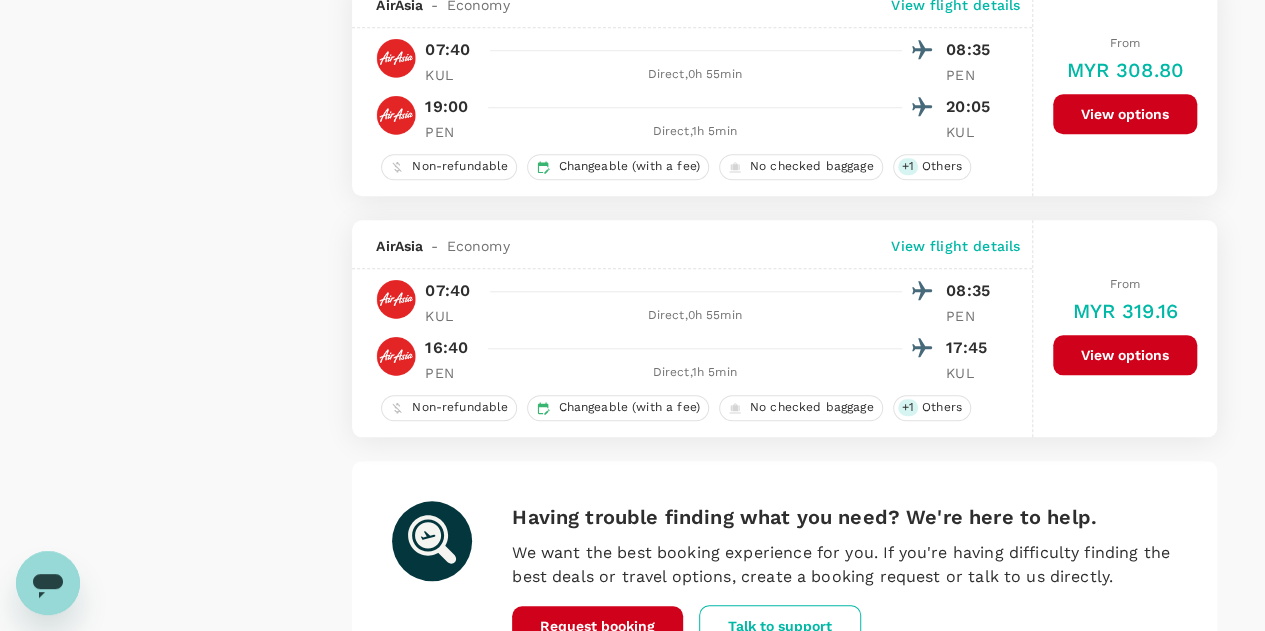 scroll, scrollTop: 4564, scrollLeft: 0, axis: vertical 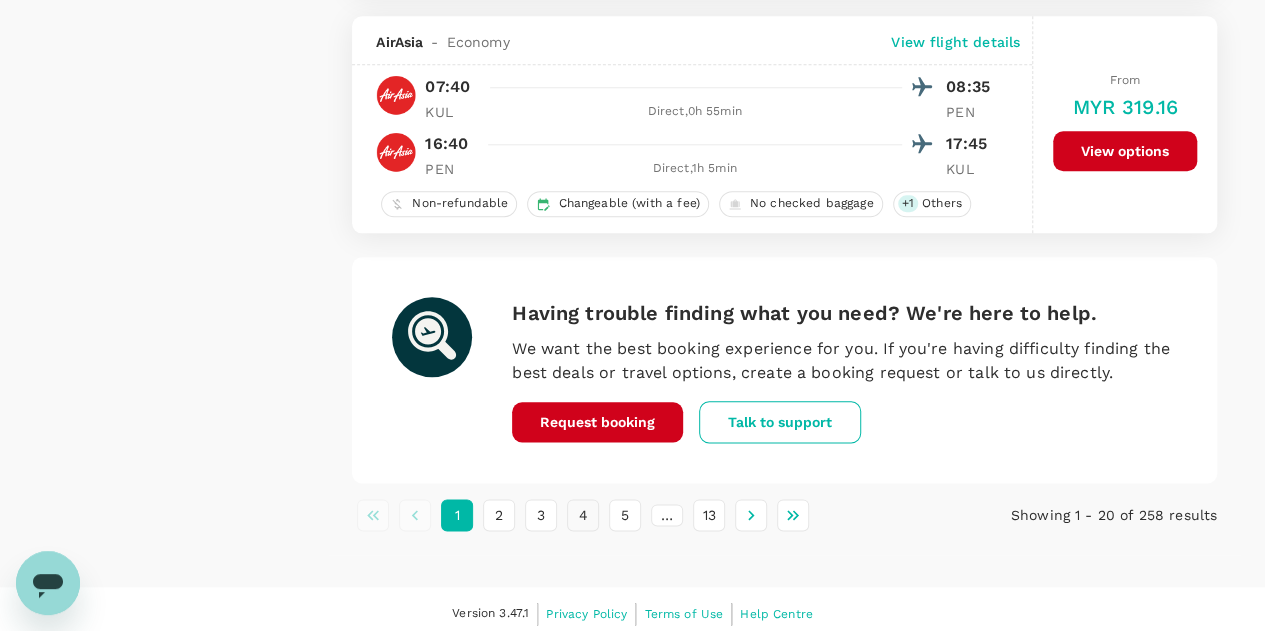 click on "4" at bounding box center [583, 515] 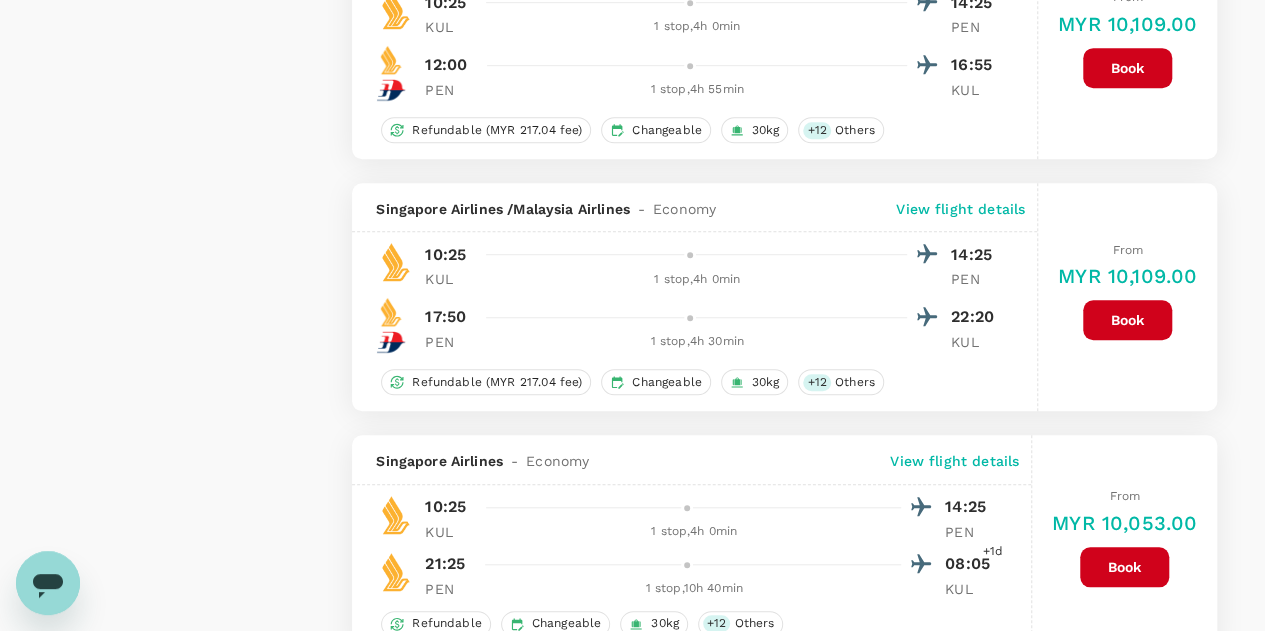 scroll, scrollTop: 4818, scrollLeft: 0, axis: vertical 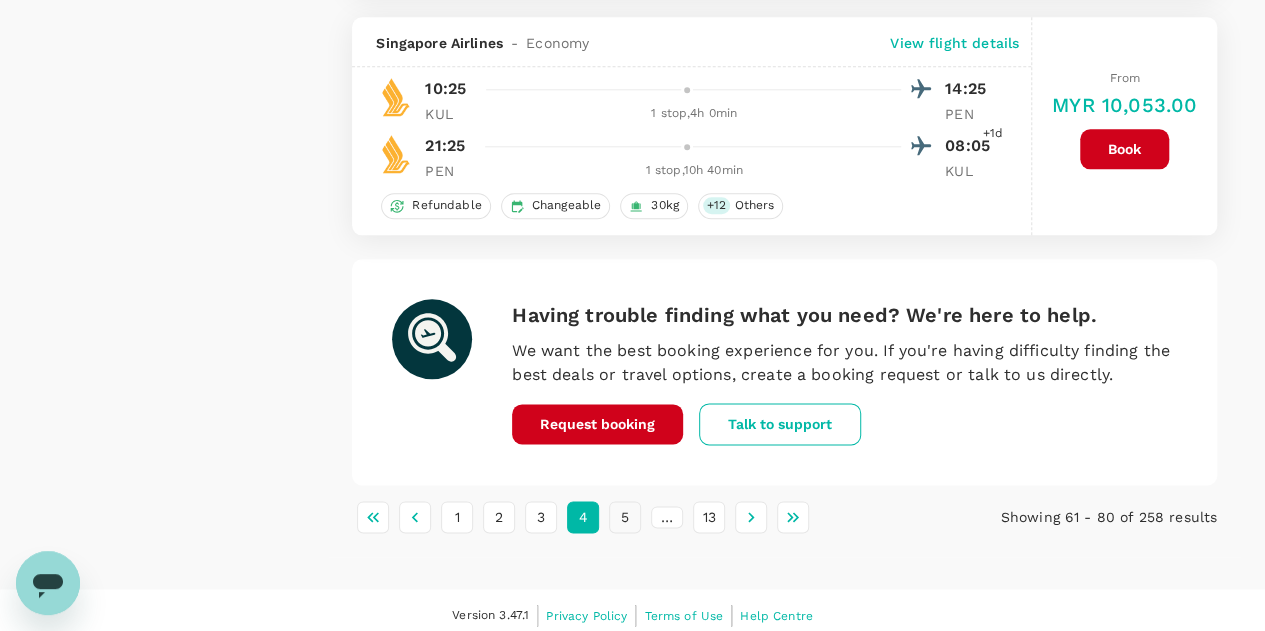 click on "5" at bounding box center [625, 517] 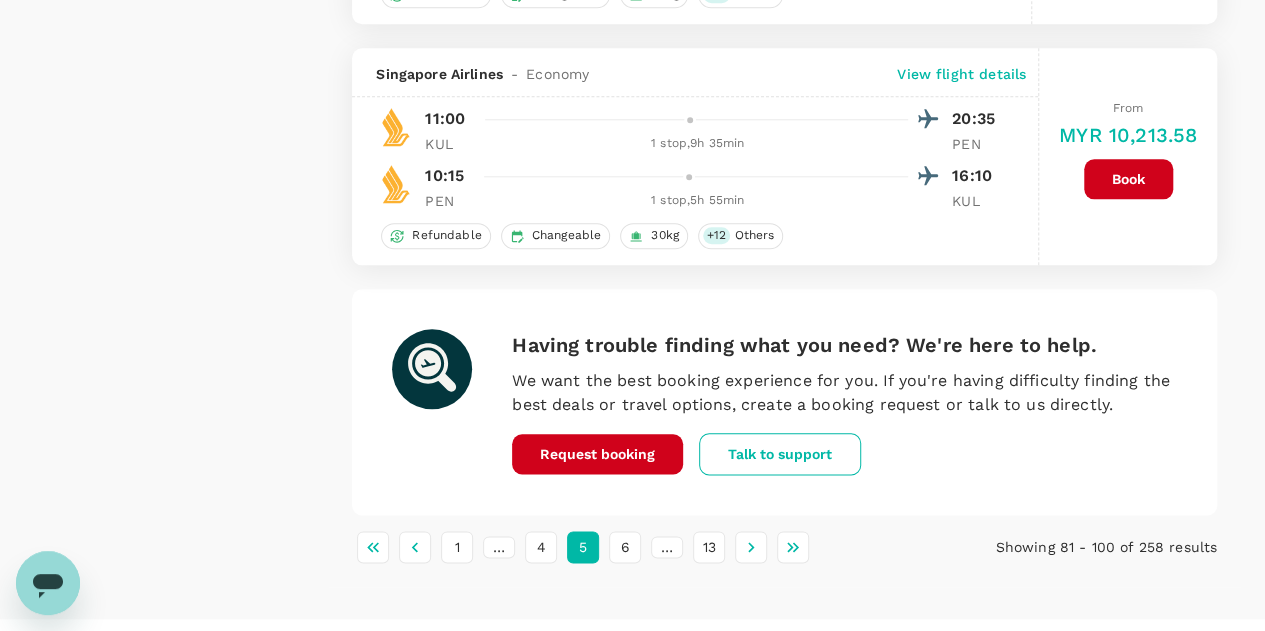 scroll, scrollTop: 4797, scrollLeft: 0, axis: vertical 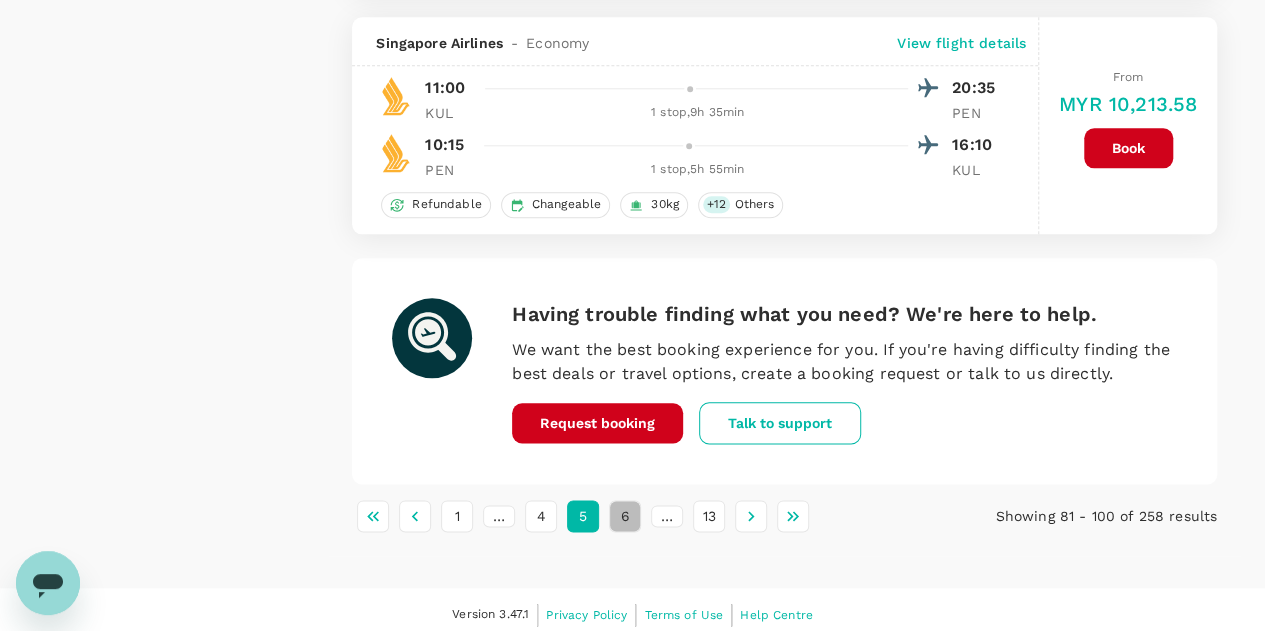 click on "6" at bounding box center (625, 516) 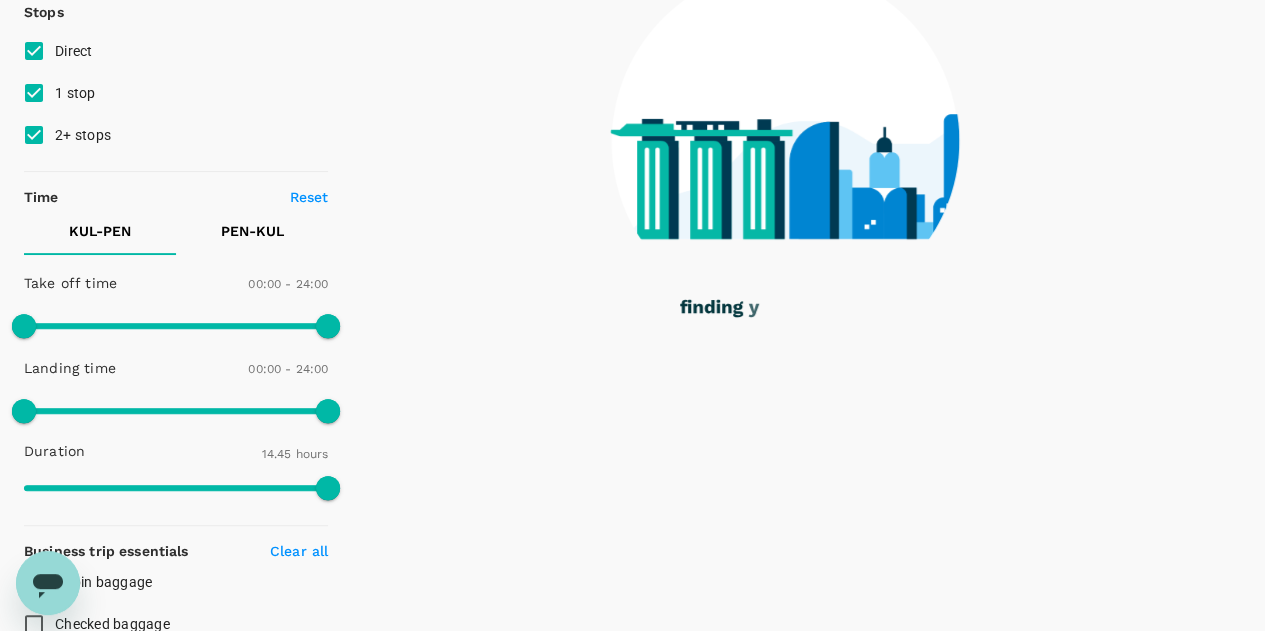 scroll, scrollTop: 0, scrollLeft: 0, axis: both 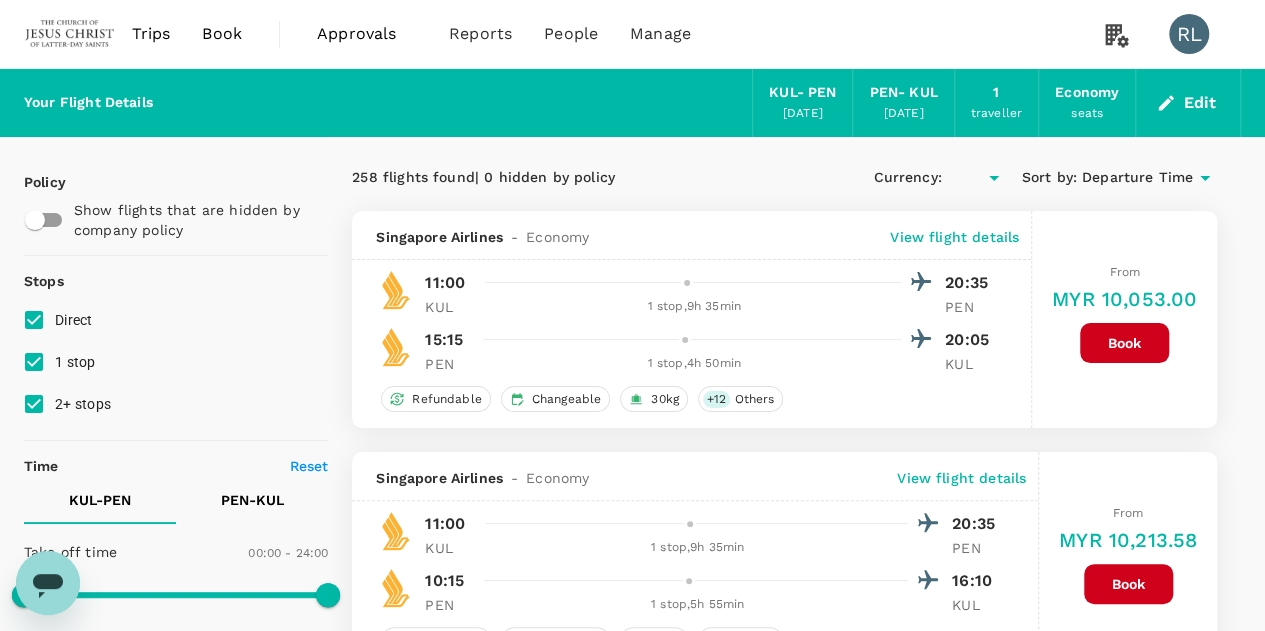 type on "MYR" 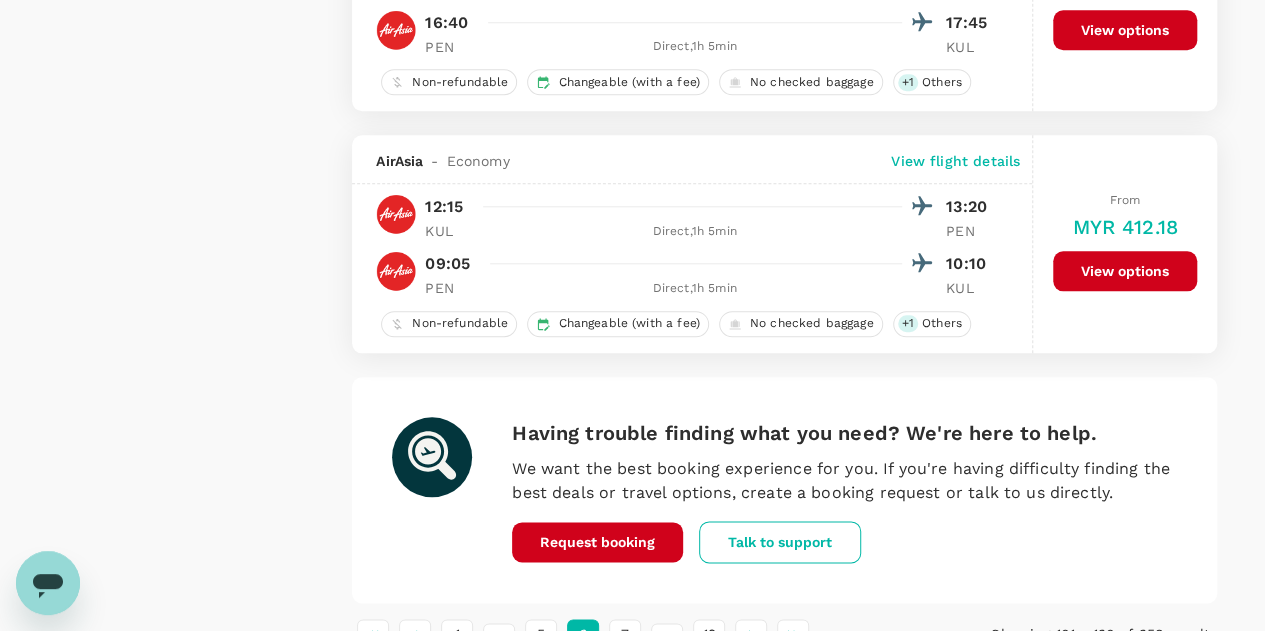 scroll, scrollTop: 4815, scrollLeft: 0, axis: vertical 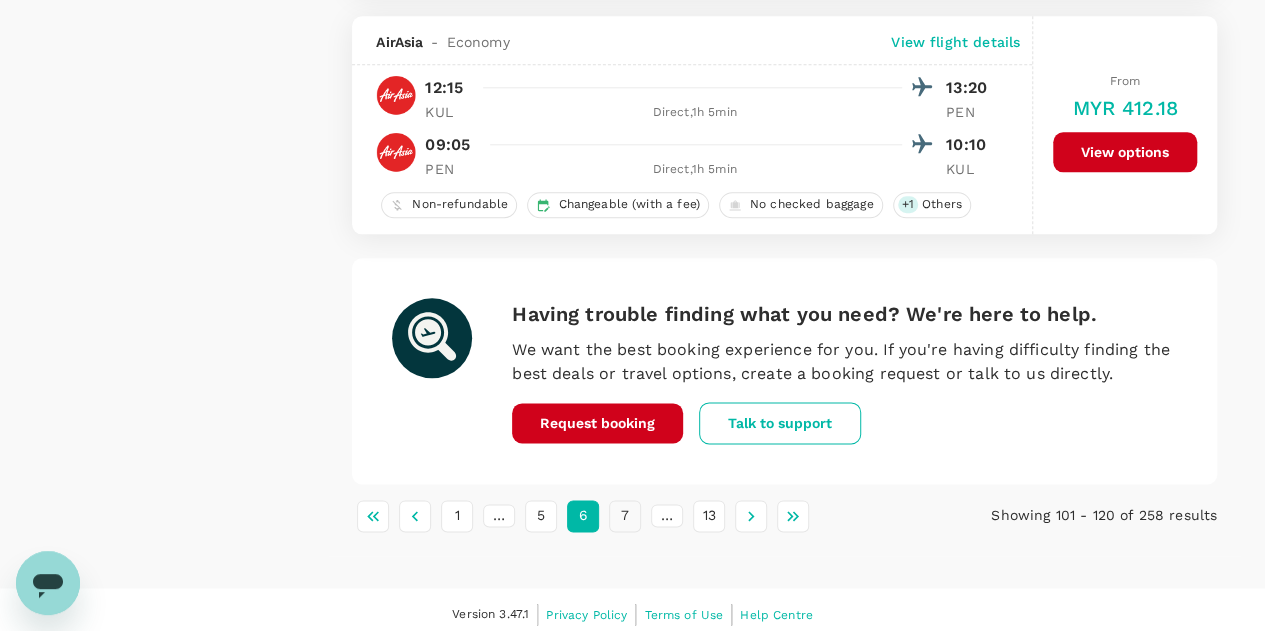 click on "7" at bounding box center [625, 516] 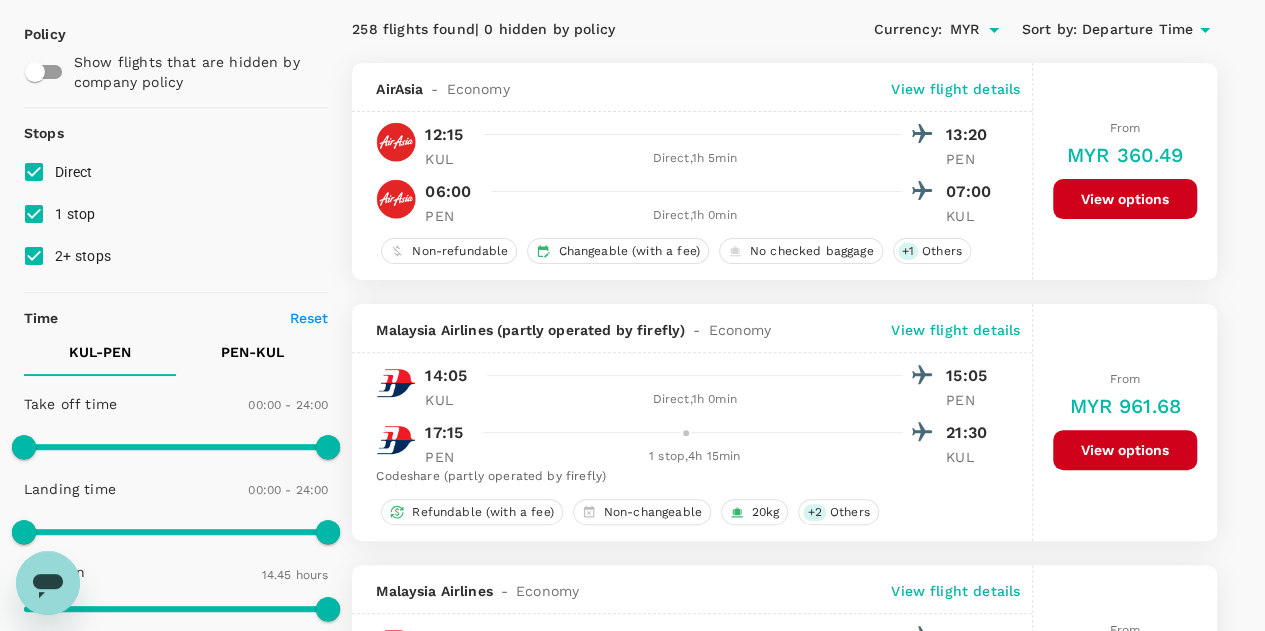 scroll, scrollTop: 48, scrollLeft: 0, axis: vertical 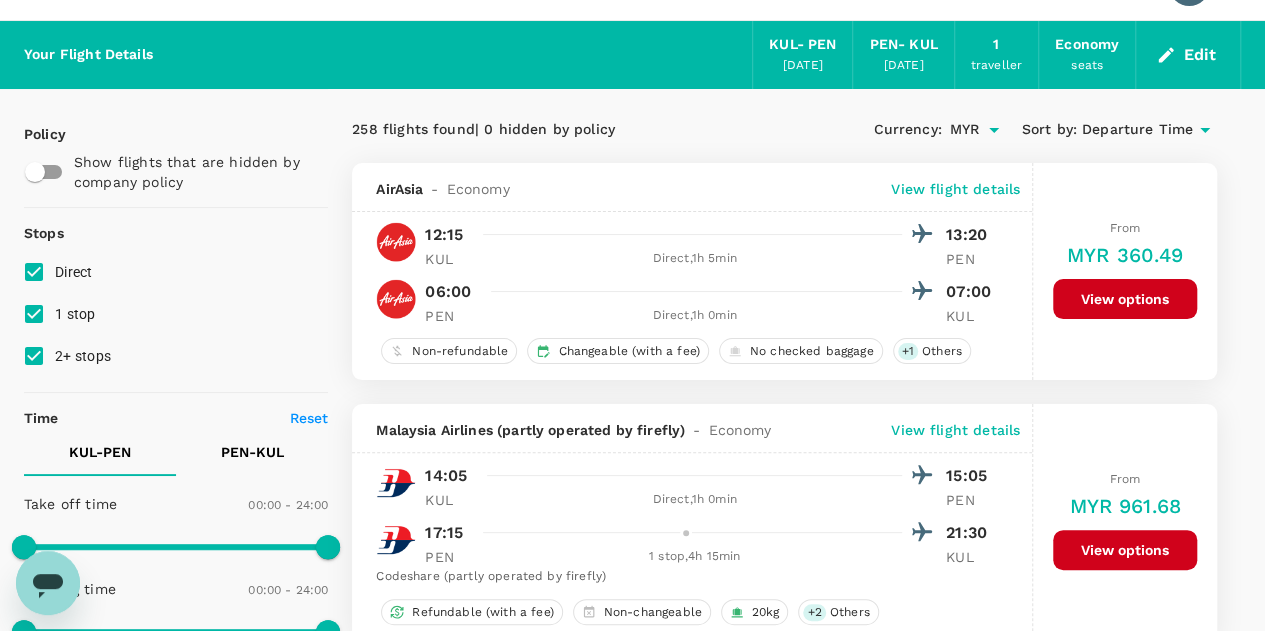 click on "2+ stops" at bounding box center [34, 356] 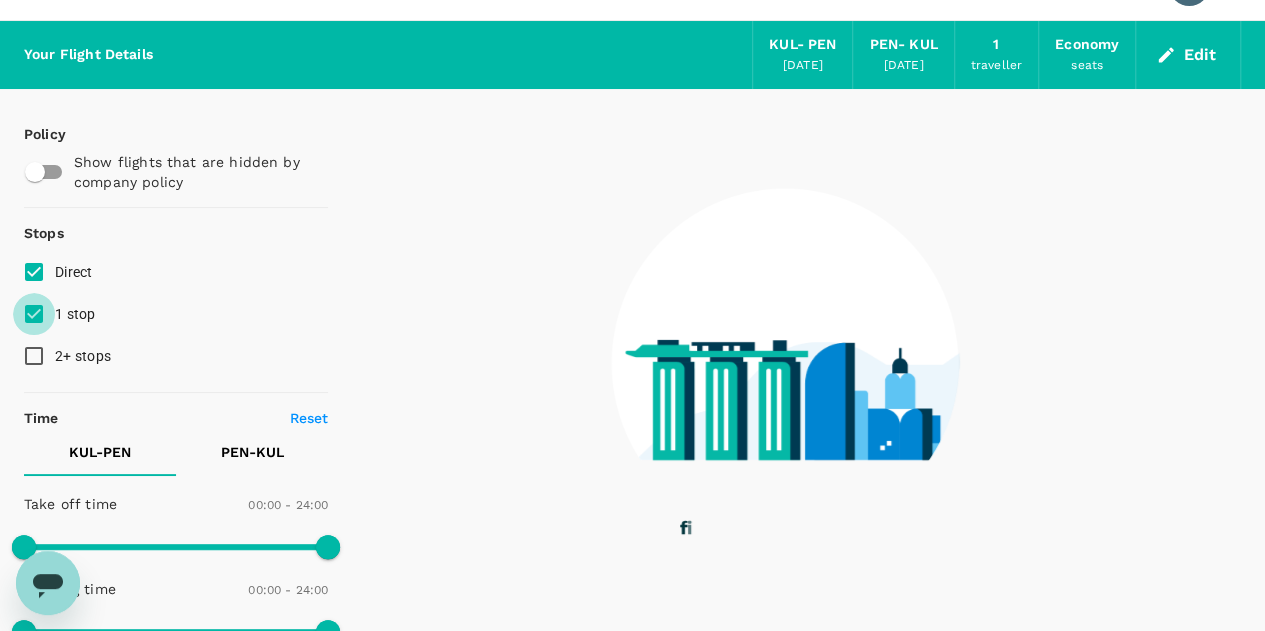 click on "1 stop" at bounding box center (34, 314) 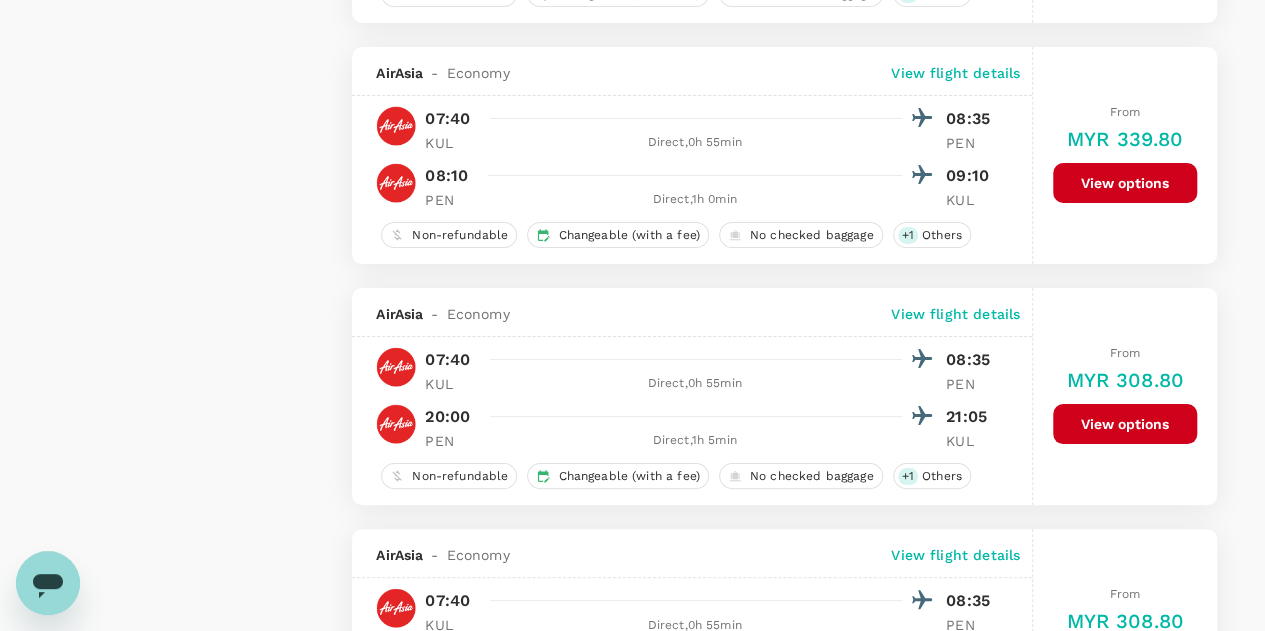 scroll, scrollTop: 3748, scrollLeft: 0, axis: vertical 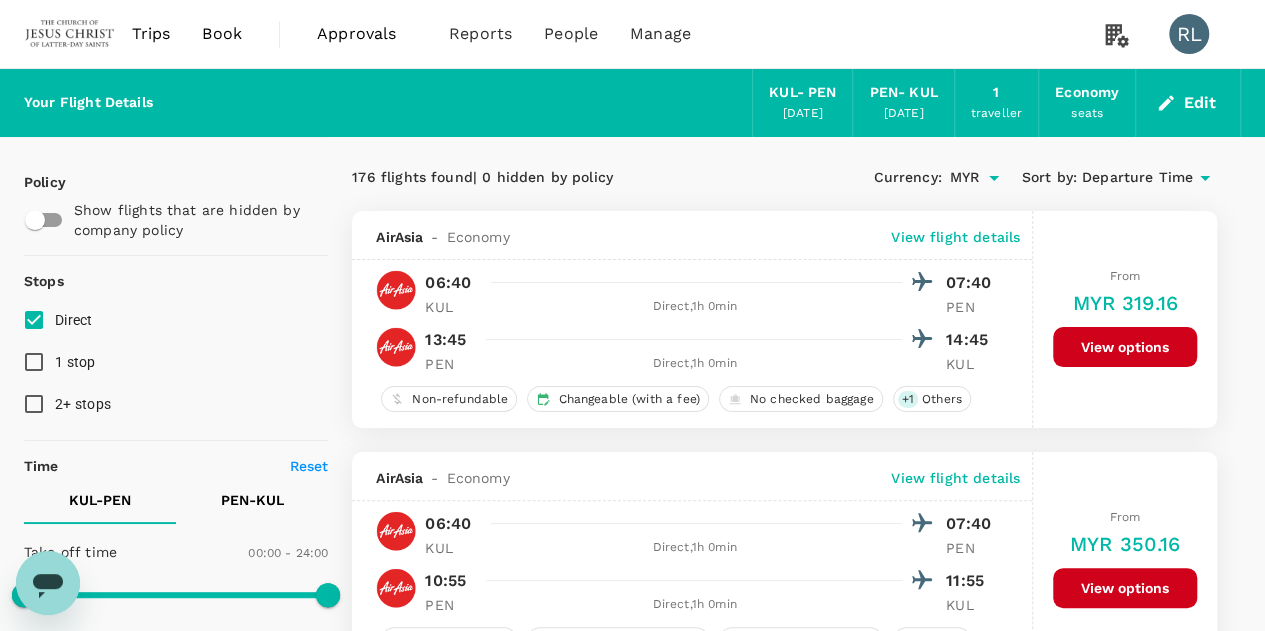 click on "Edit" at bounding box center [1188, 103] 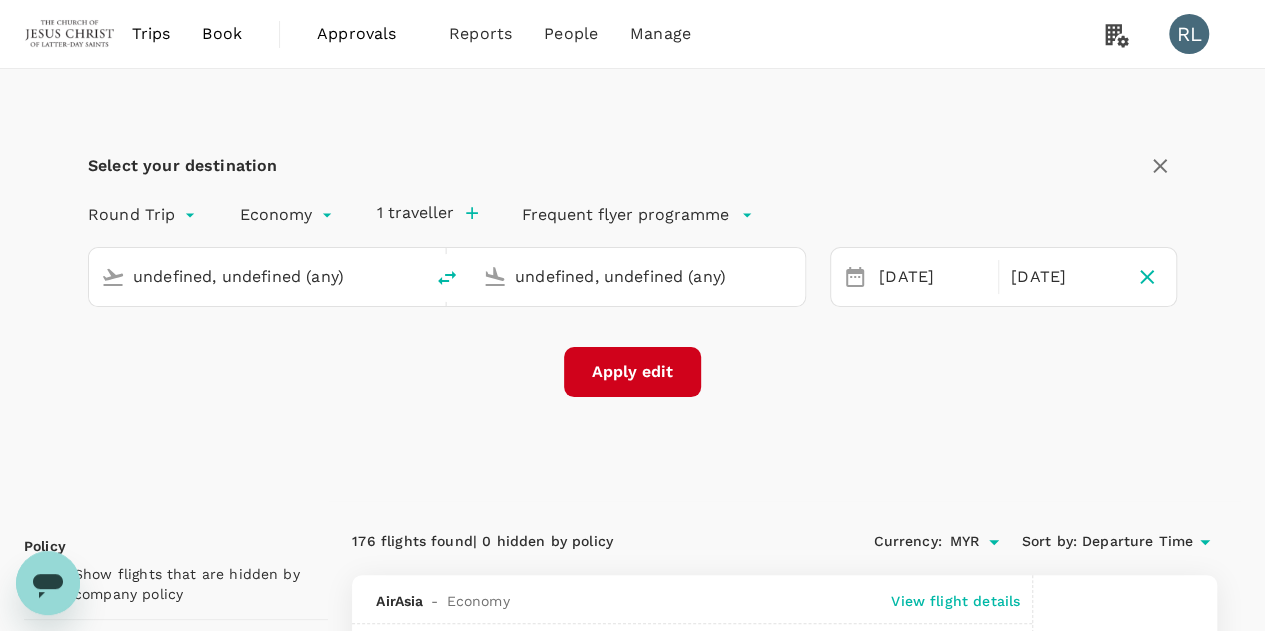 type 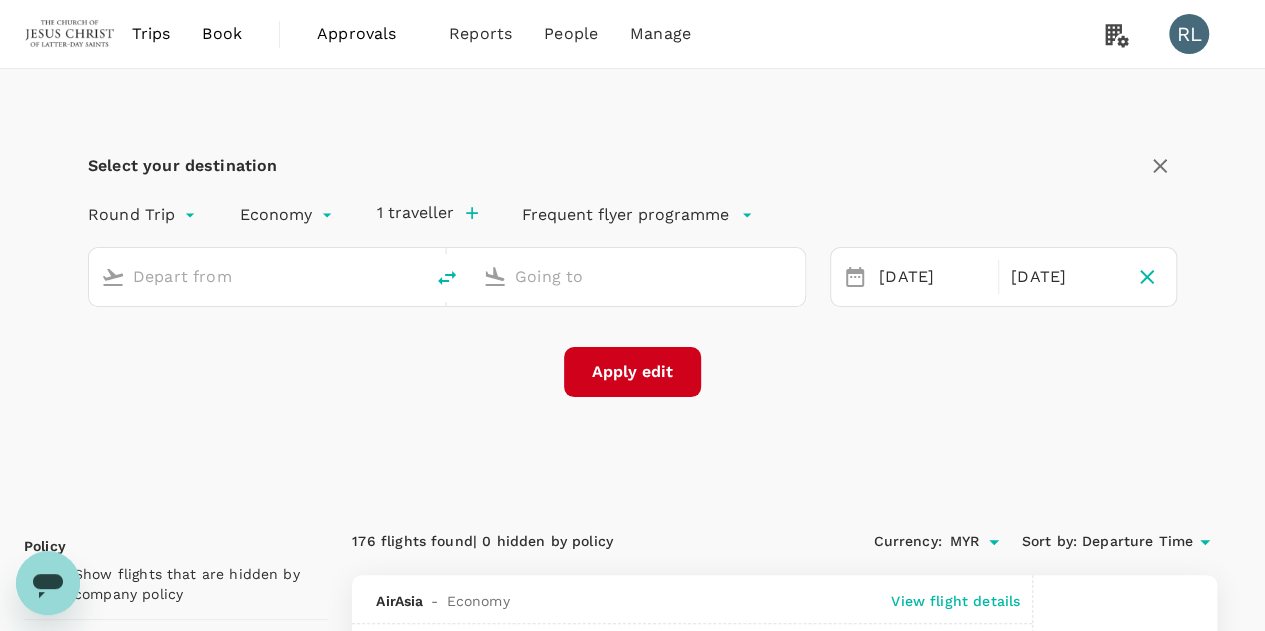 type on "oneway" 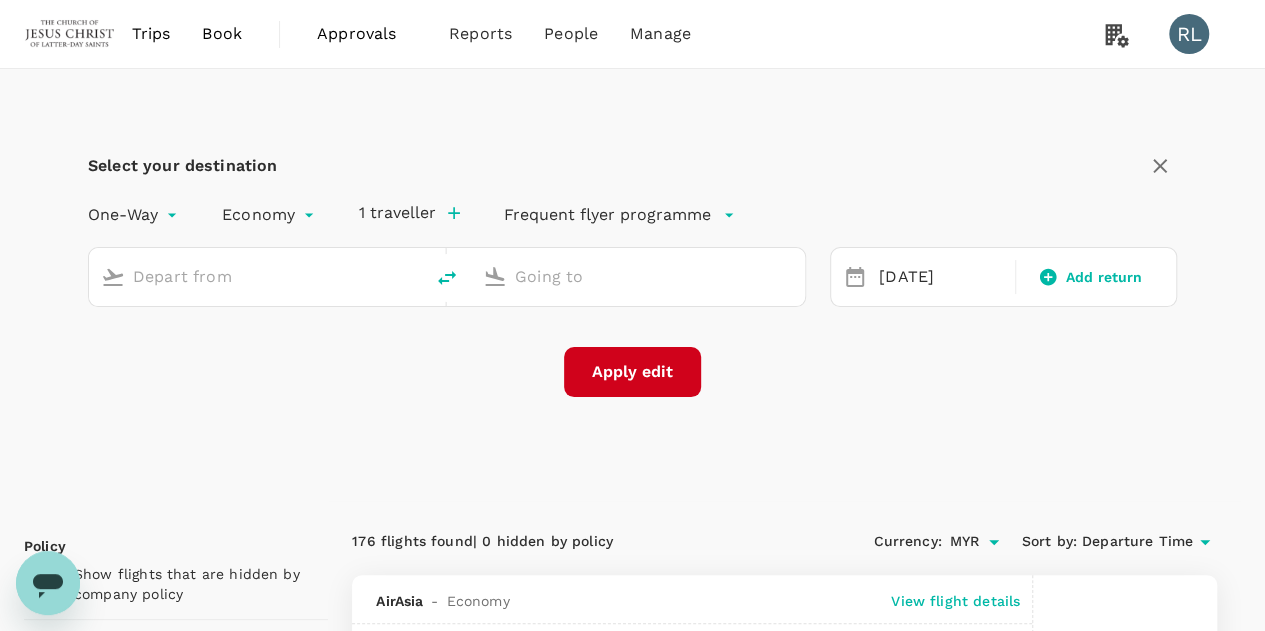 type on "Kuala Lumpur Intl ([GEOGRAPHIC_DATA])" 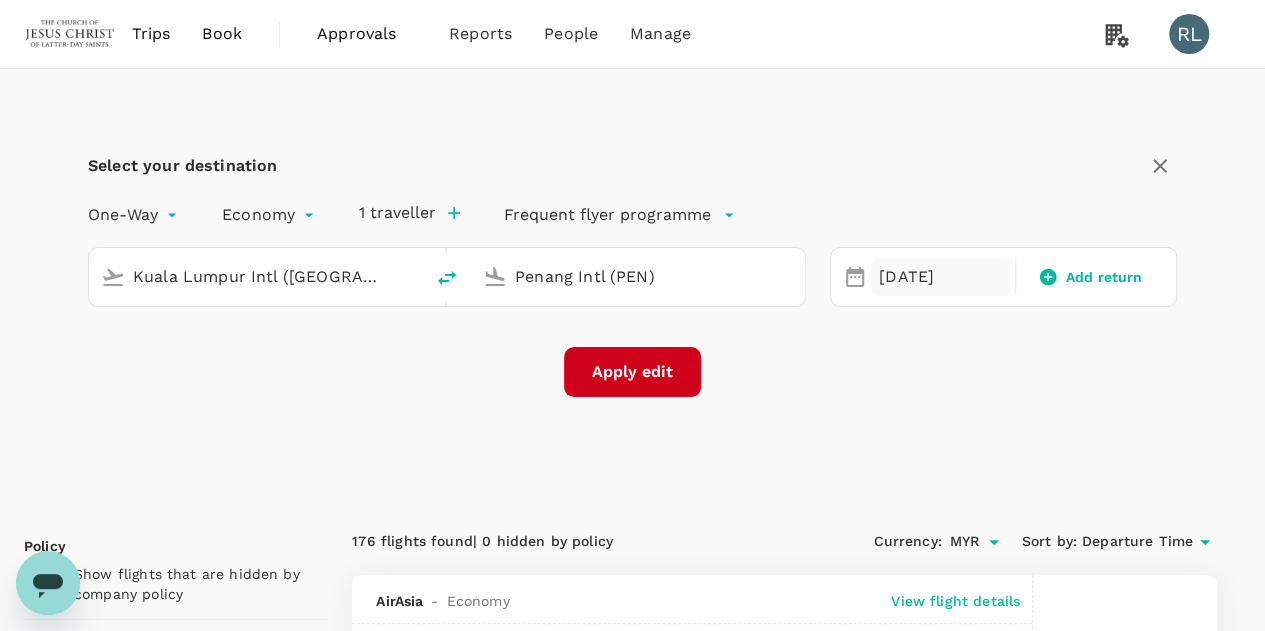 click on "25 Jul" at bounding box center (941, 277) 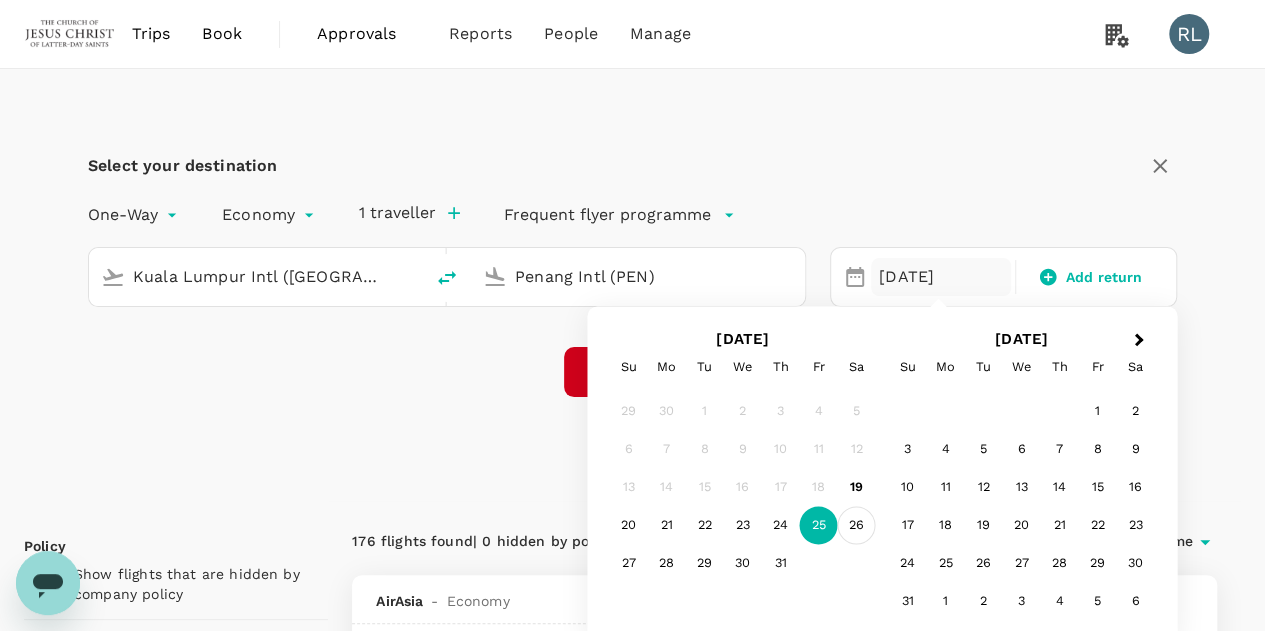 click on "26" at bounding box center [857, 526] 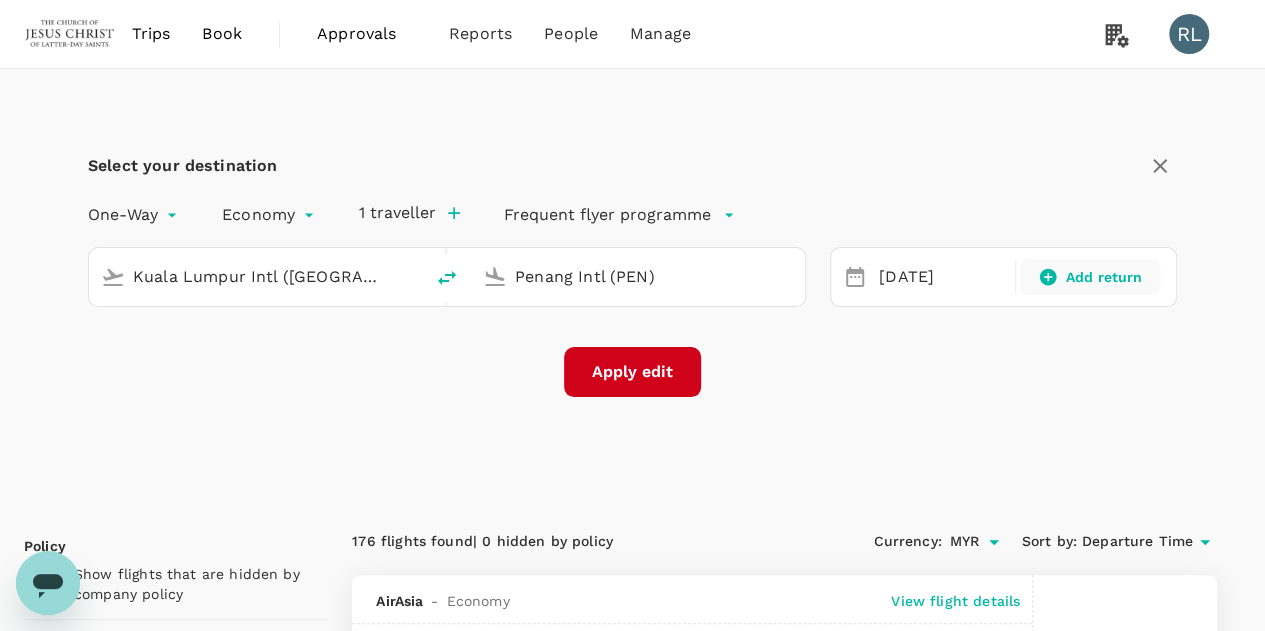click on "Add return" at bounding box center (1104, 277) 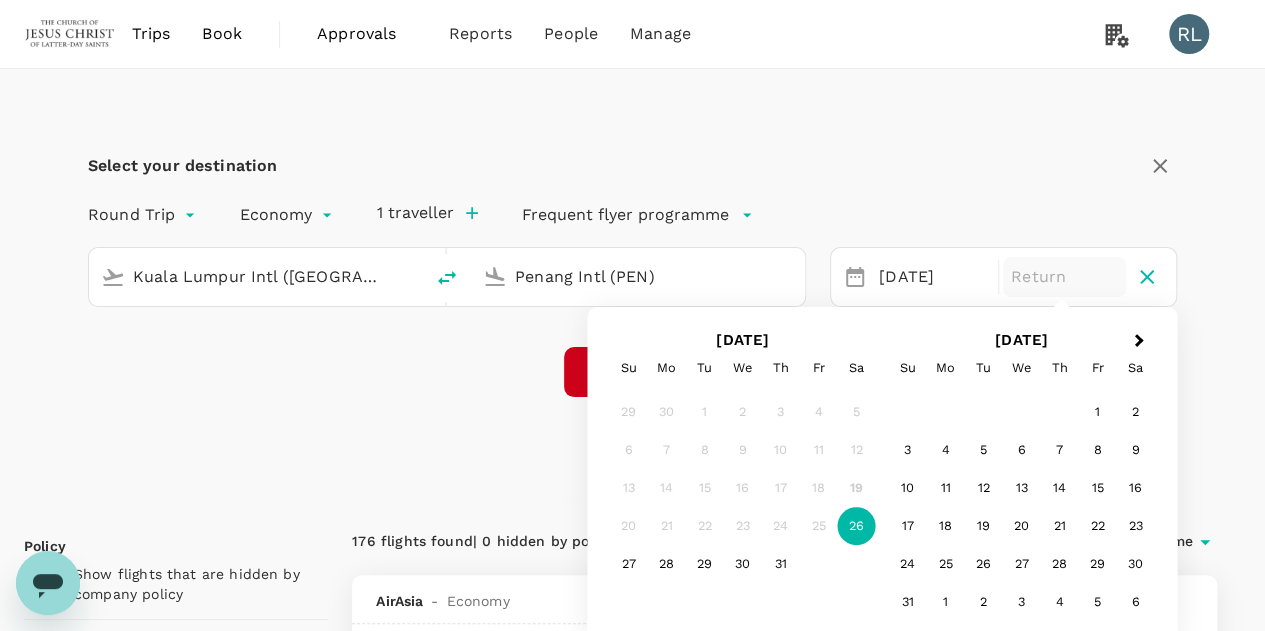 type on "roundtrip" 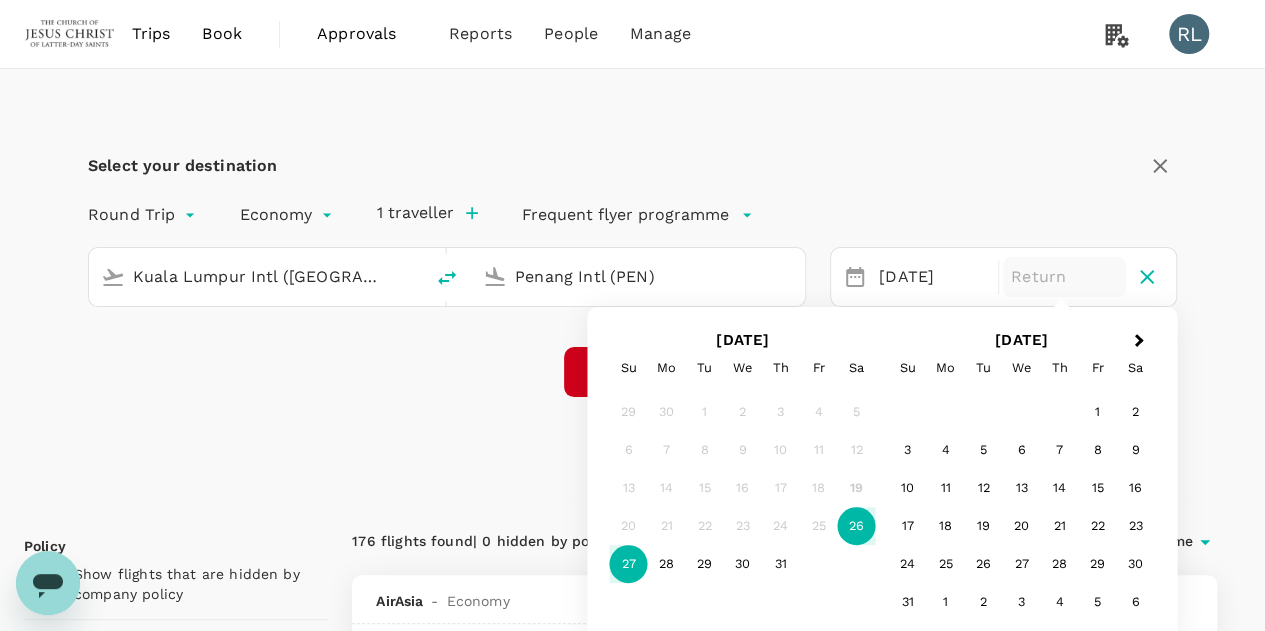 click on "27" at bounding box center [629, 564] 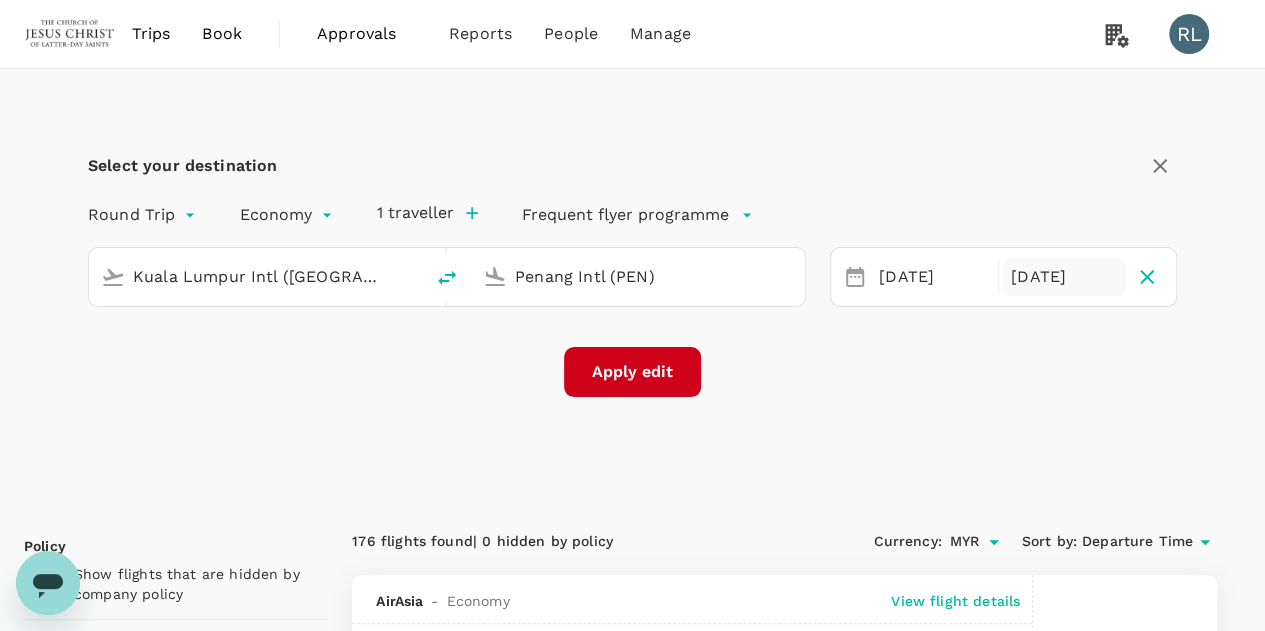 click on "Apply edit" at bounding box center (632, 372) 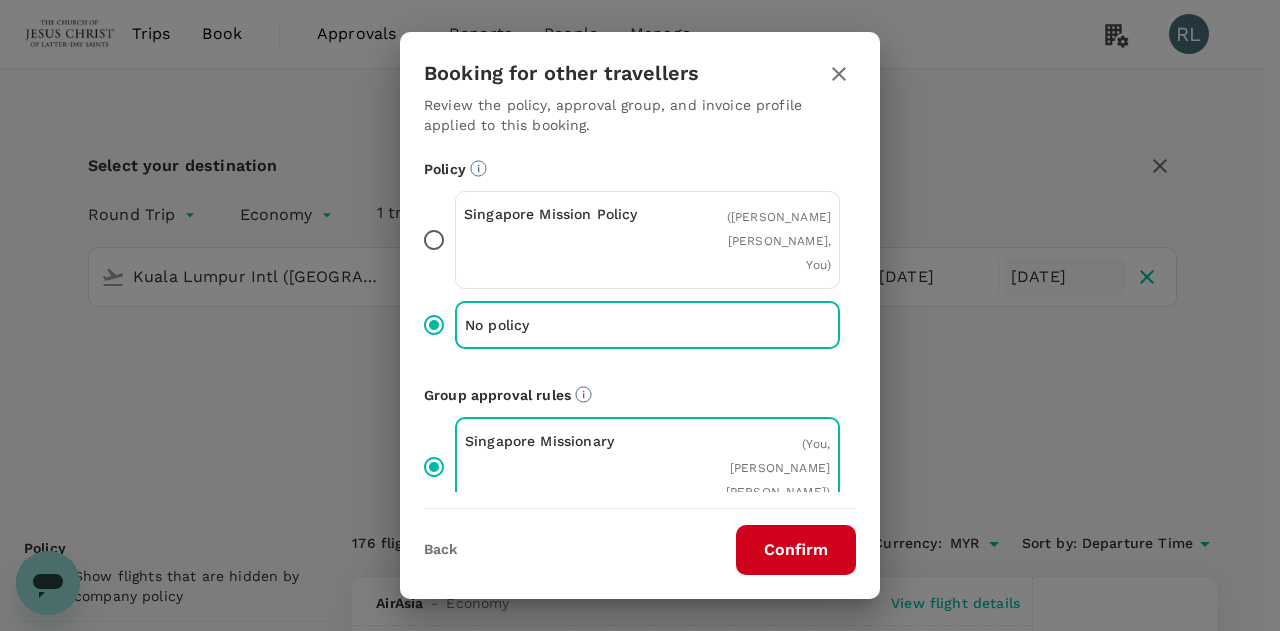 click on "Confirm" at bounding box center [796, 550] 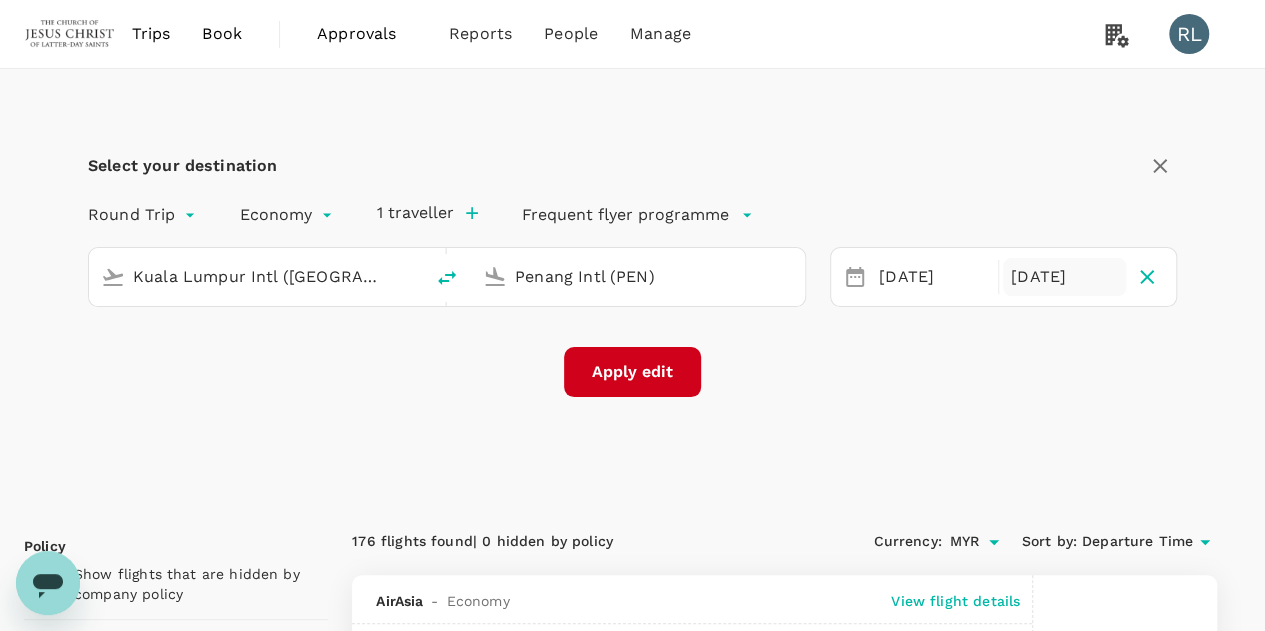 checkbox on "false" 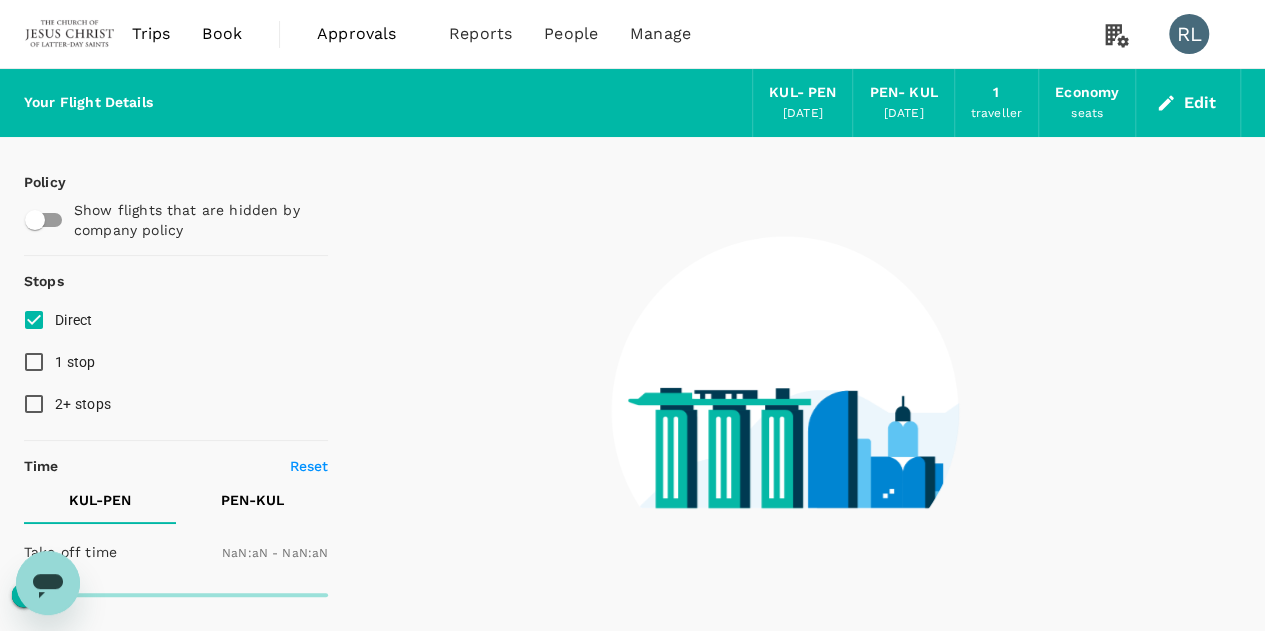 type on "1440" 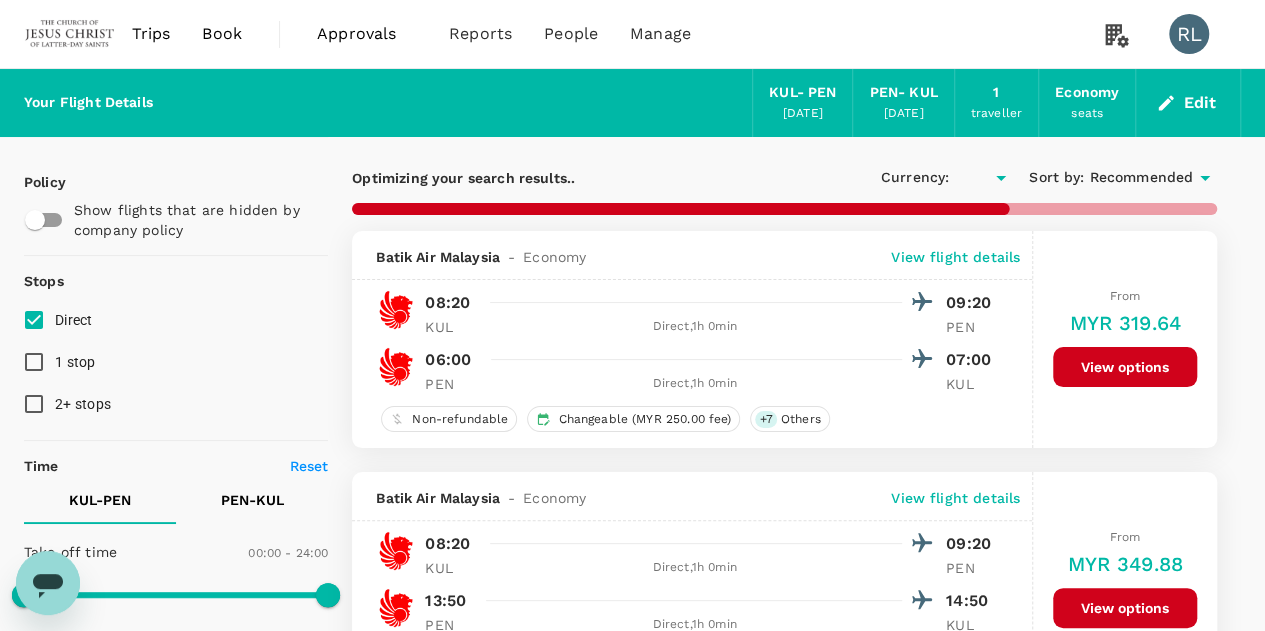 checkbox on "true" 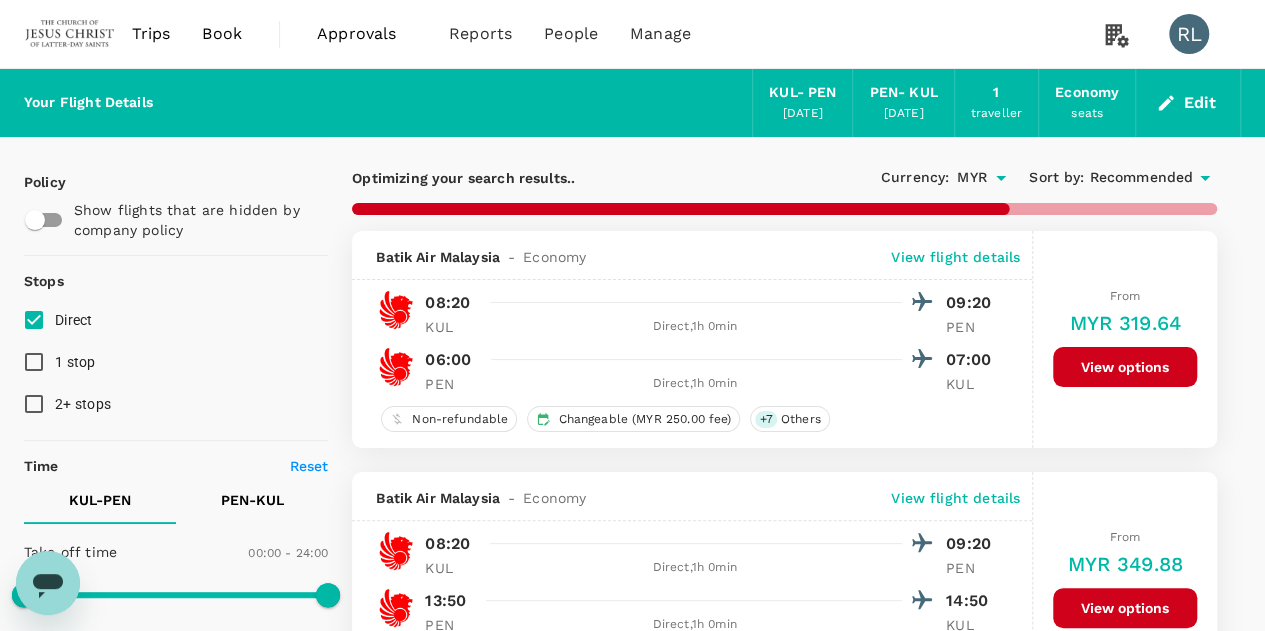click on "Recommended" at bounding box center (1141, 178) 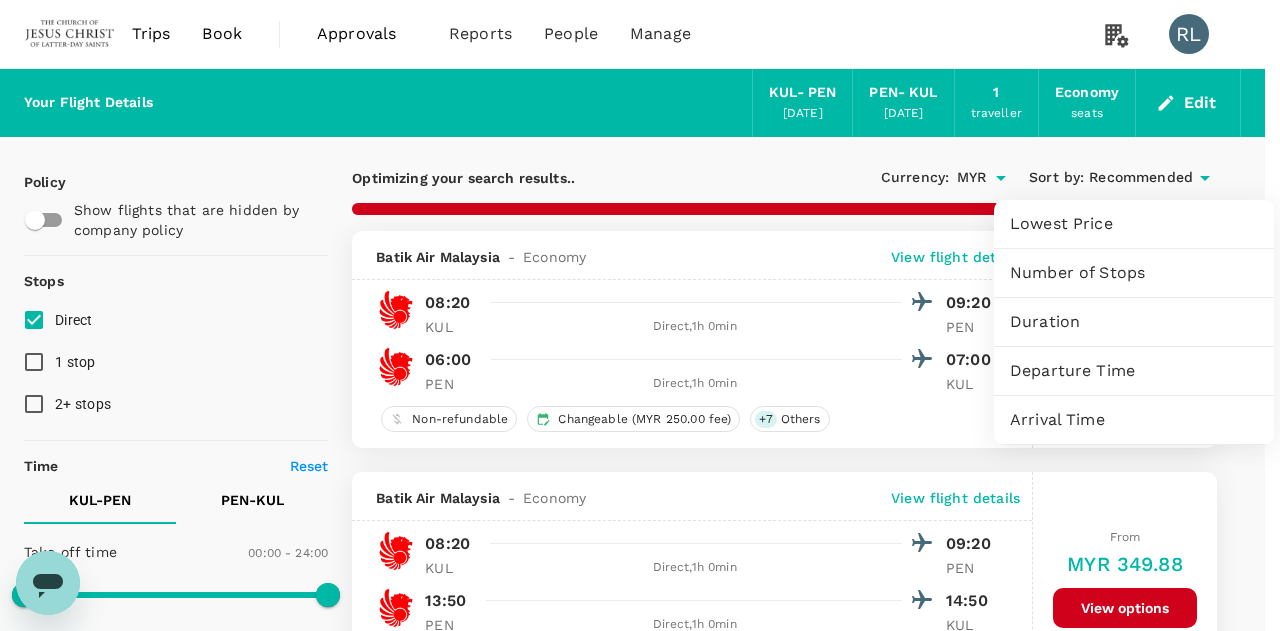 click on "Departure Time" at bounding box center [1134, 371] 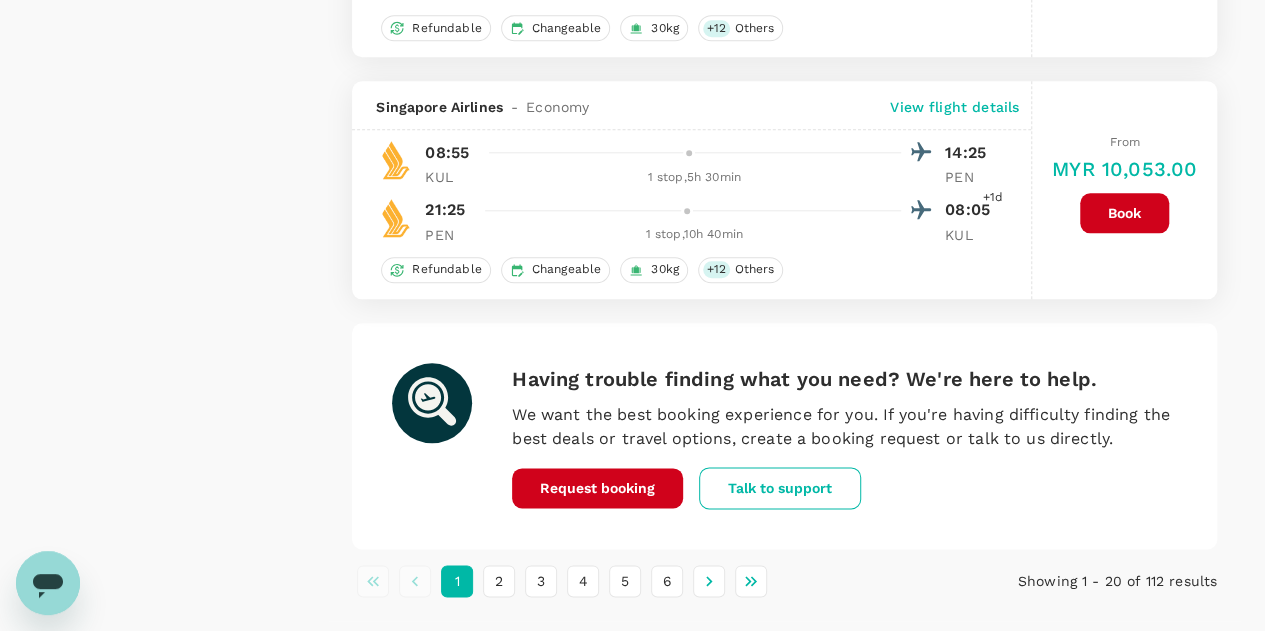 scroll, scrollTop: 4836, scrollLeft: 0, axis: vertical 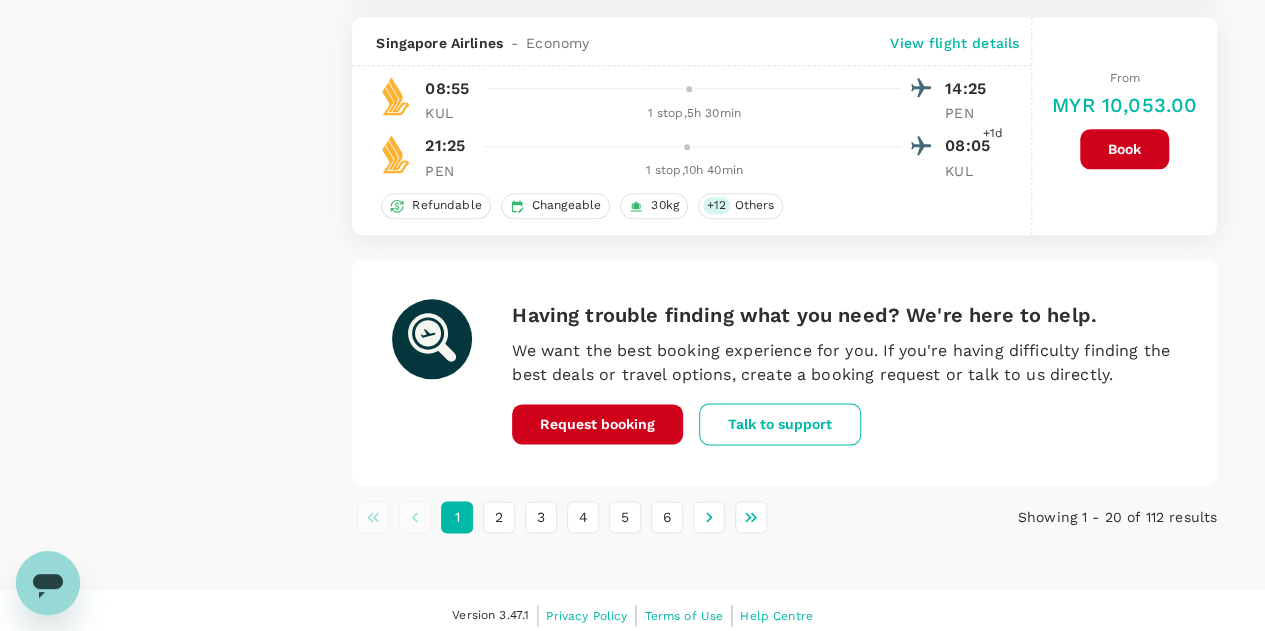 click on "4" at bounding box center (583, 517) 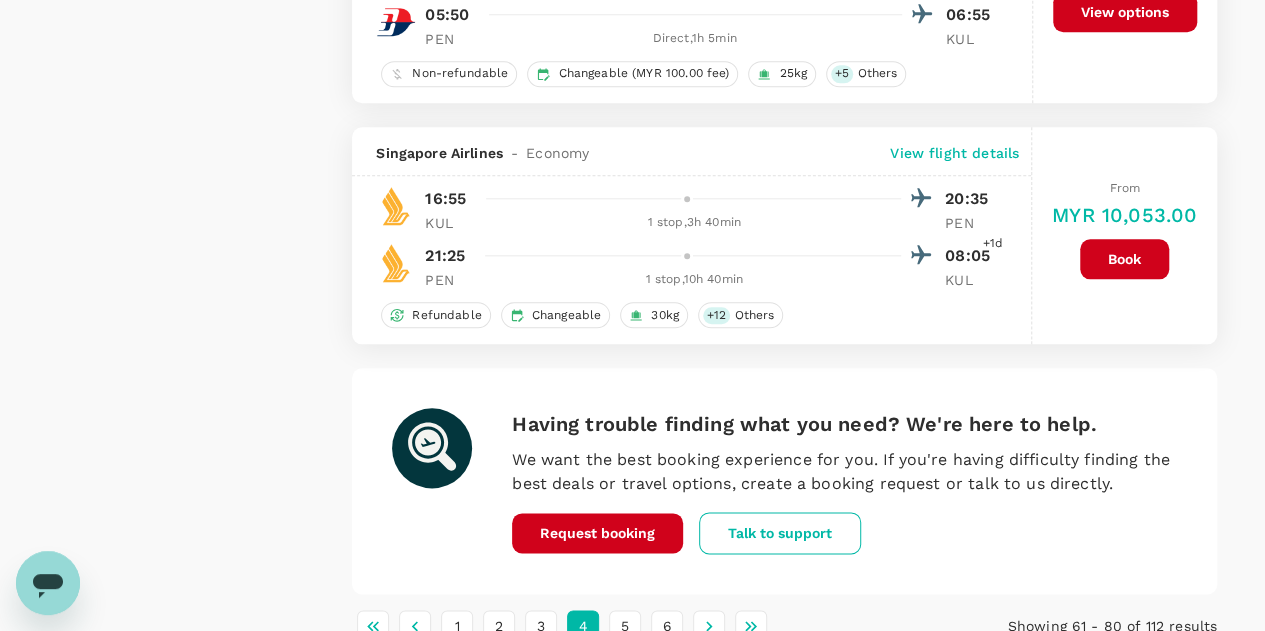 scroll, scrollTop: 4915, scrollLeft: 0, axis: vertical 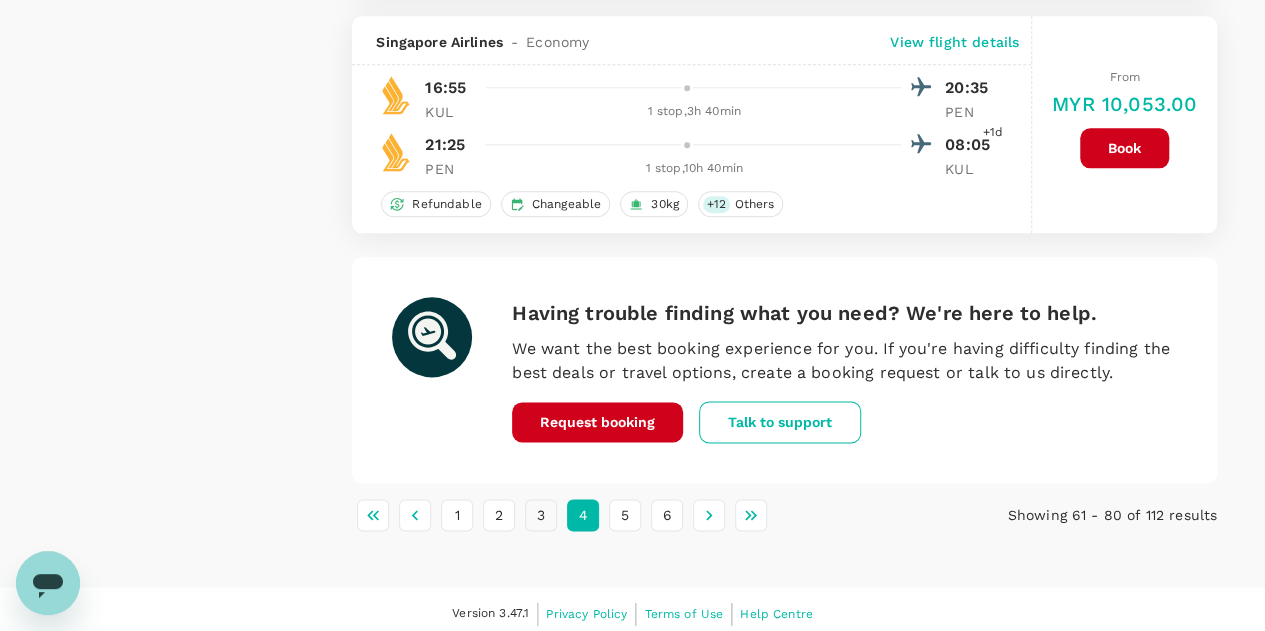 click on "3" at bounding box center (541, 515) 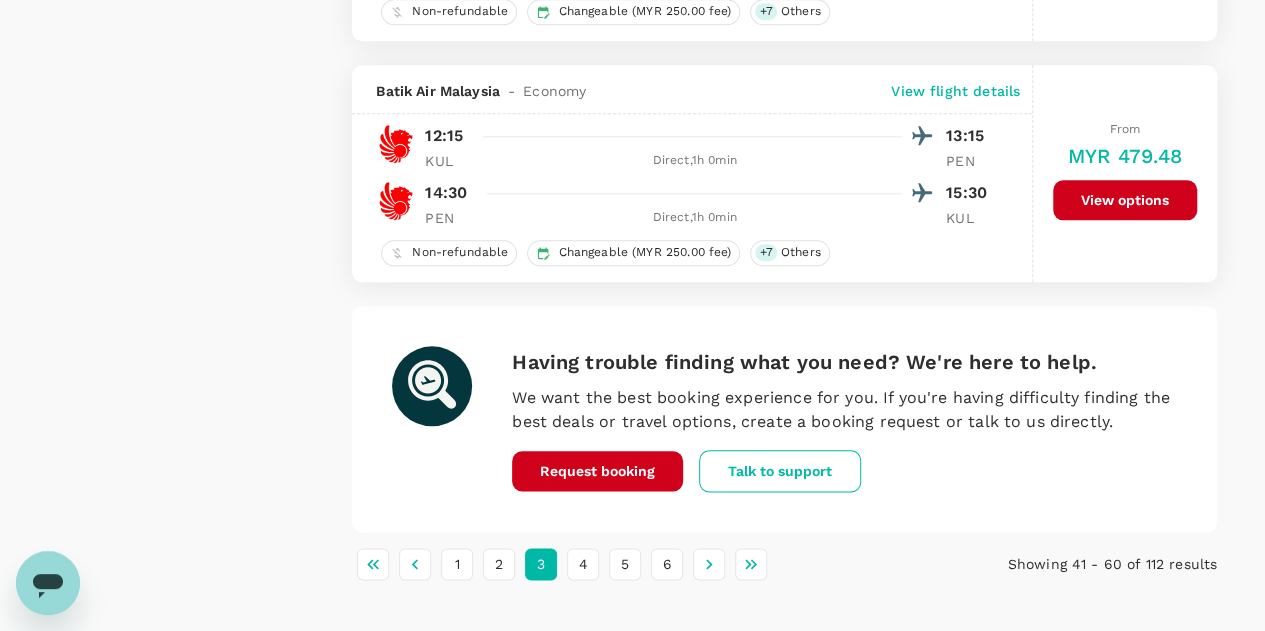 scroll, scrollTop: 4806, scrollLeft: 0, axis: vertical 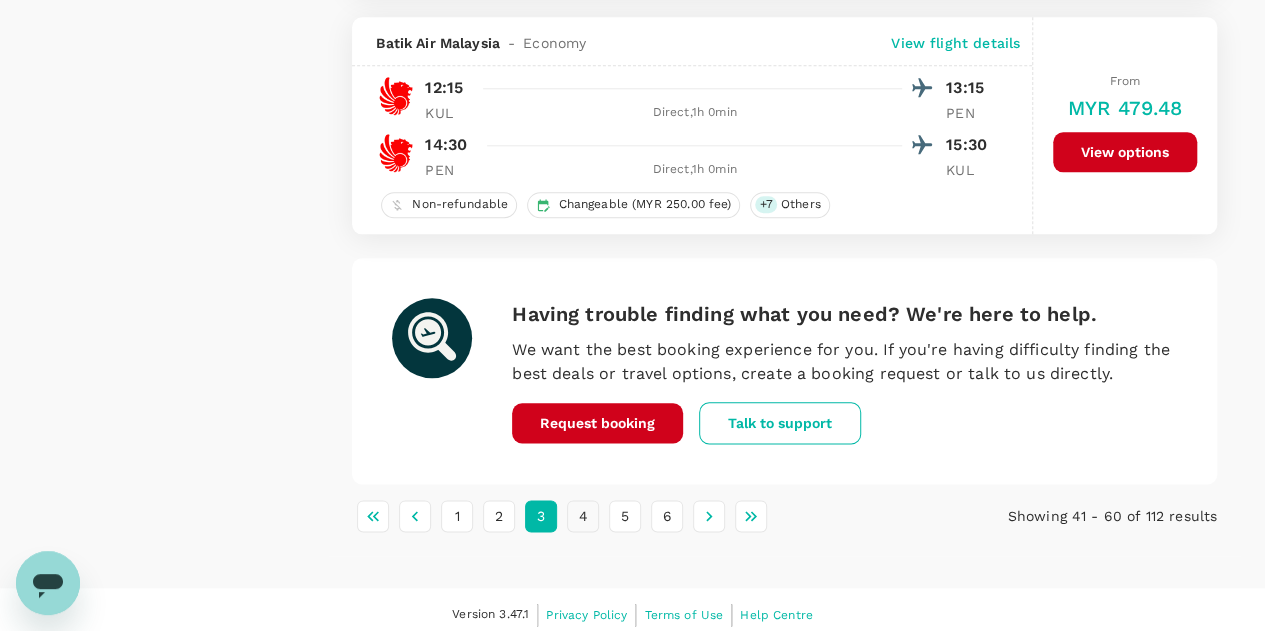 click on "4" at bounding box center (583, 516) 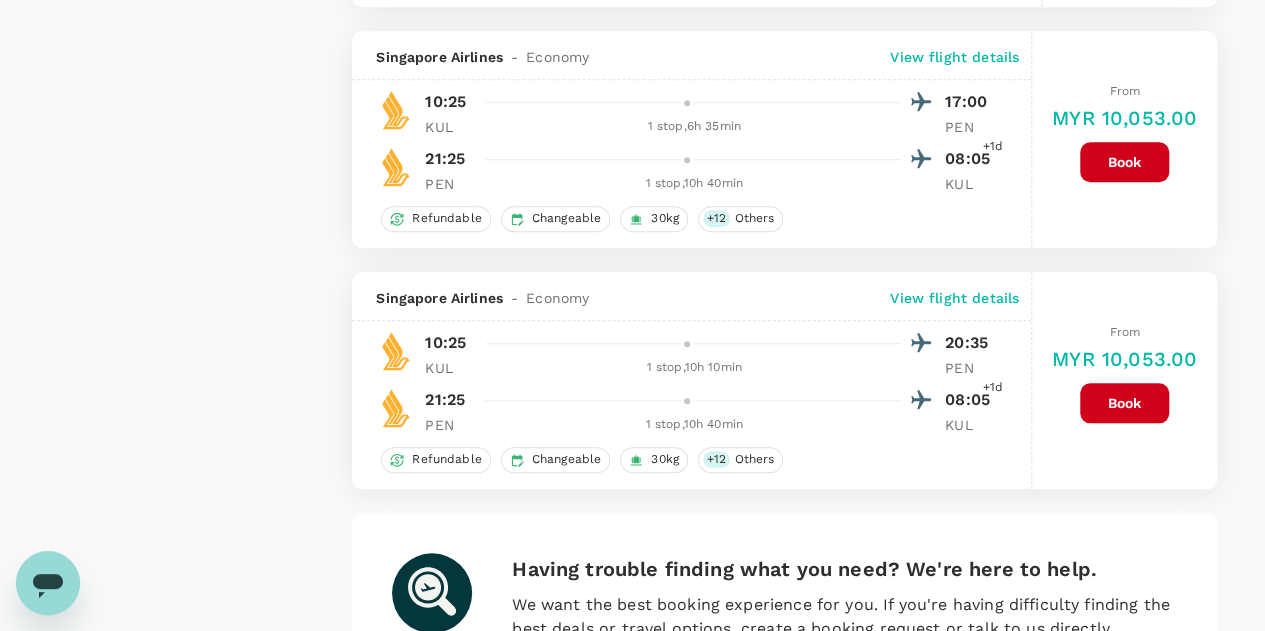 scroll, scrollTop: 4796, scrollLeft: 0, axis: vertical 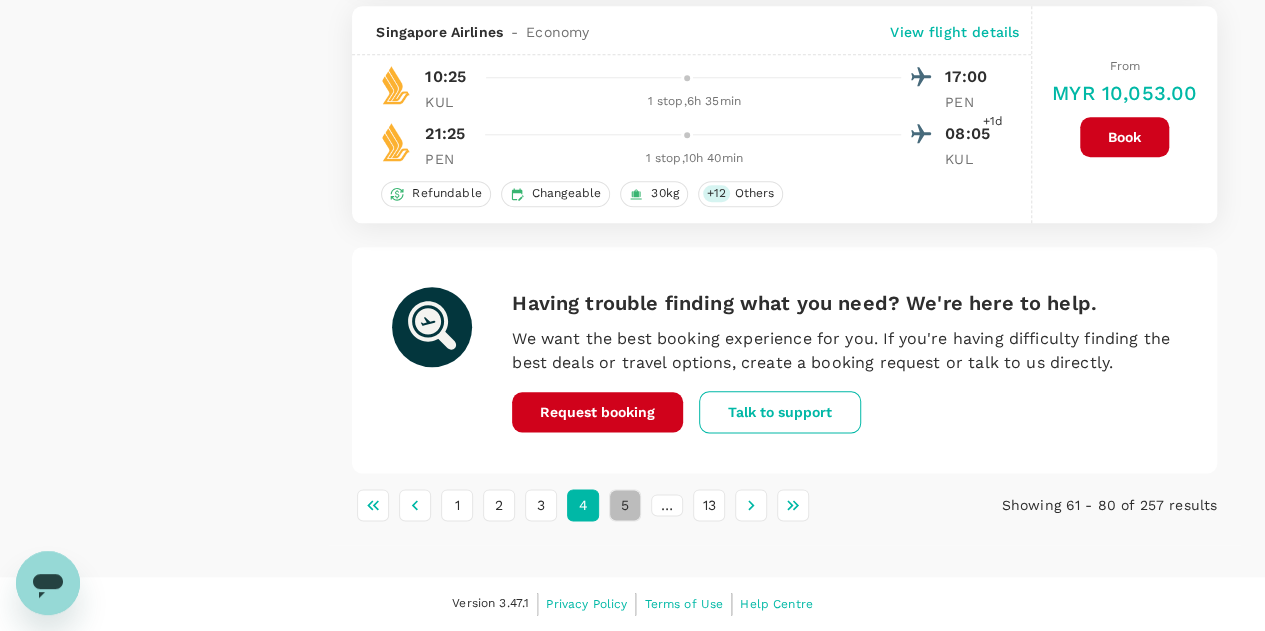 click on "5" at bounding box center (625, 505) 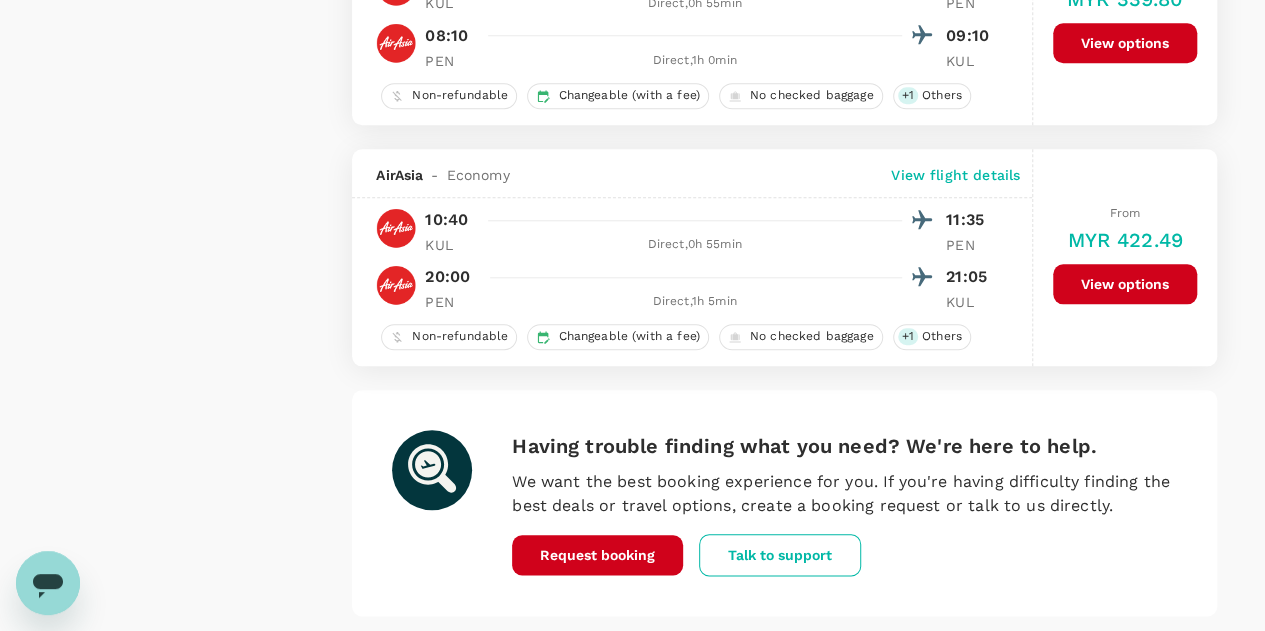 scroll, scrollTop: 4808, scrollLeft: 0, axis: vertical 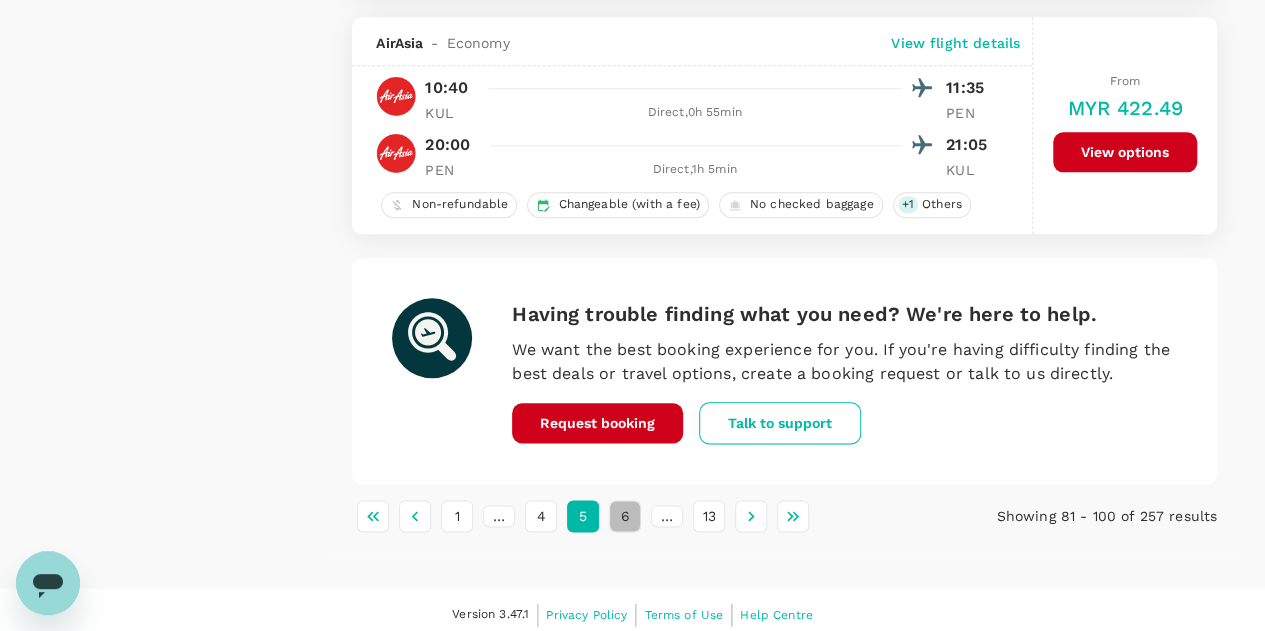 click on "6" at bounding box center (625, 516) 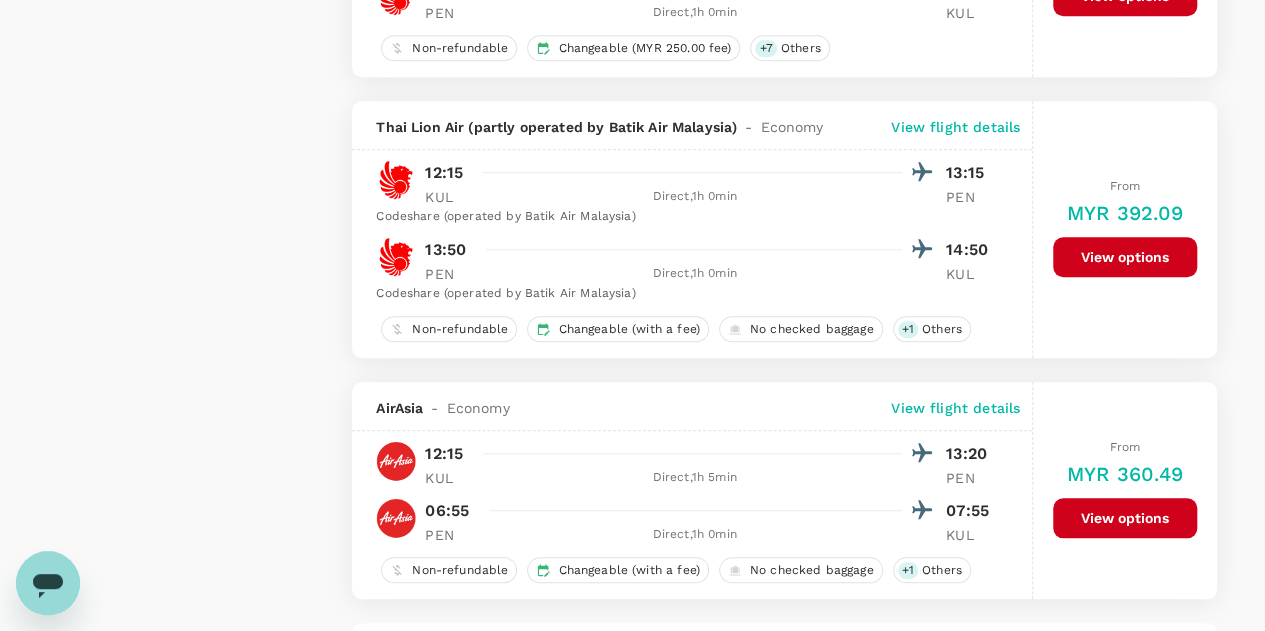 scroll, scrollTop: 4866, scrollLeft: 0, axis: vertical 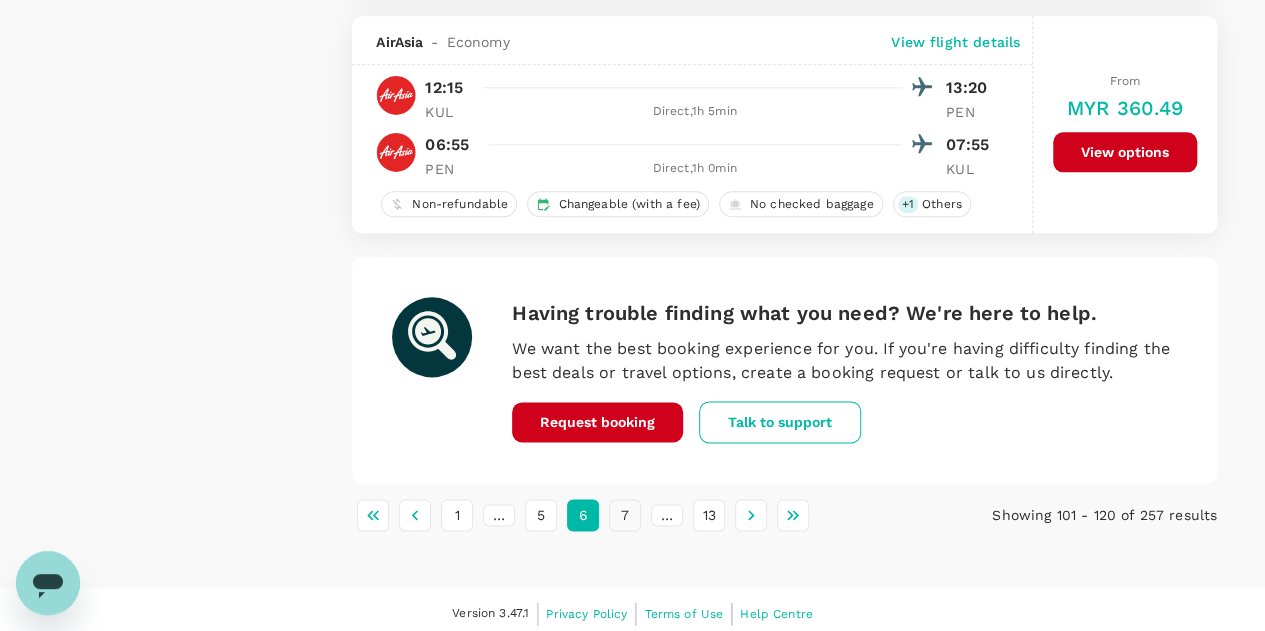 click on "7" at bounding box center [625, 515] 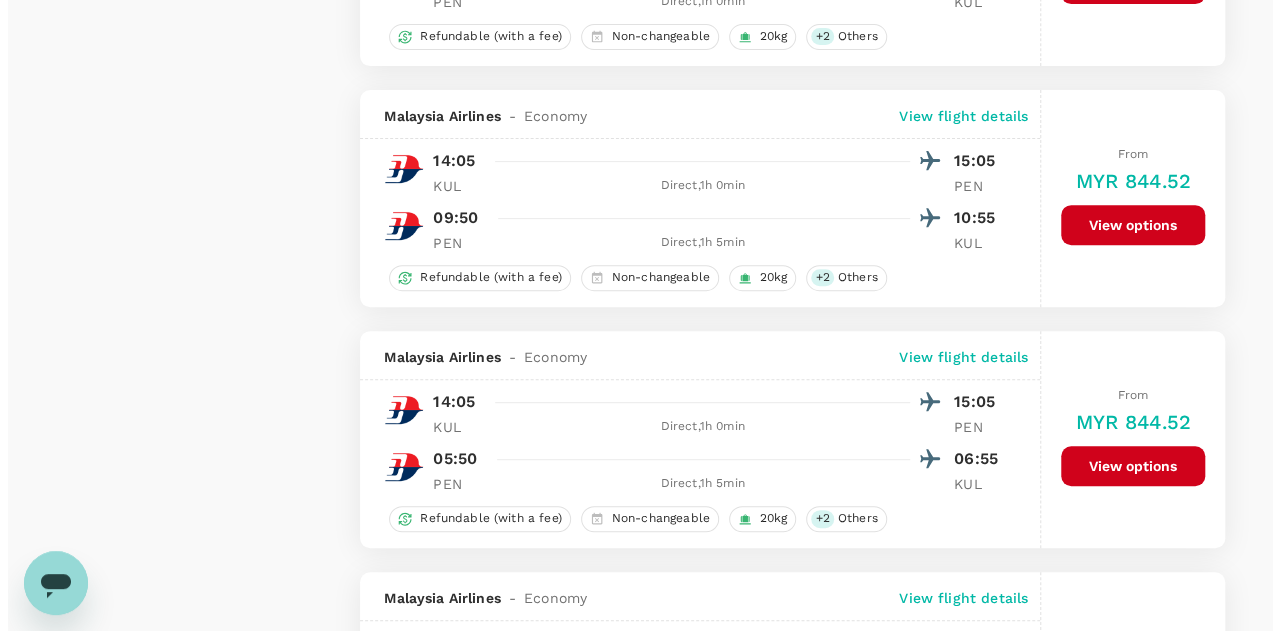 scroll, scrollTop: 4100, scrollLeft: 0, axis: vertical 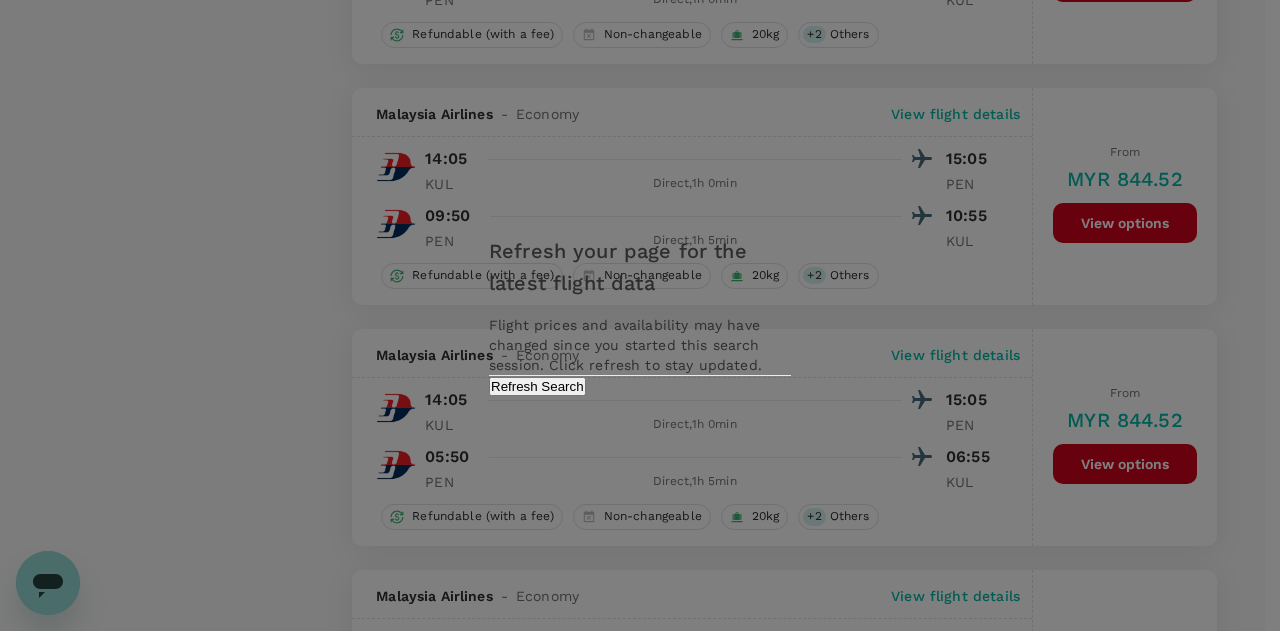 click on "Refresh Search" at bounding box center [537, 386] 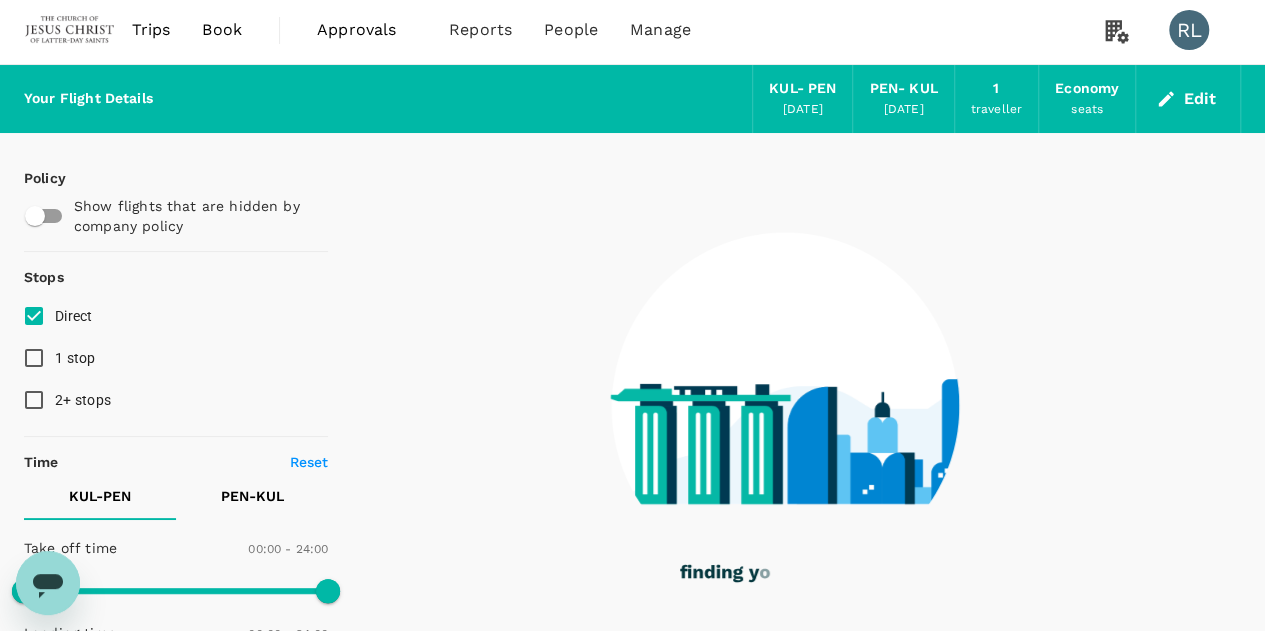 scroll, scrollTop: 0, scrollLeft: 0, axis: both 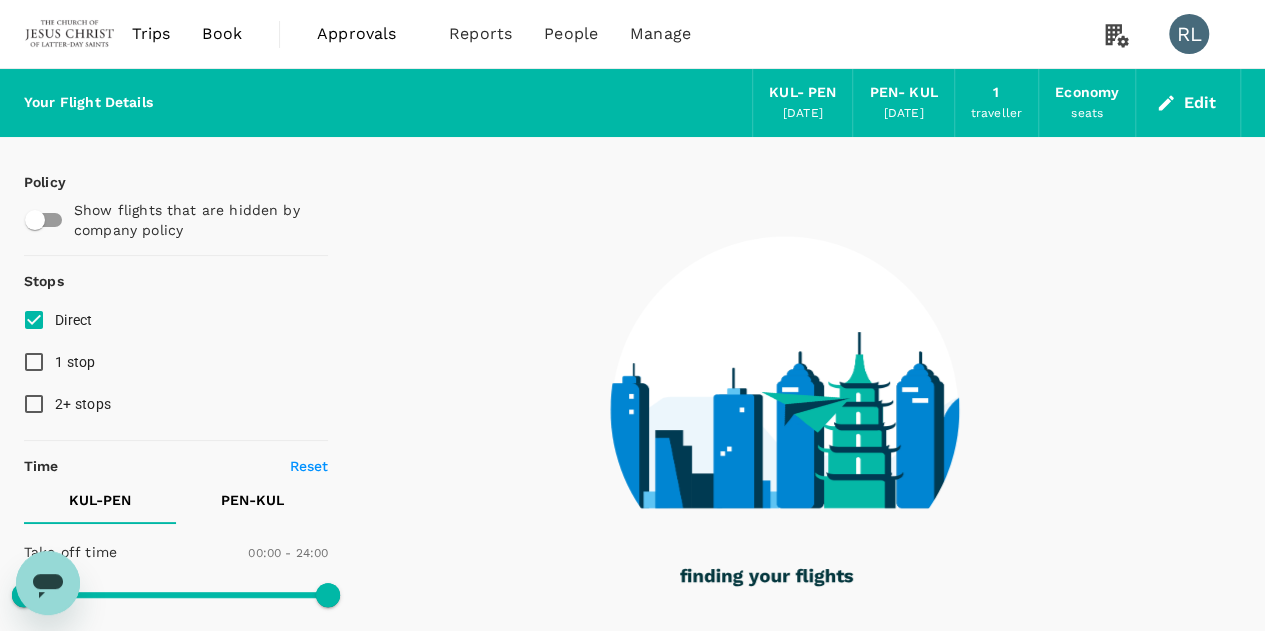 click on "Book" at bounding box center [222, 34] 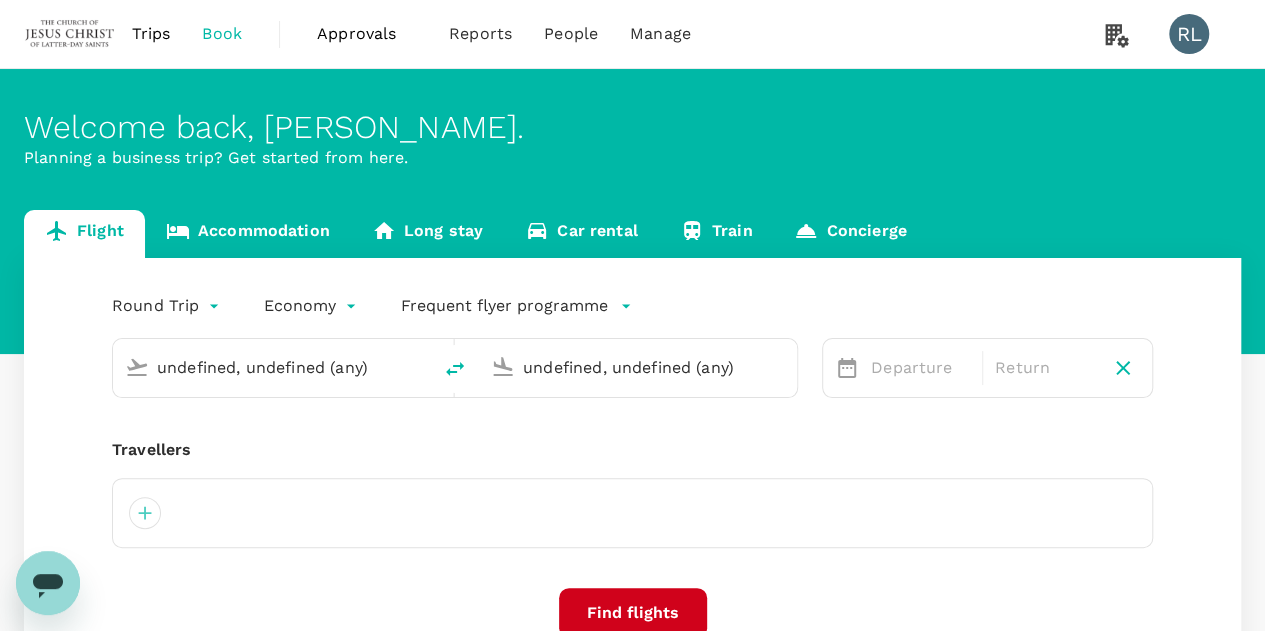 type 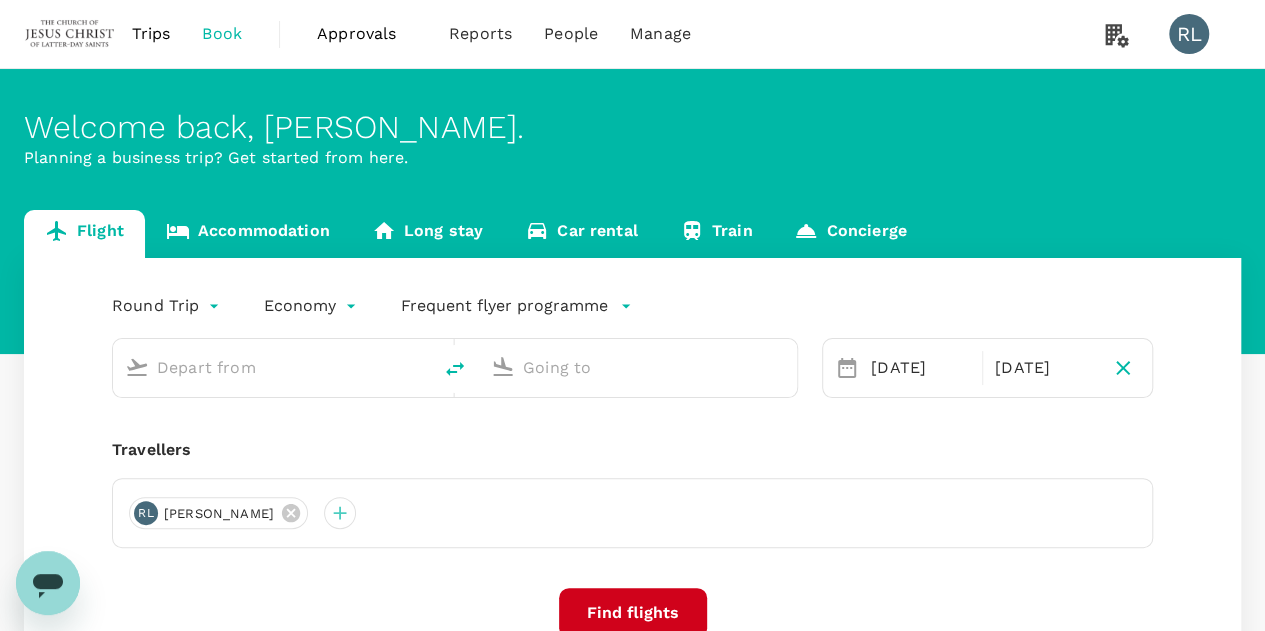 type on "Kuala Lumpur Intl ([GEOGRAPHIC_DATA])" 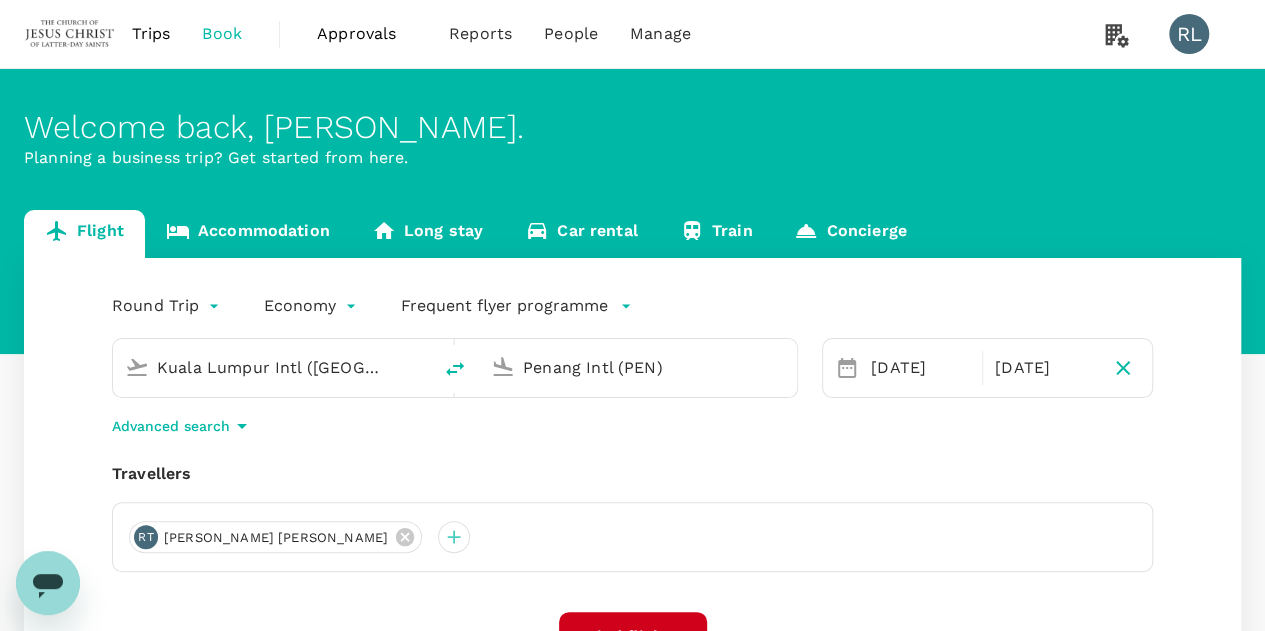 type 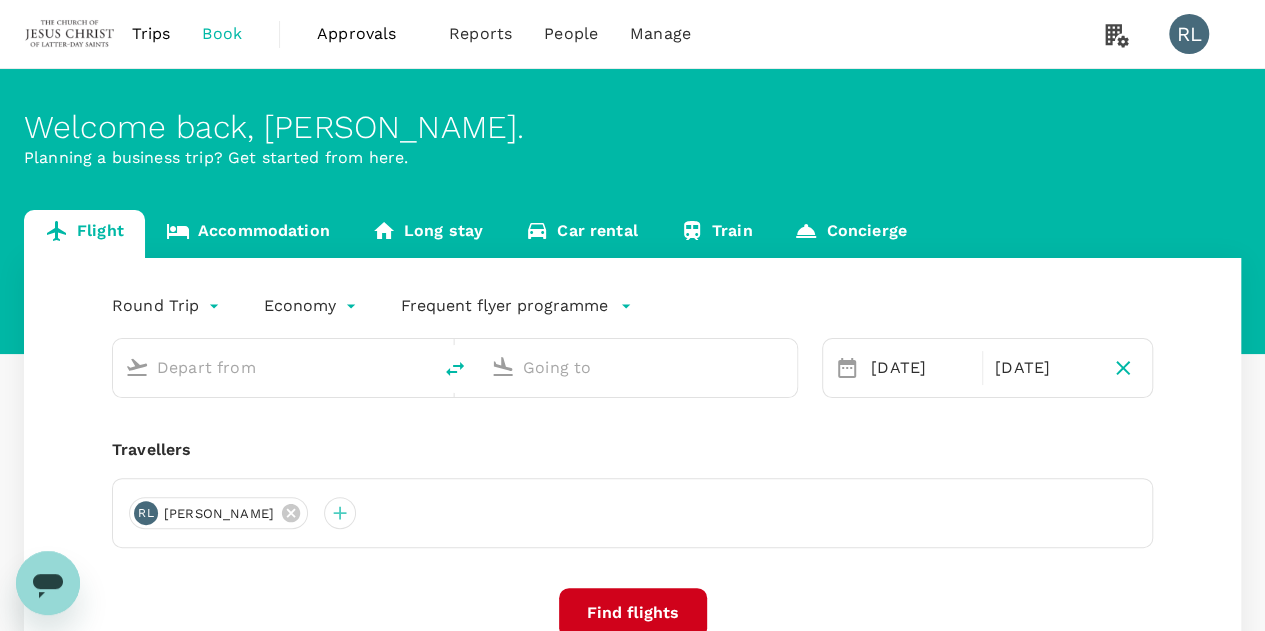 type on "Kuala Lumpur Intl ([GEOGRAPHIC_DATA])" 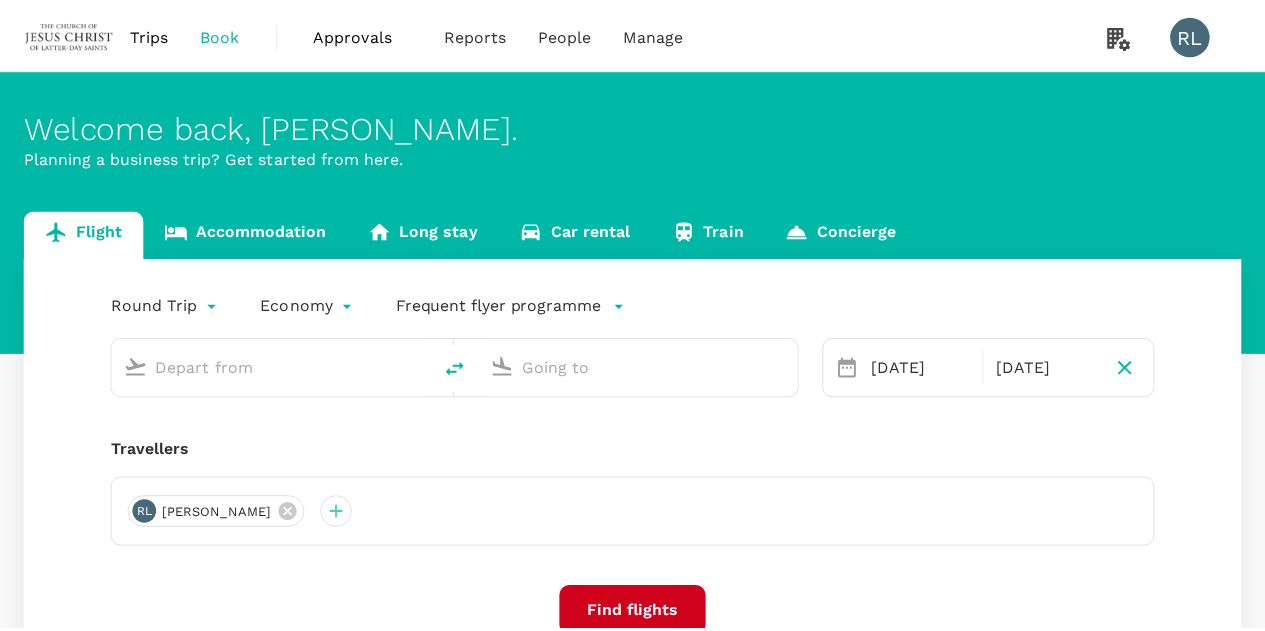 scroll, scrollTop: 0, scrollLeft: 0, axis: both 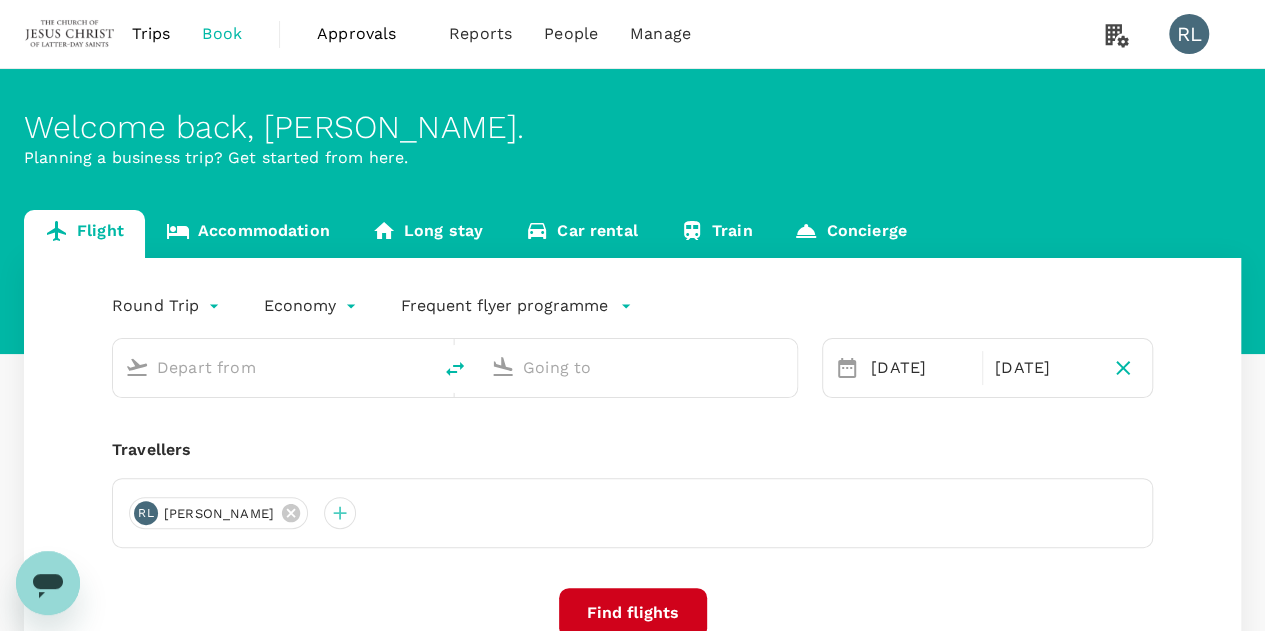 type on "Kuala Lumpur Intl ([GEOGRAPHIC_DATA])" 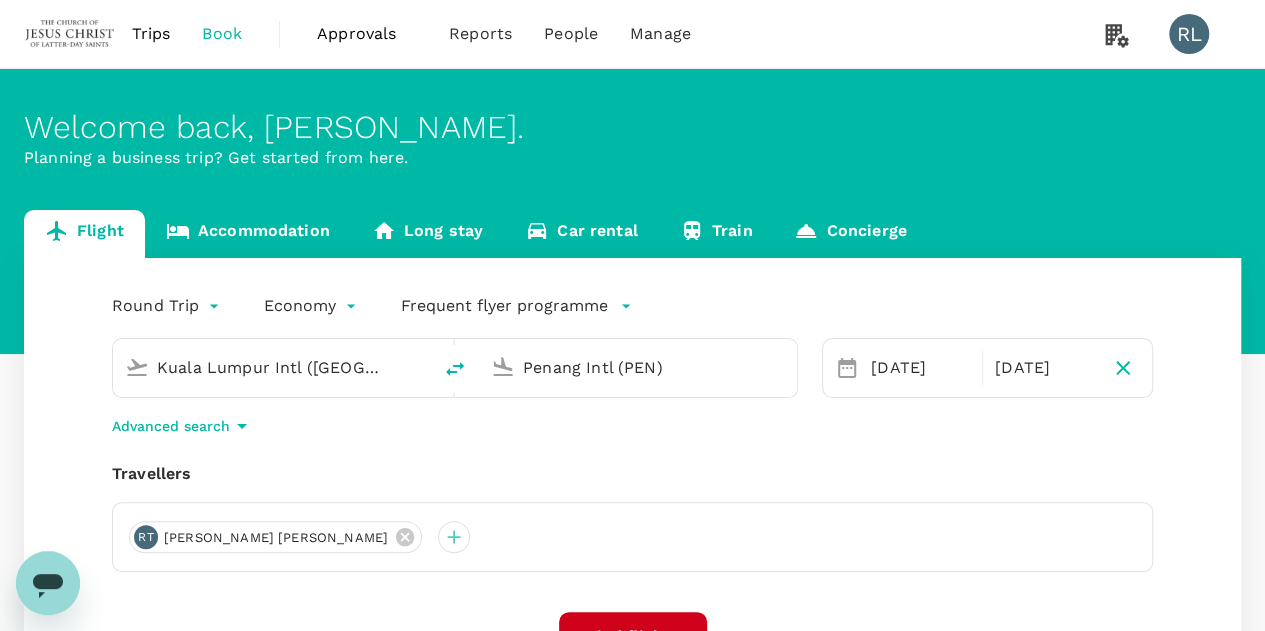type 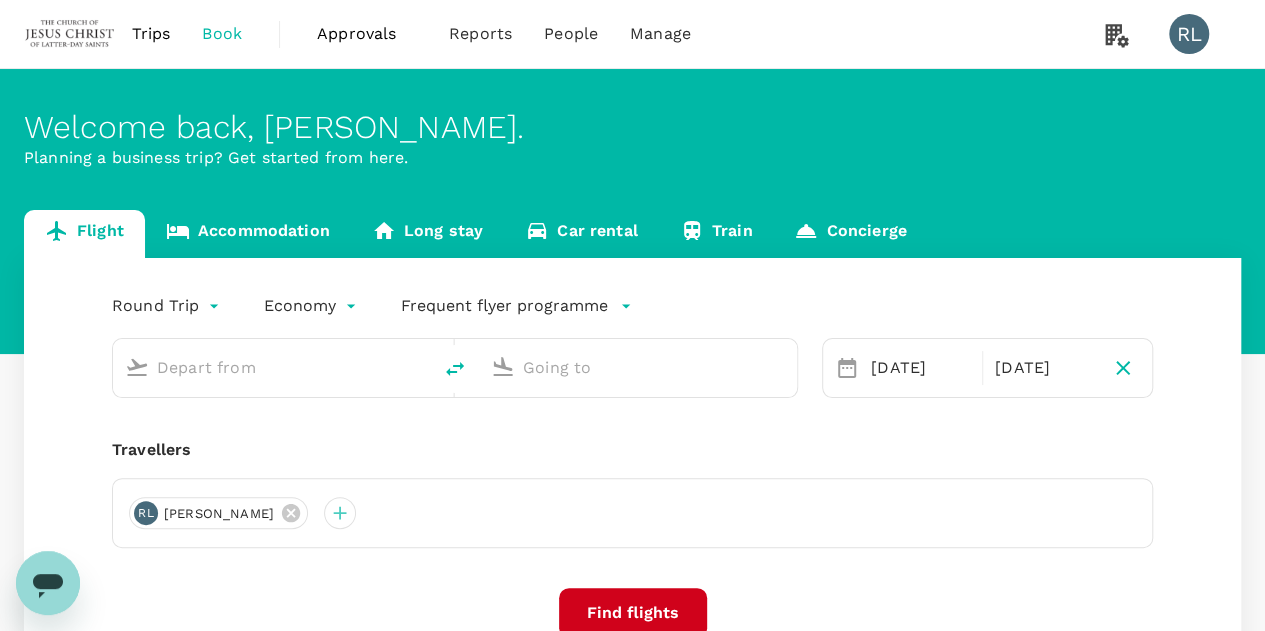 type on "Kuala Lumpur Intl ([GEOGRAPHIC_DATA])" 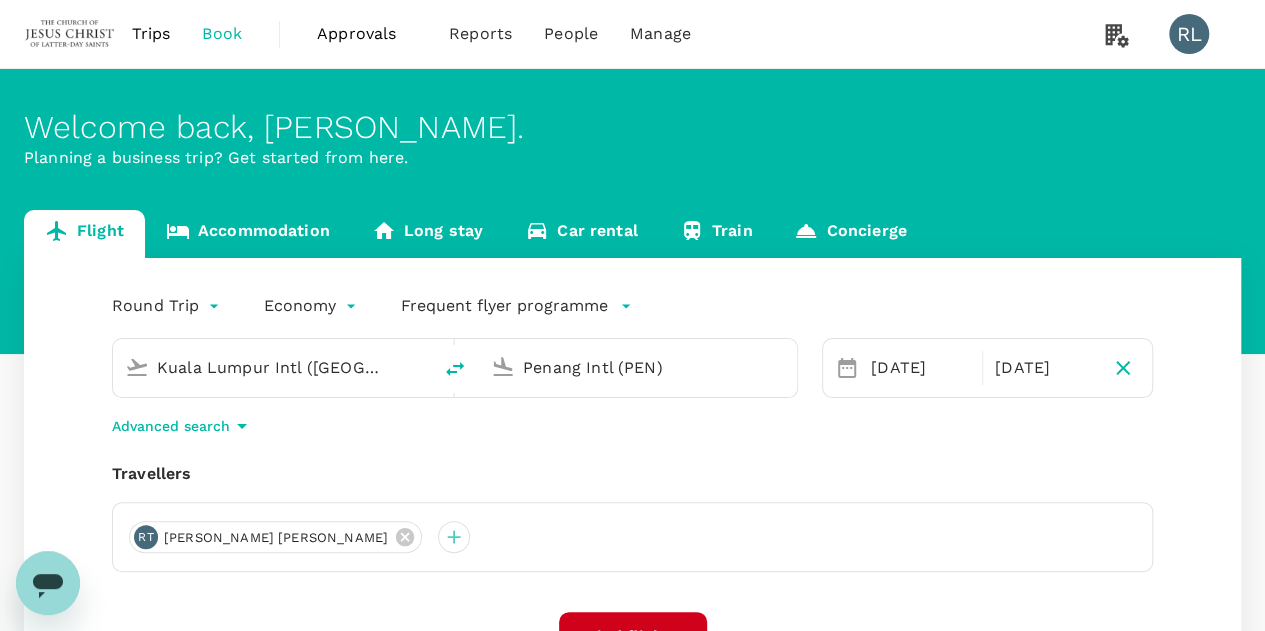 click 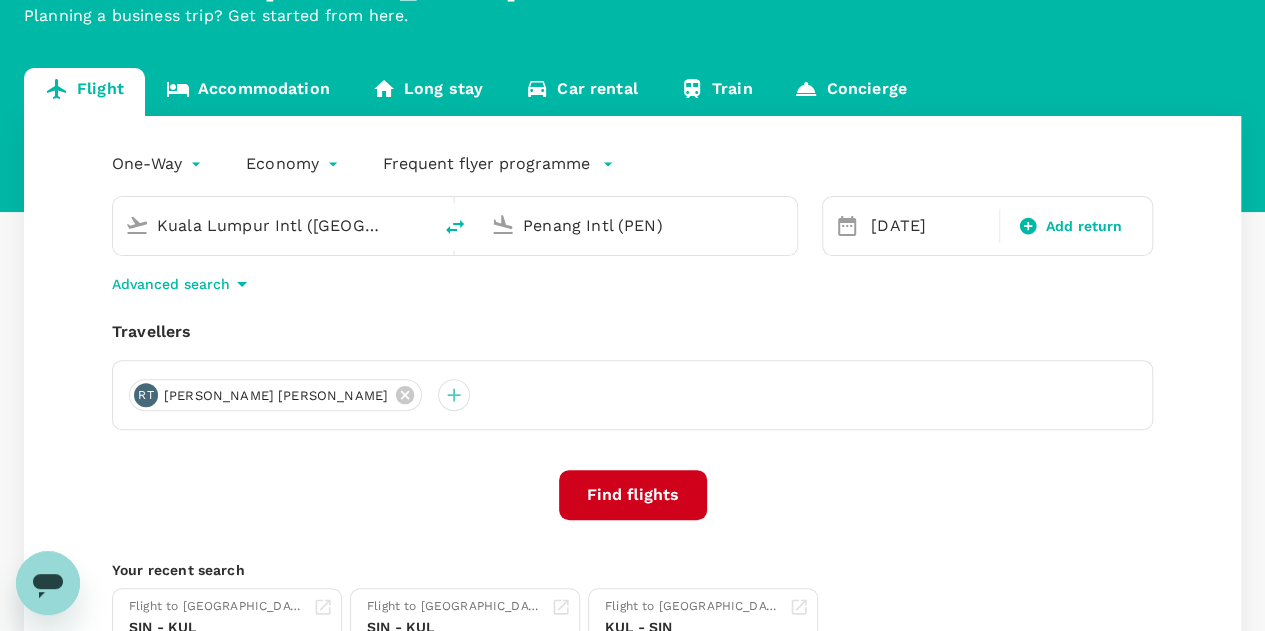 scroll, scrollTop: 300, scrollLeft: 0, axis: vertical 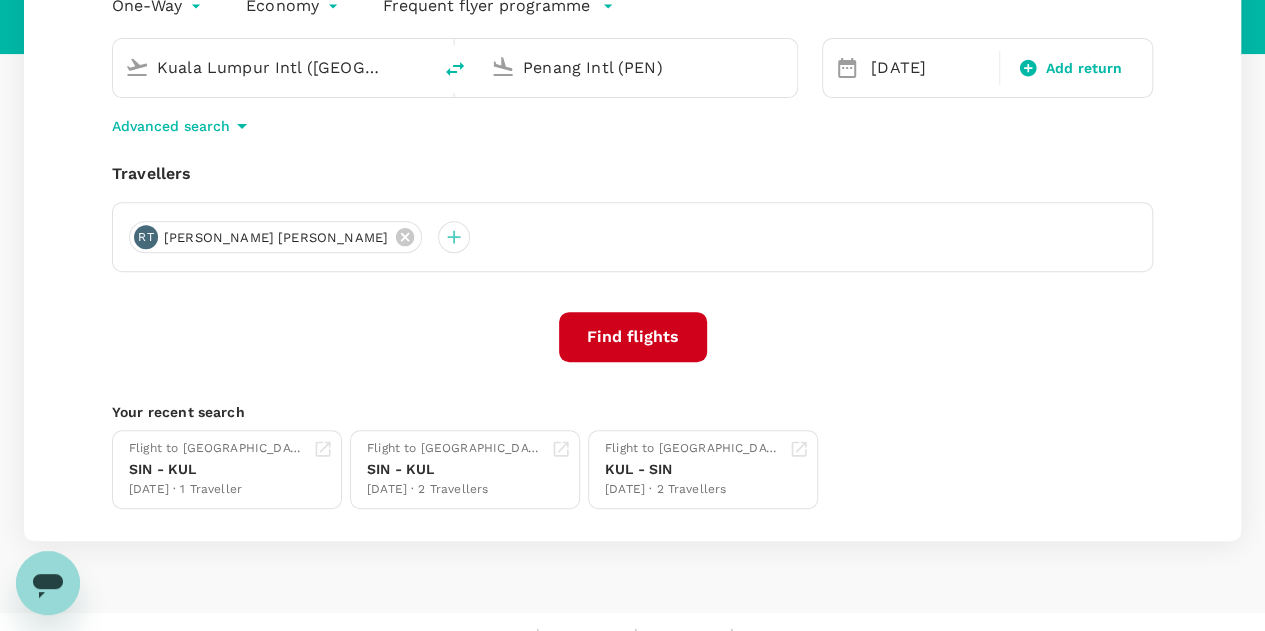click on "Find flights" at bounding box center [633, 337] 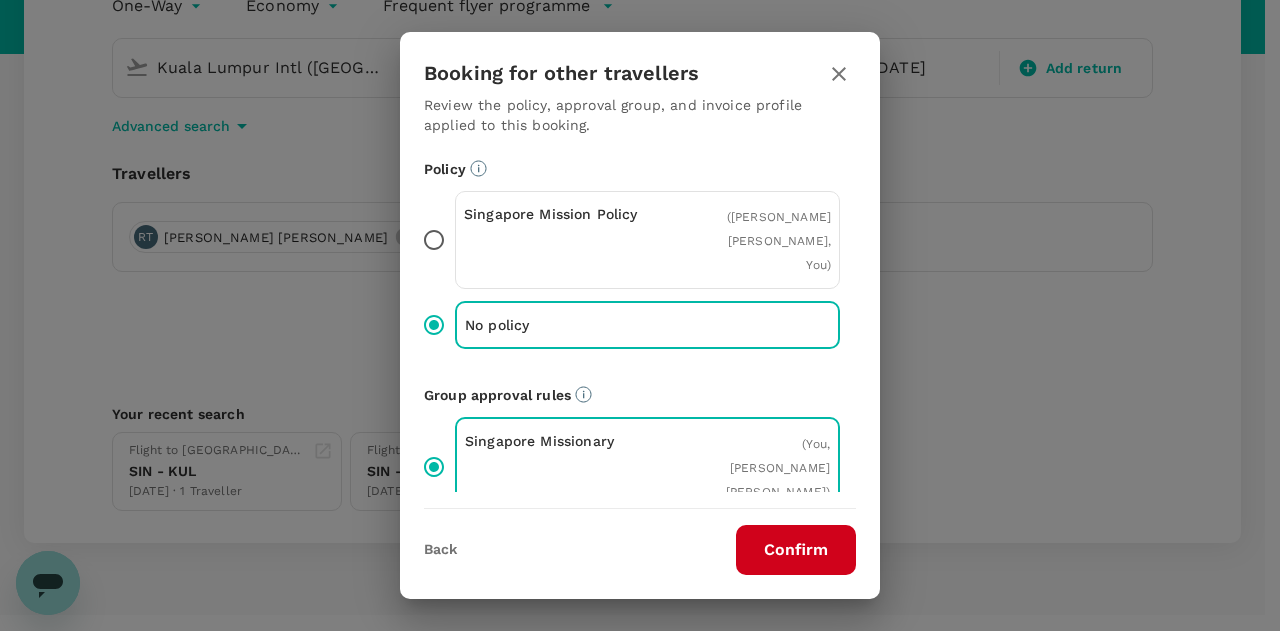 click on "Confirm" at bounding box center [796, 550] 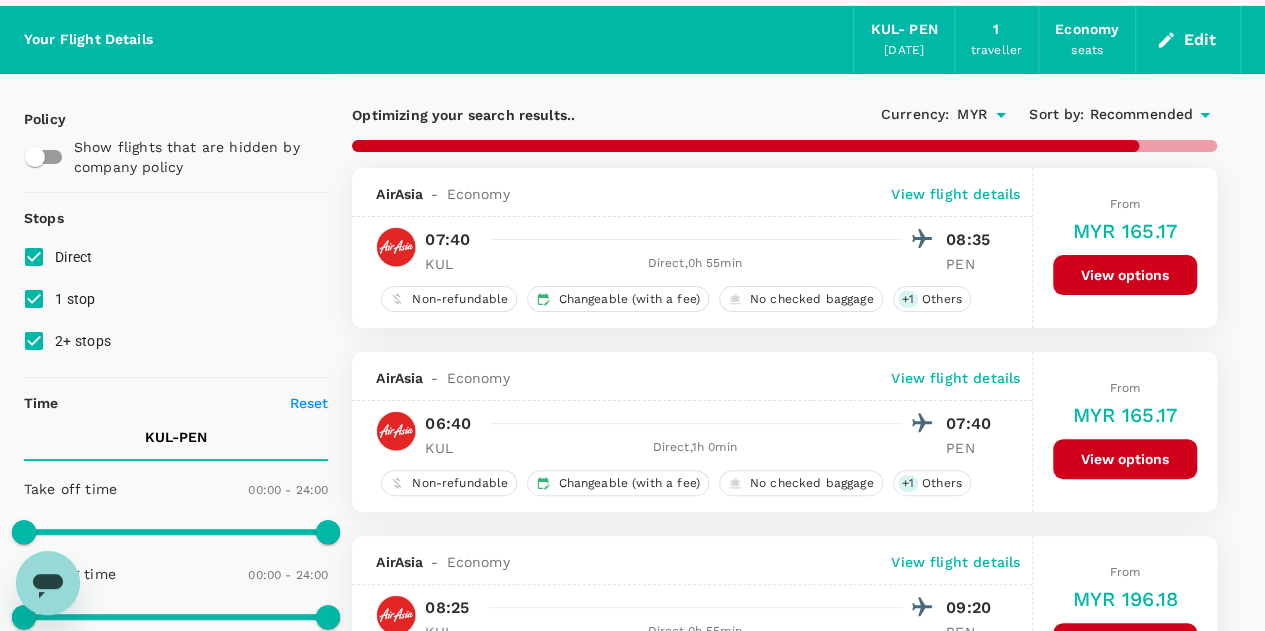 scroll, scrollTop: 0, scrollLeft: 0, axis: both 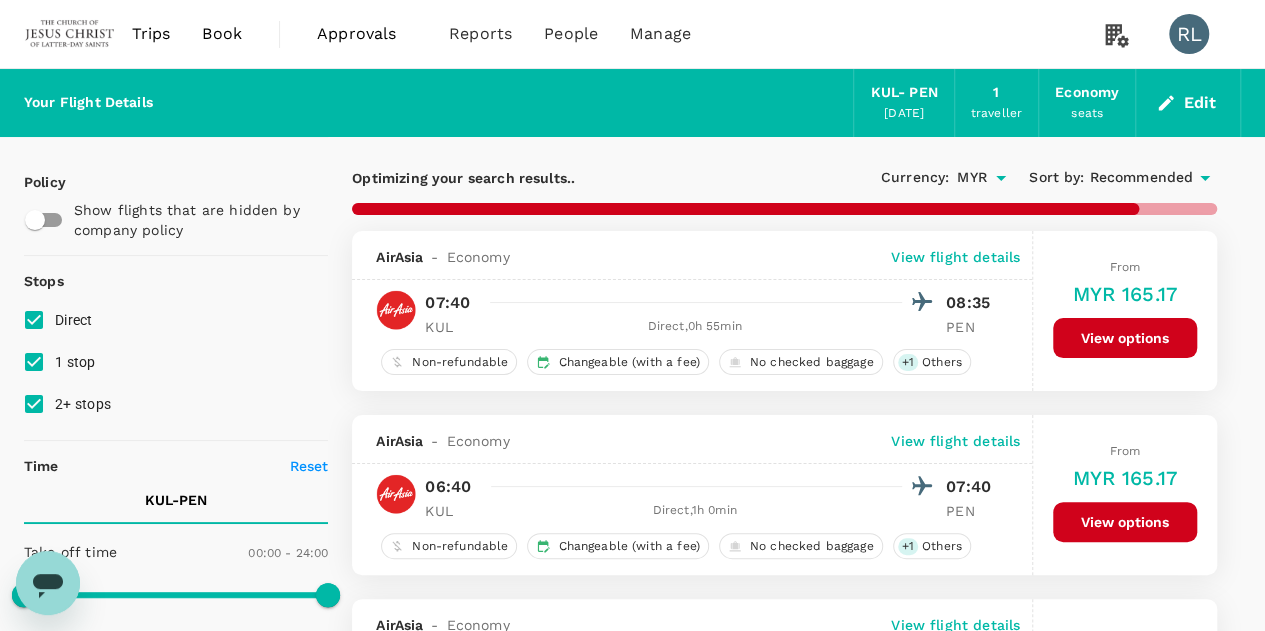 click on "Recommended" at bounding box center [1141, 178] 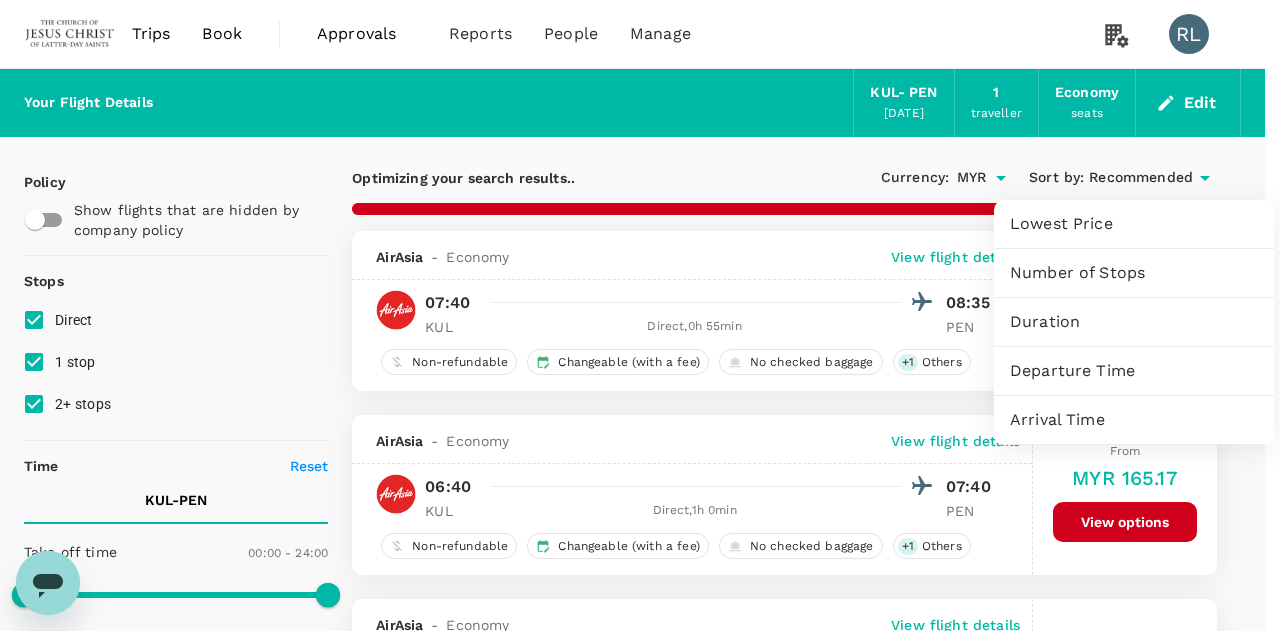 click on "Departure Time" at bounding box center (1134, 371) 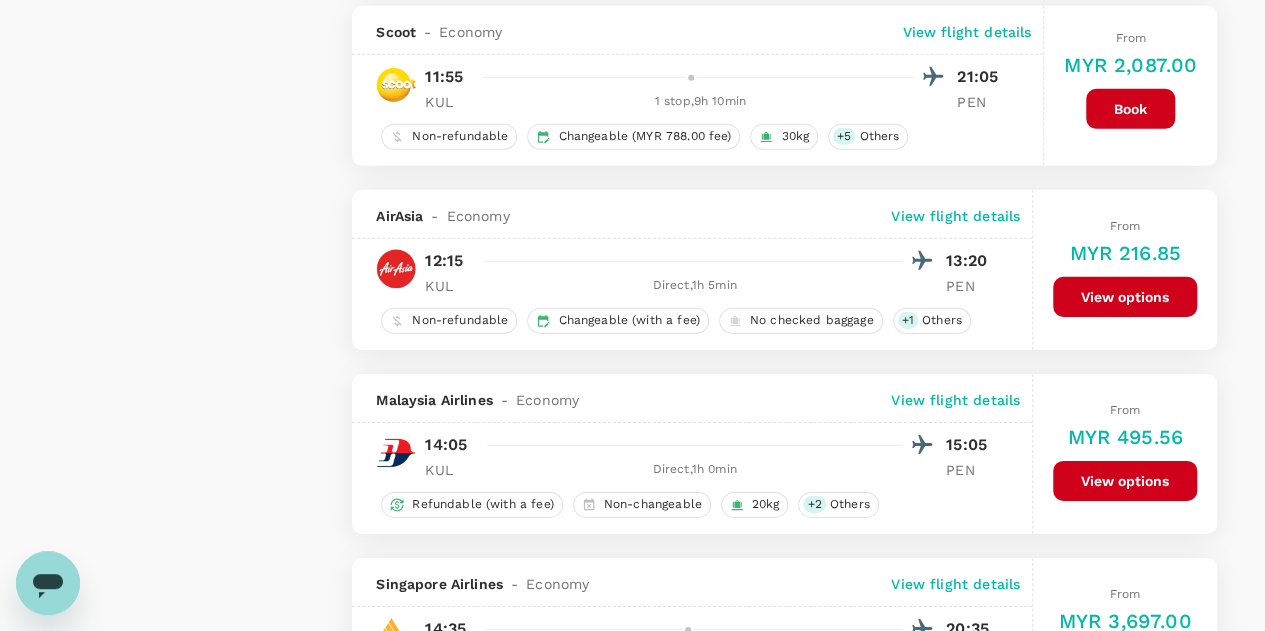 scroll, scrollTop: 3000, scrollLeft: 0, axis: vertical 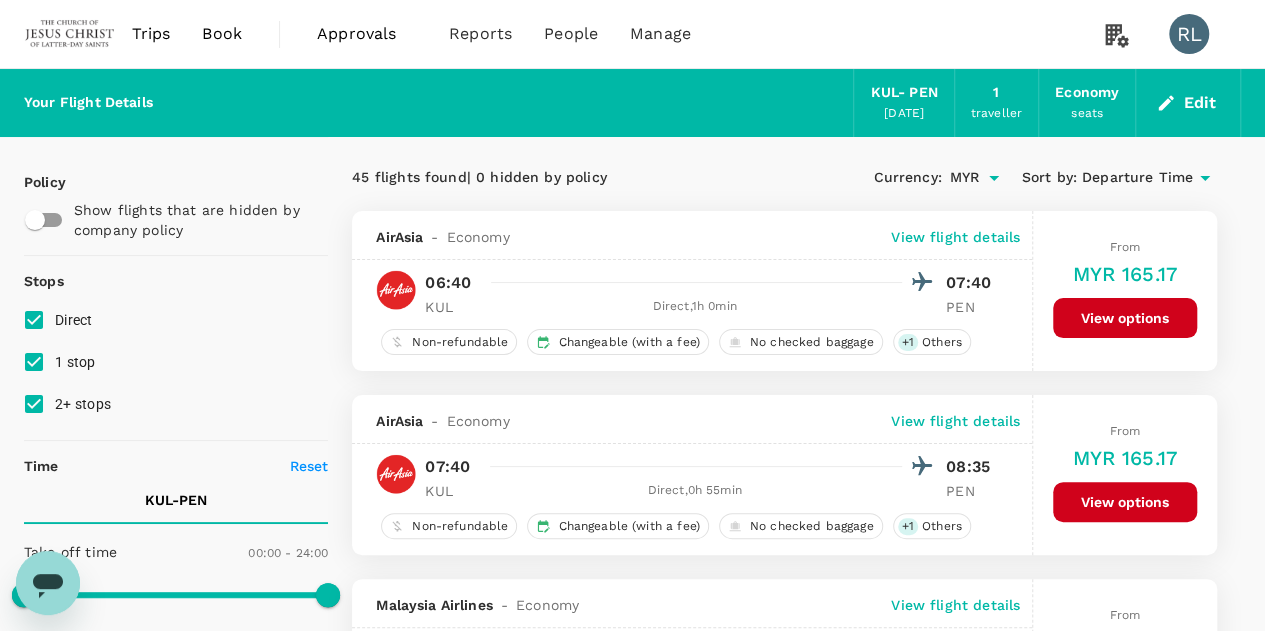 click on "Edit" at bounding box center (1188, 103) 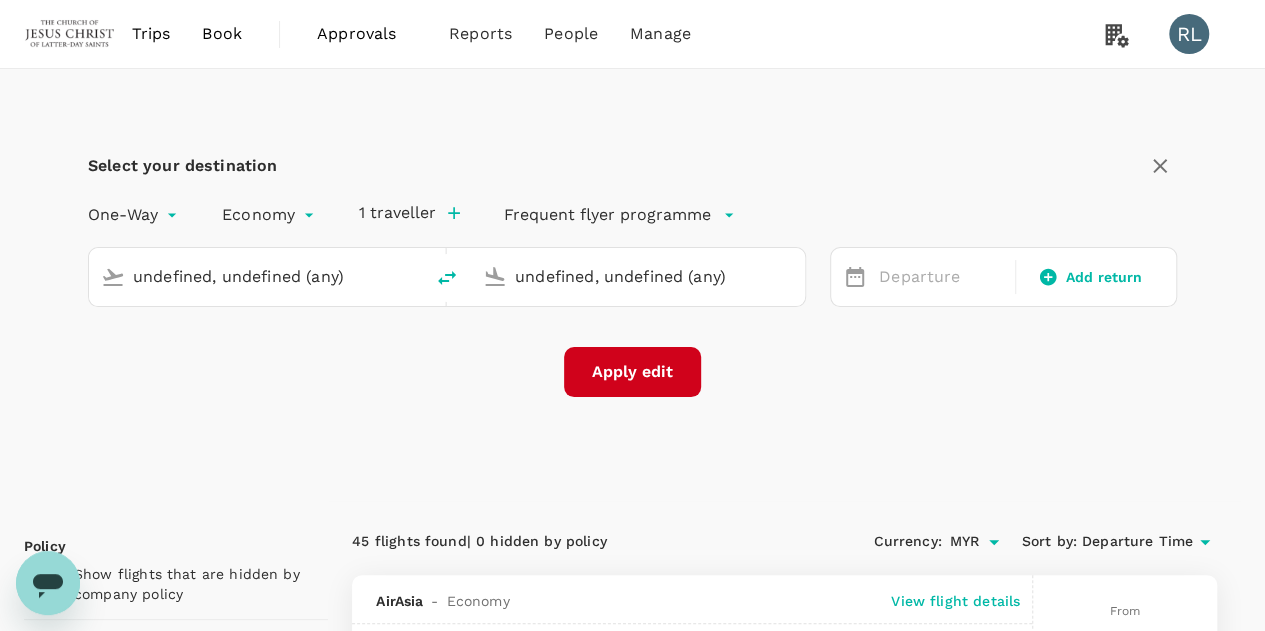 type 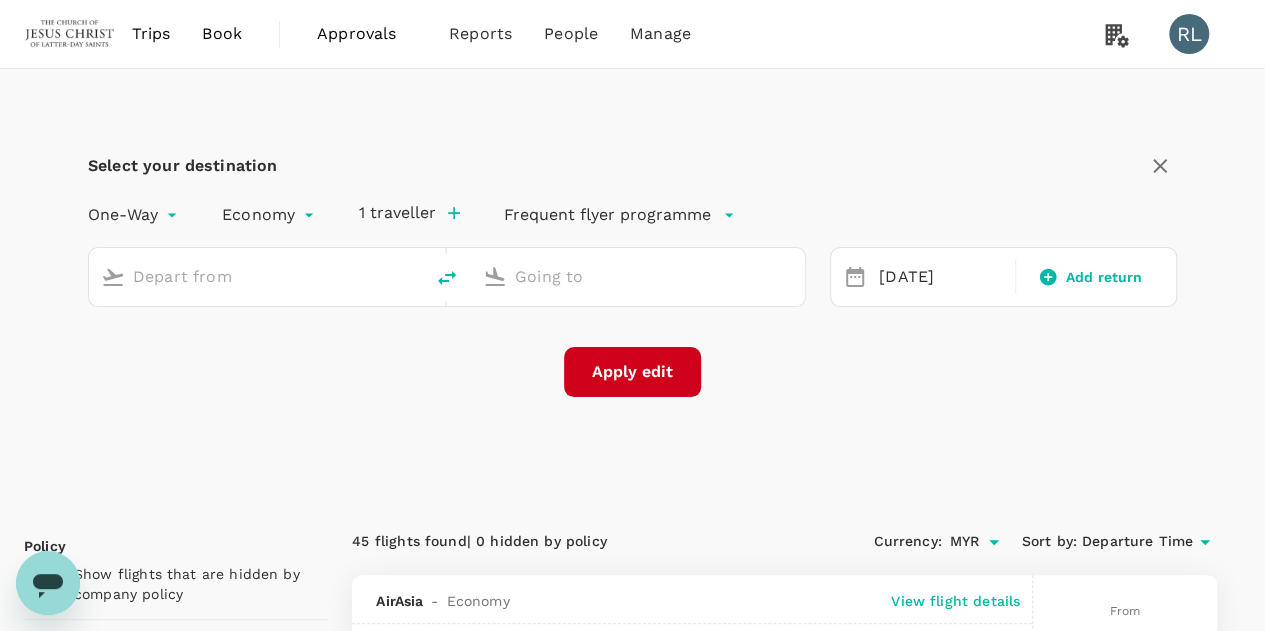 type on "roundtrip" 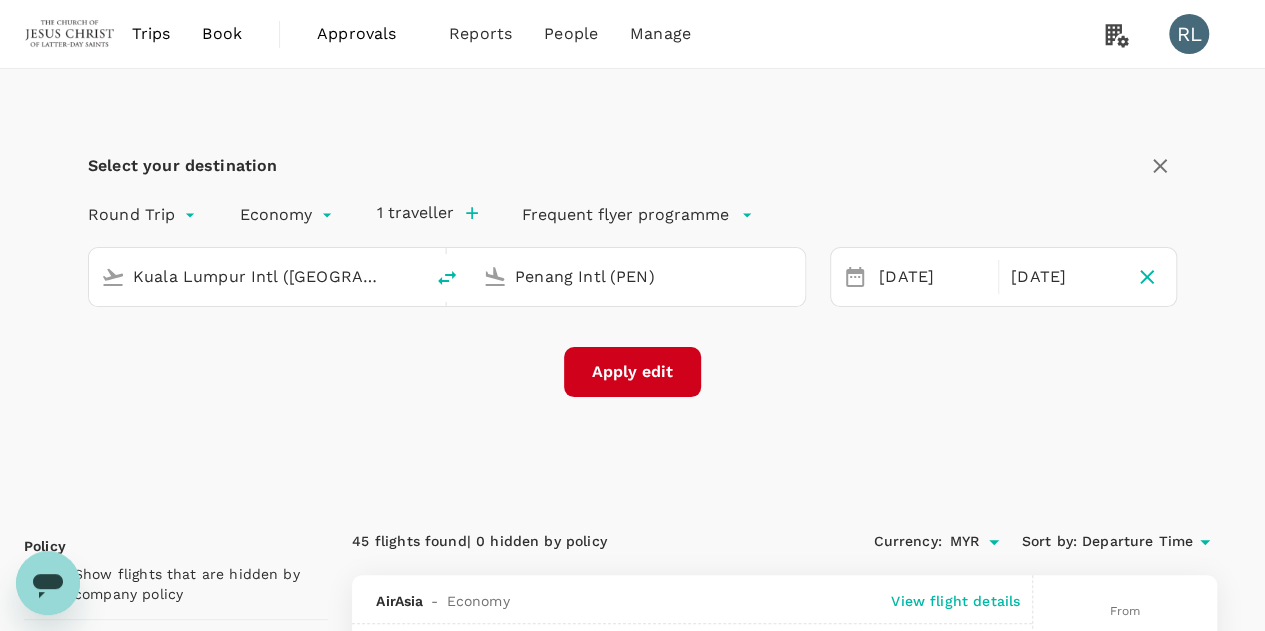 click 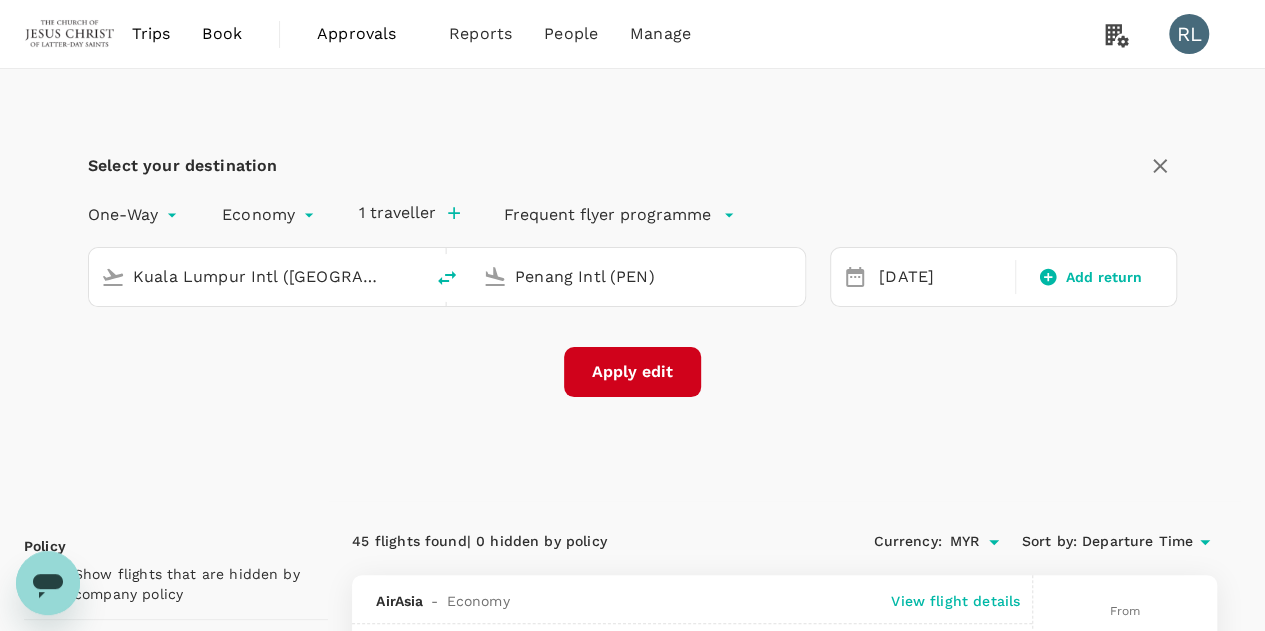 click on "Apply edit" at bounding box center (632, 372) 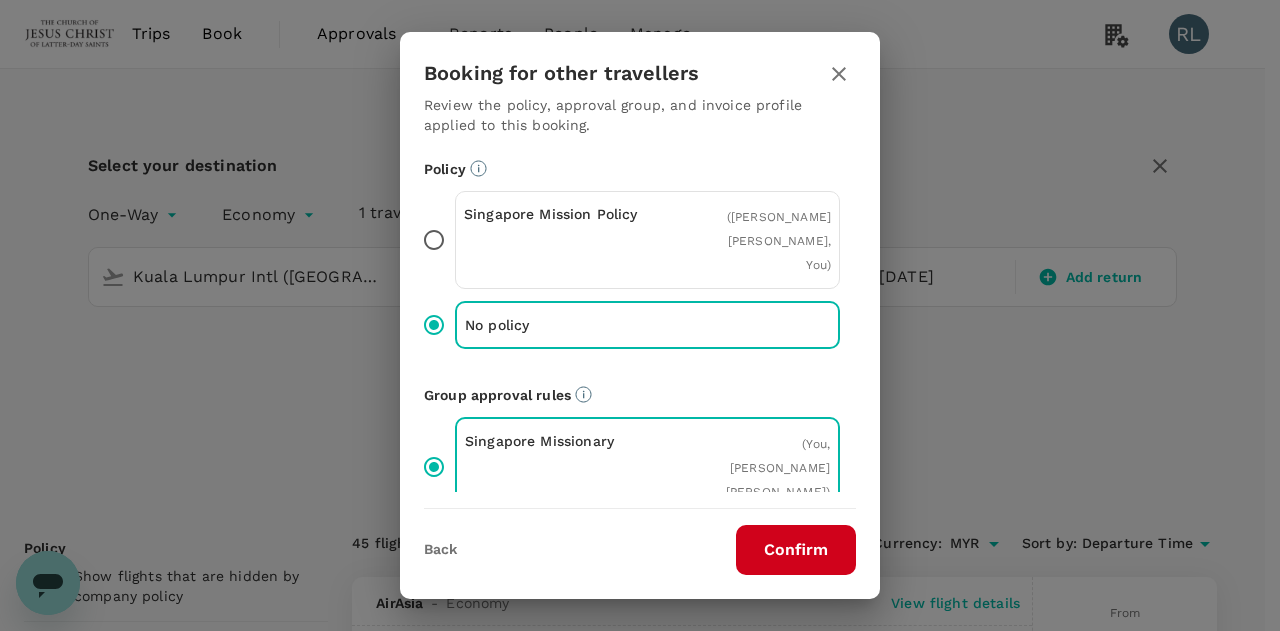click on "Confirm" at bounding box center [796, 550] 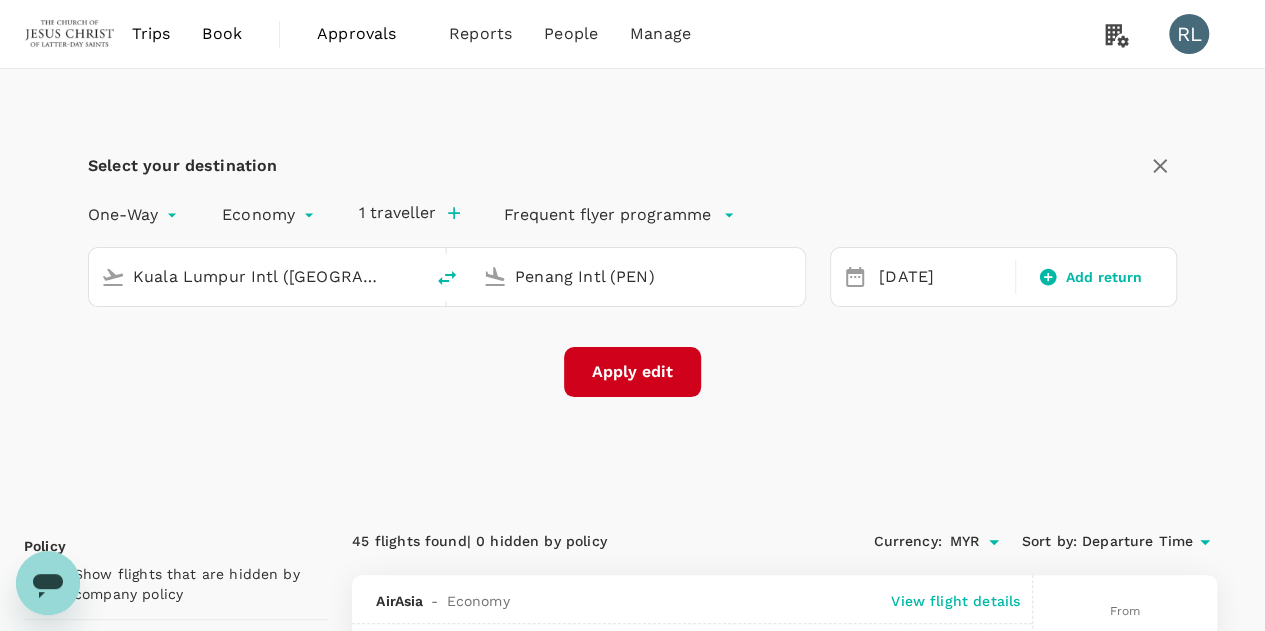 checkbox on "false" 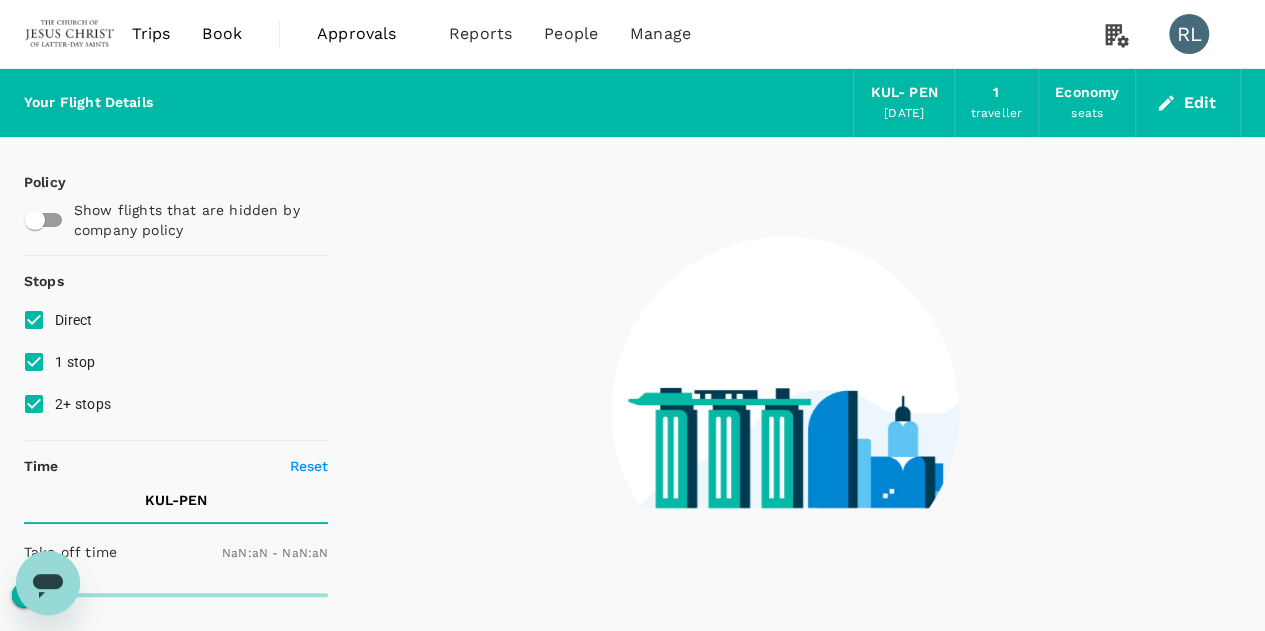 type on "1440" 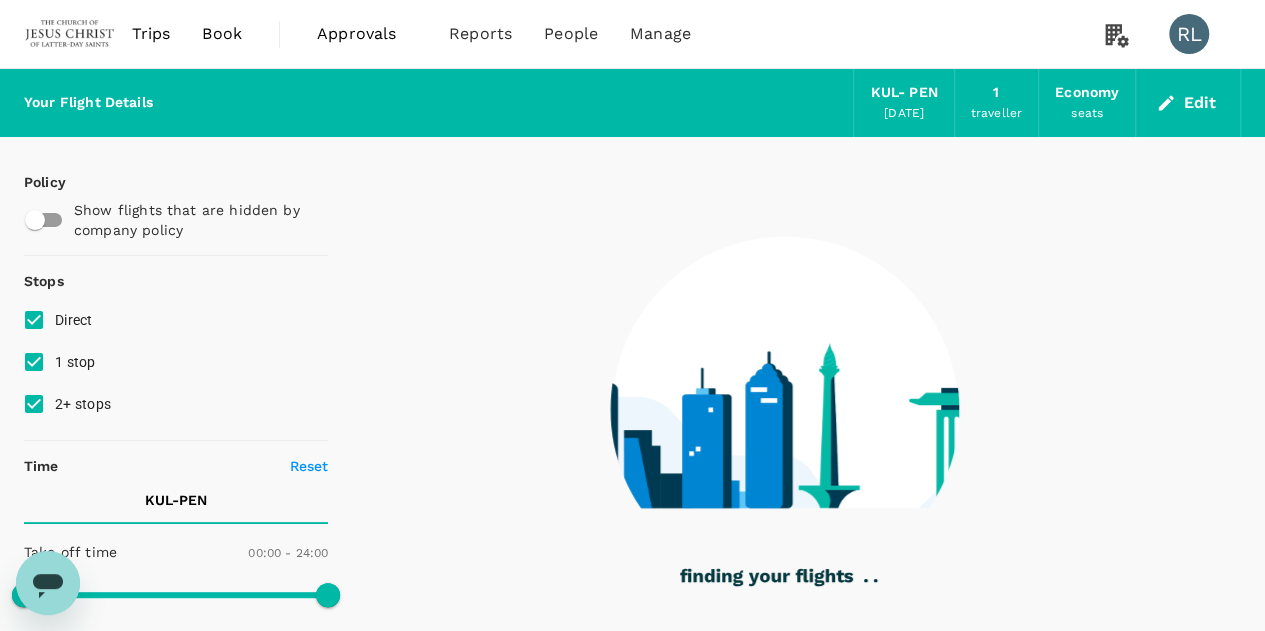 click on "Edit" at bounding box center [1188, 103] 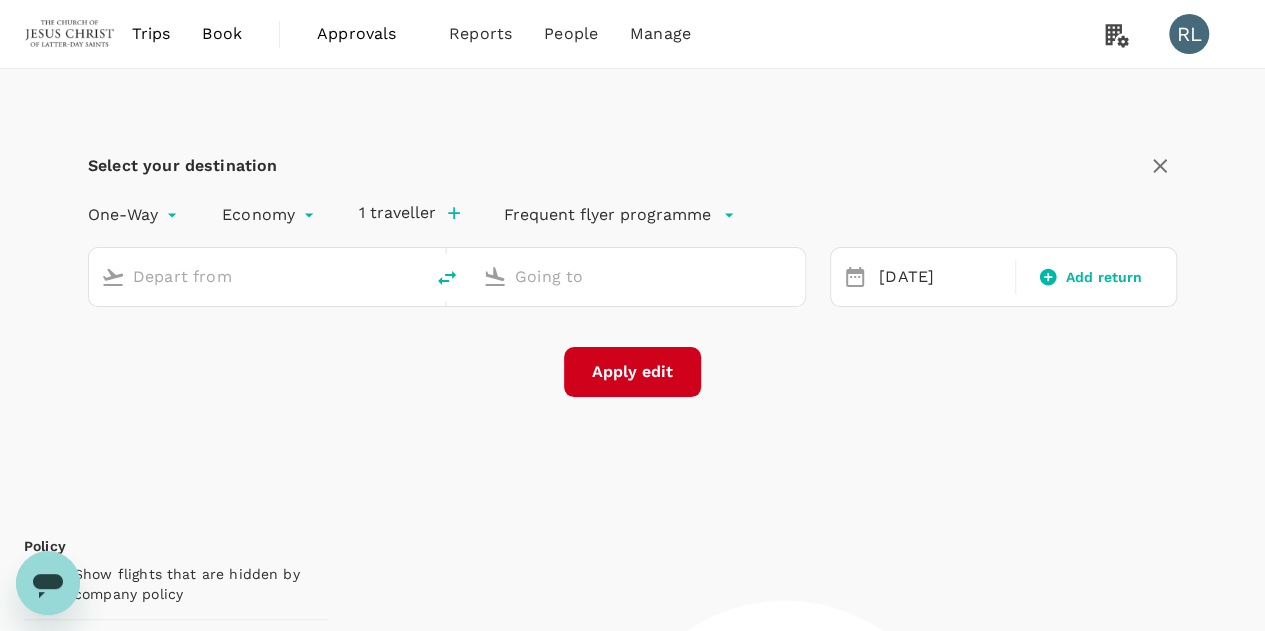 checkbox on "true" 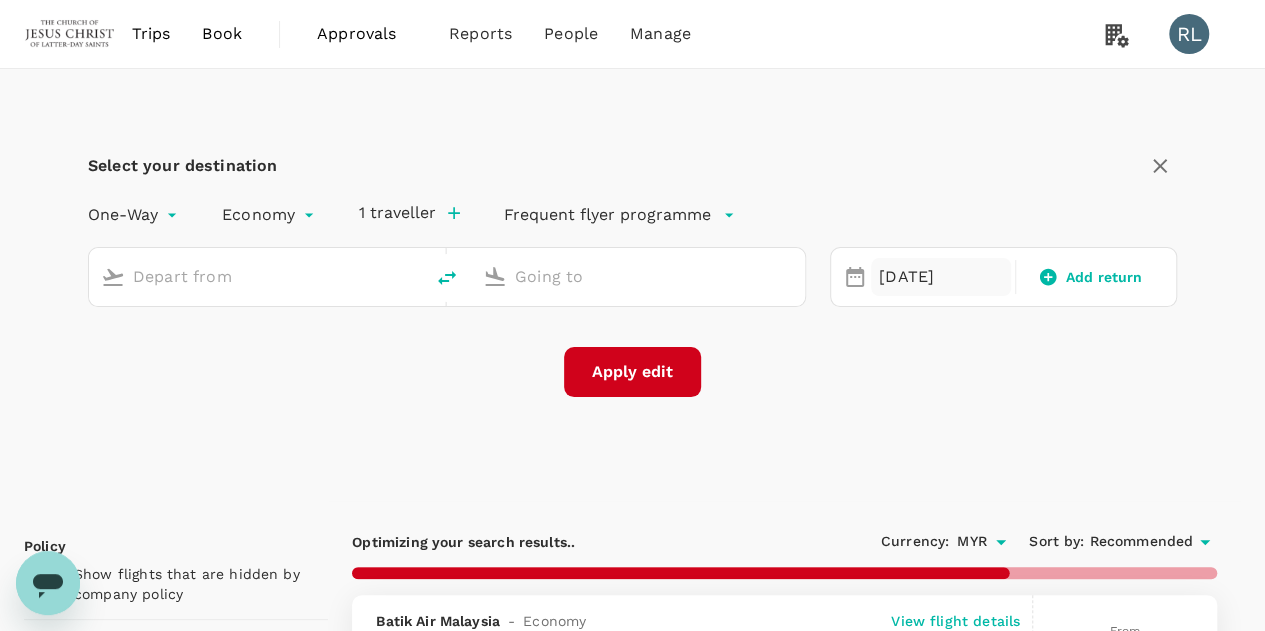 type on "Kuala Lumpur Intl ([GEOGRAPHIC_DATA])" 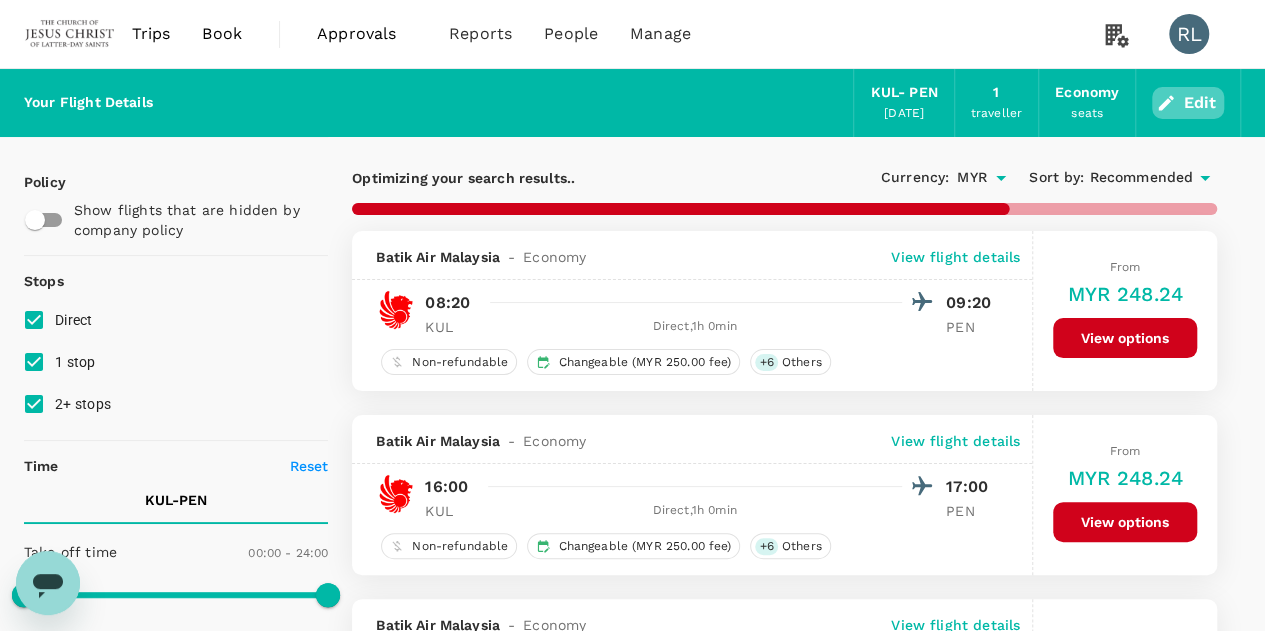 click on "Edit" at bounding box center [1188, 103] 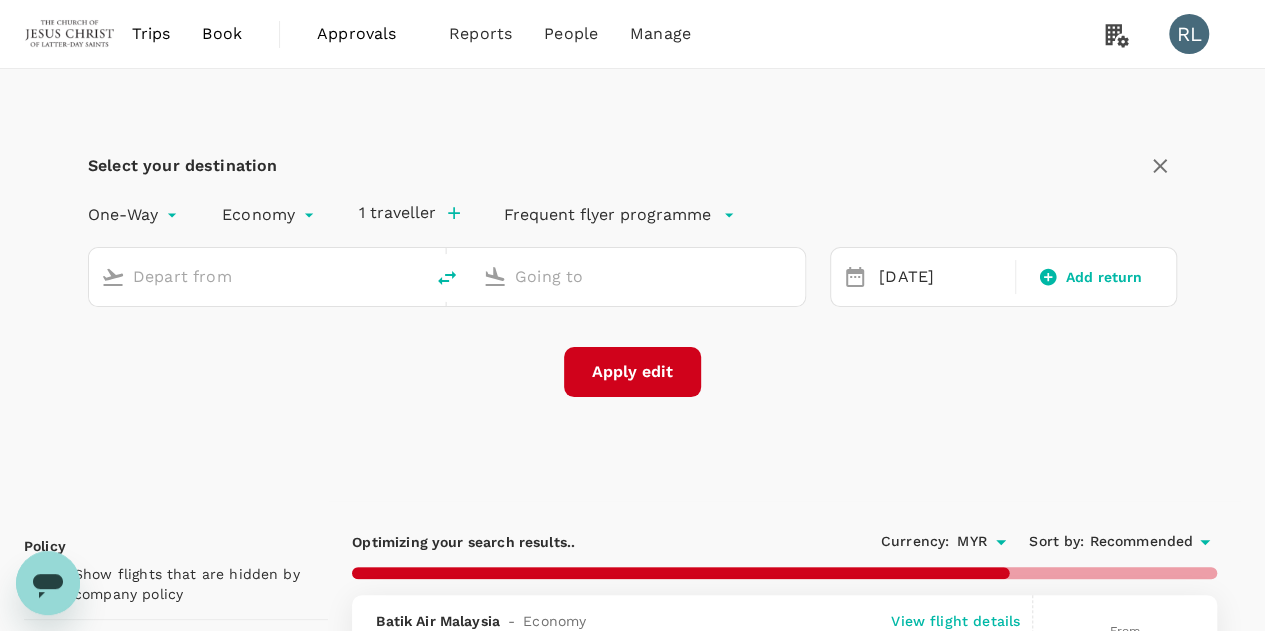 type on "Kuala Lumpur Intl ([GEOGRAPHIC_DATA])" 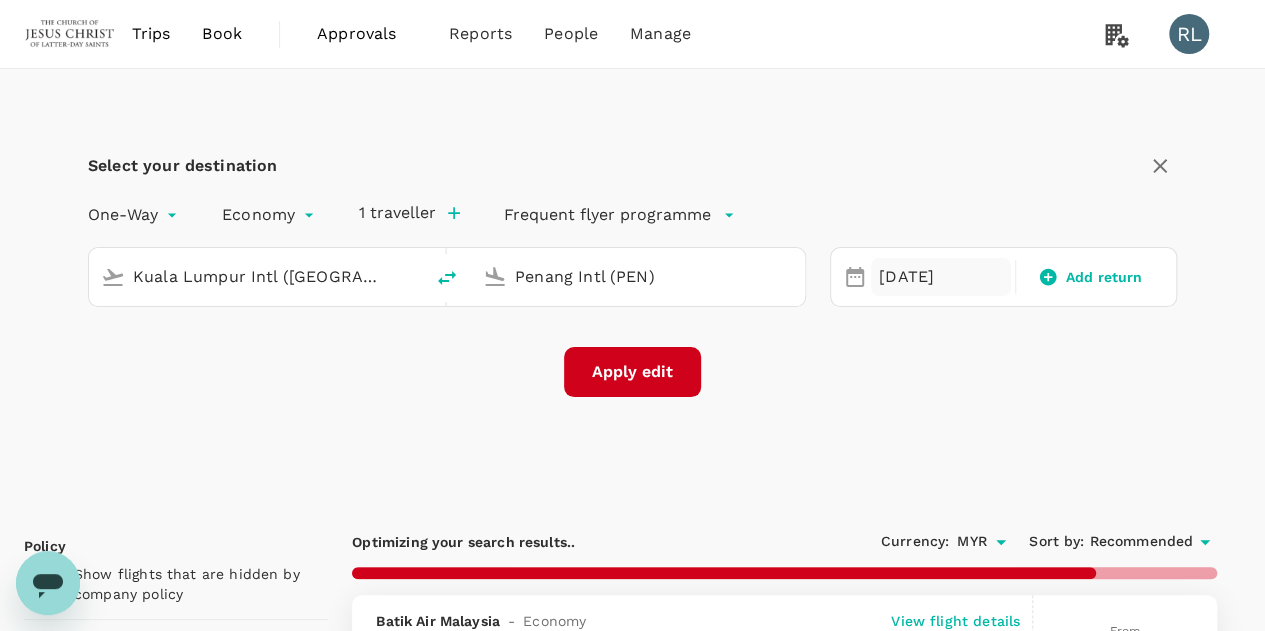 click on "25 Jul" at bounding box center [941, 277] 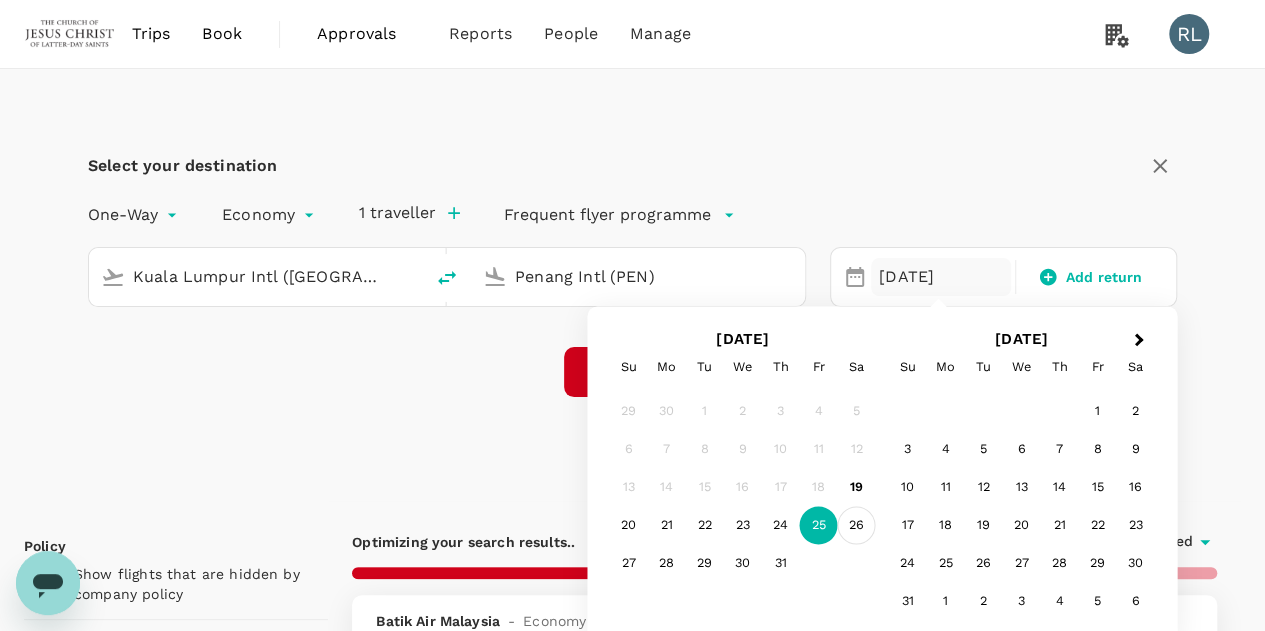 click on "26" at bounding box center [857, 526] 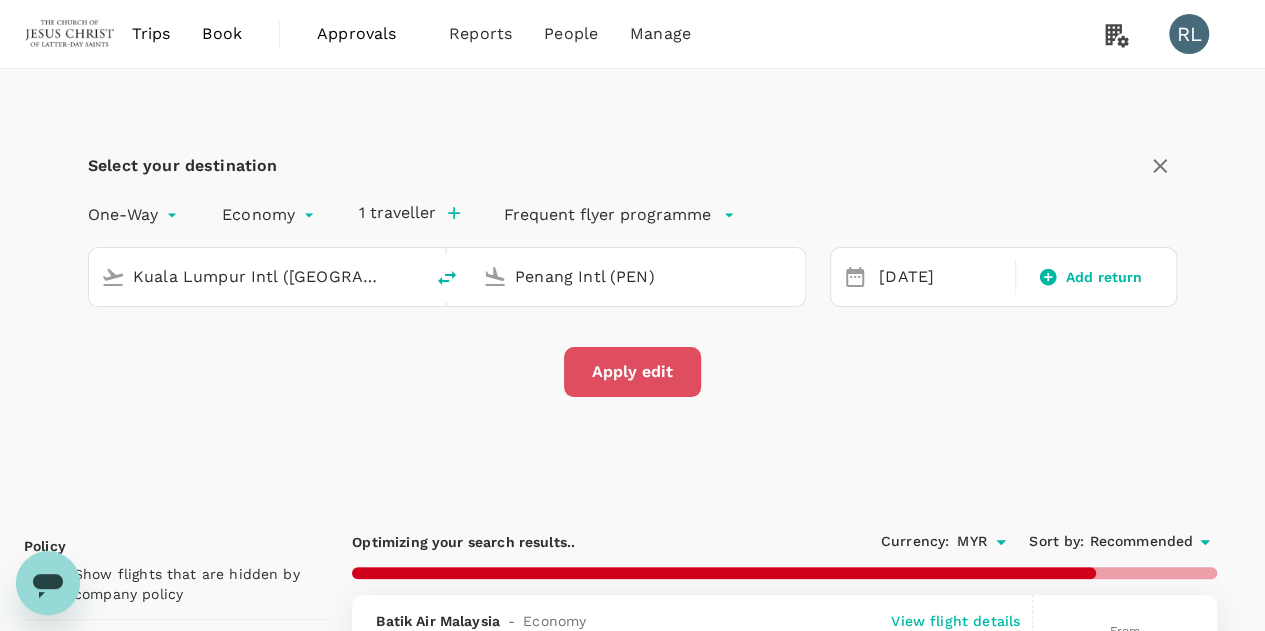 click on "Apply edit" at bounding box center [632, 372] 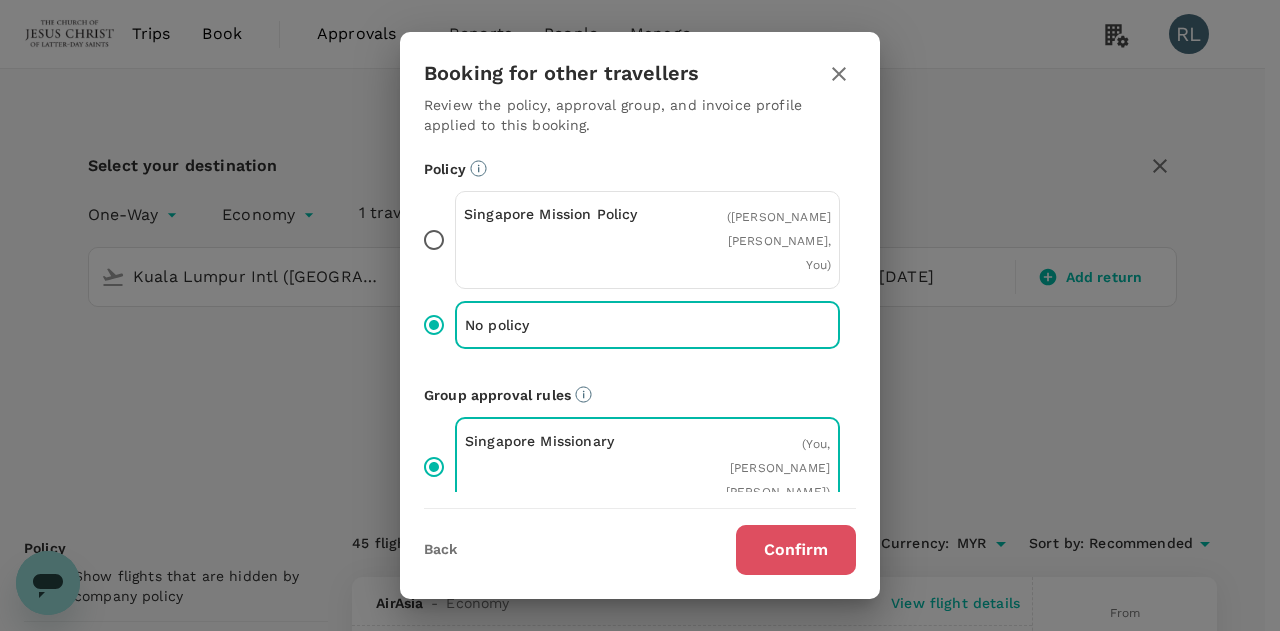 click on "Confirm" at bounding box center [796, 550] 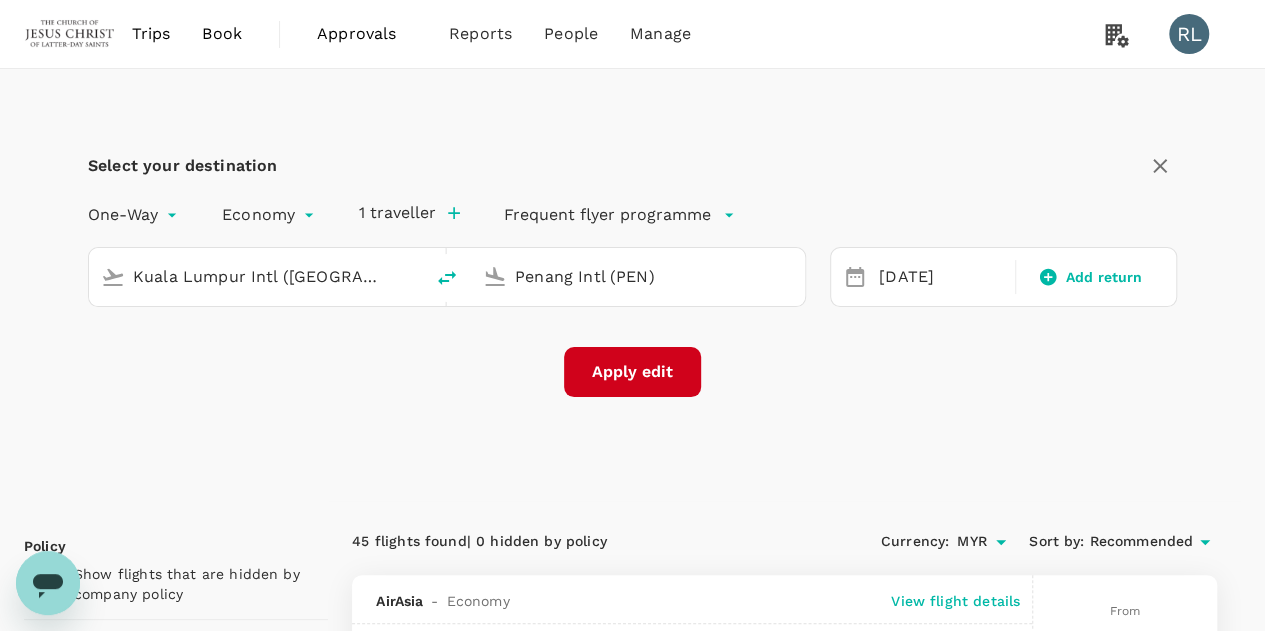 checkbox on "false" 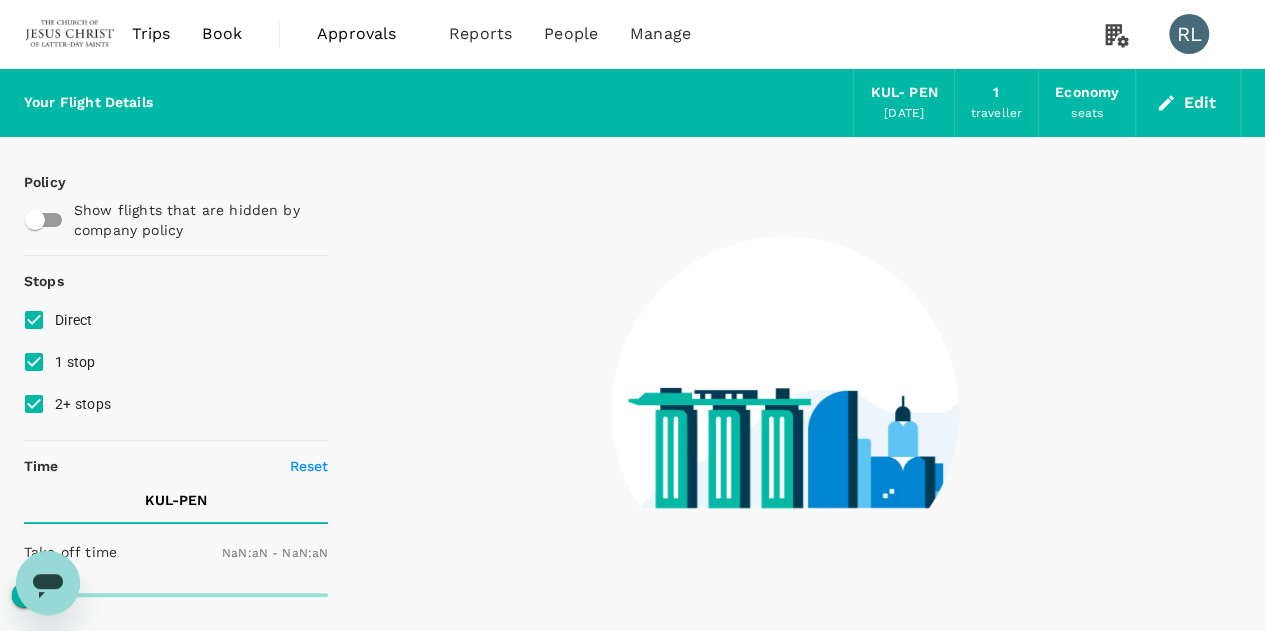 type on "1440" 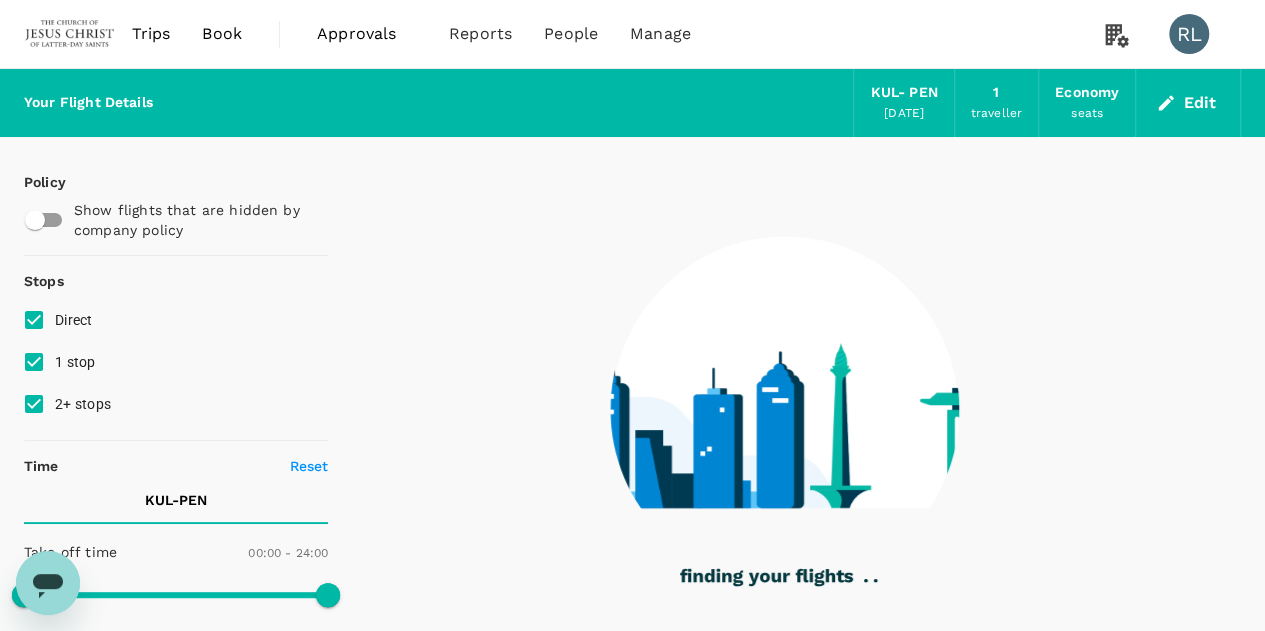 type on "885" 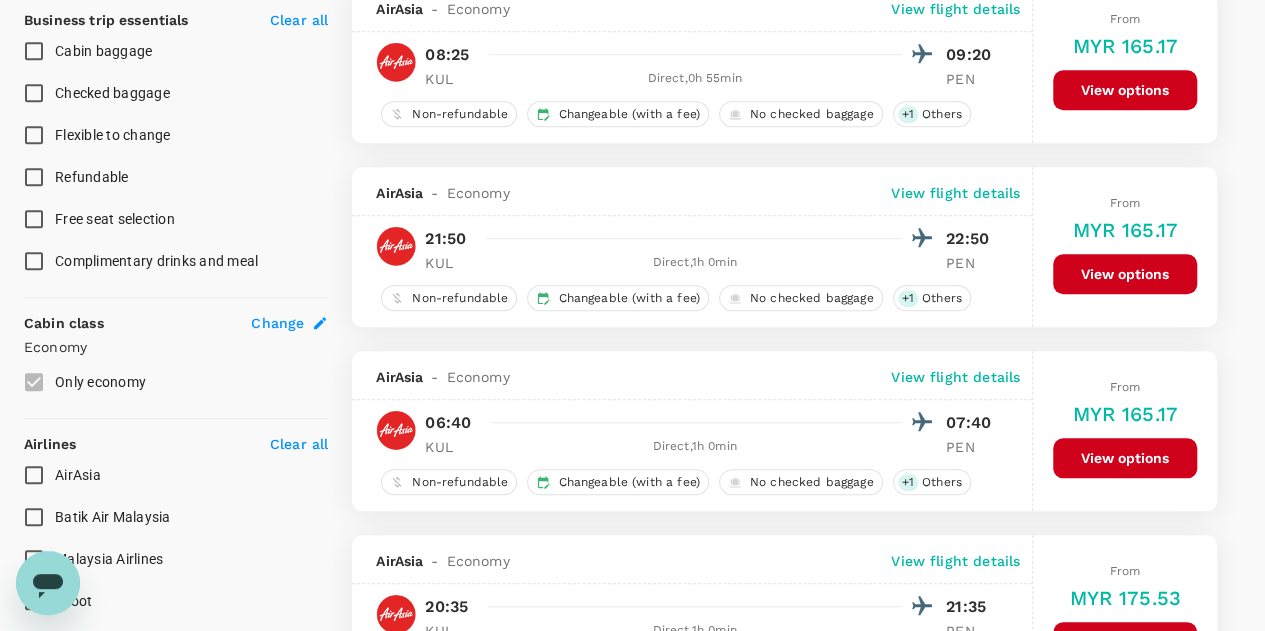 scroll, scrollTop: 100, scrollLeft: 0, axis: vertical 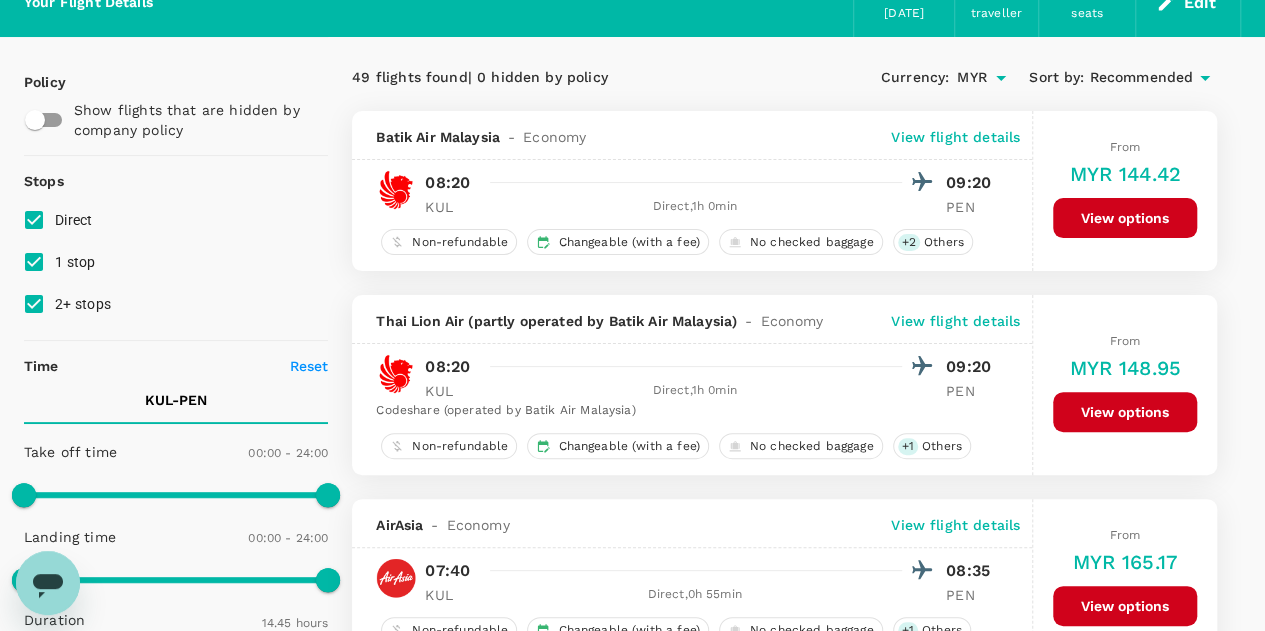 click on "Recommended" at bounding box center (1141, 78) 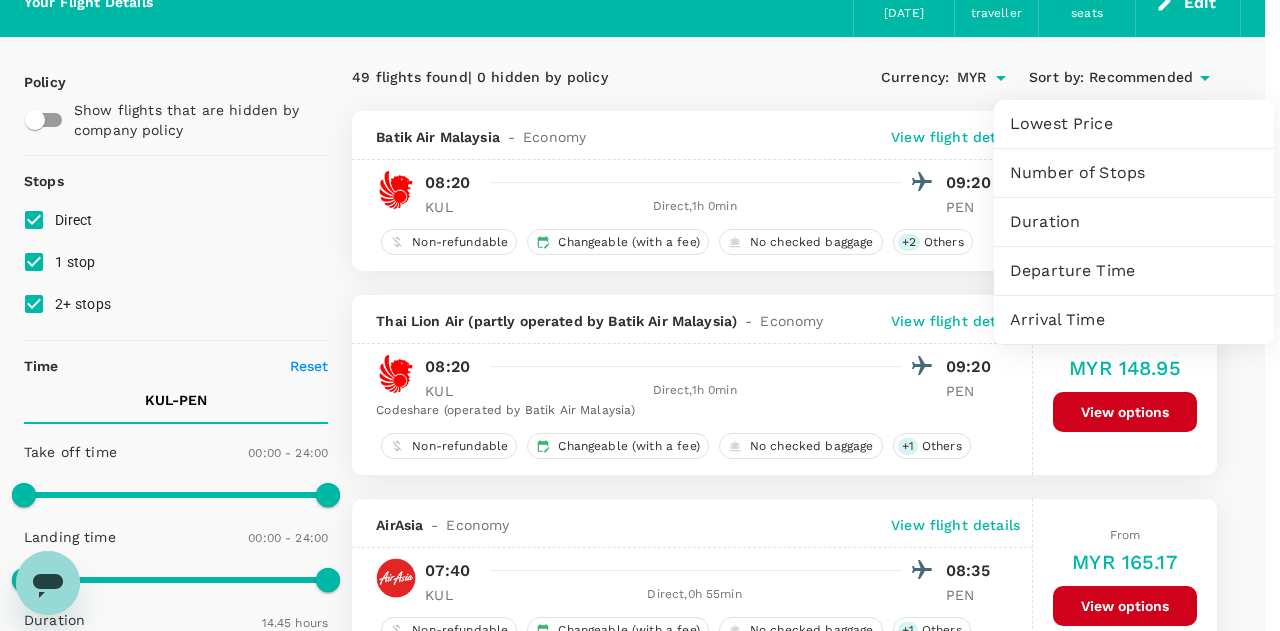 click on "Departure Time" at bounding box center [1134, 271] 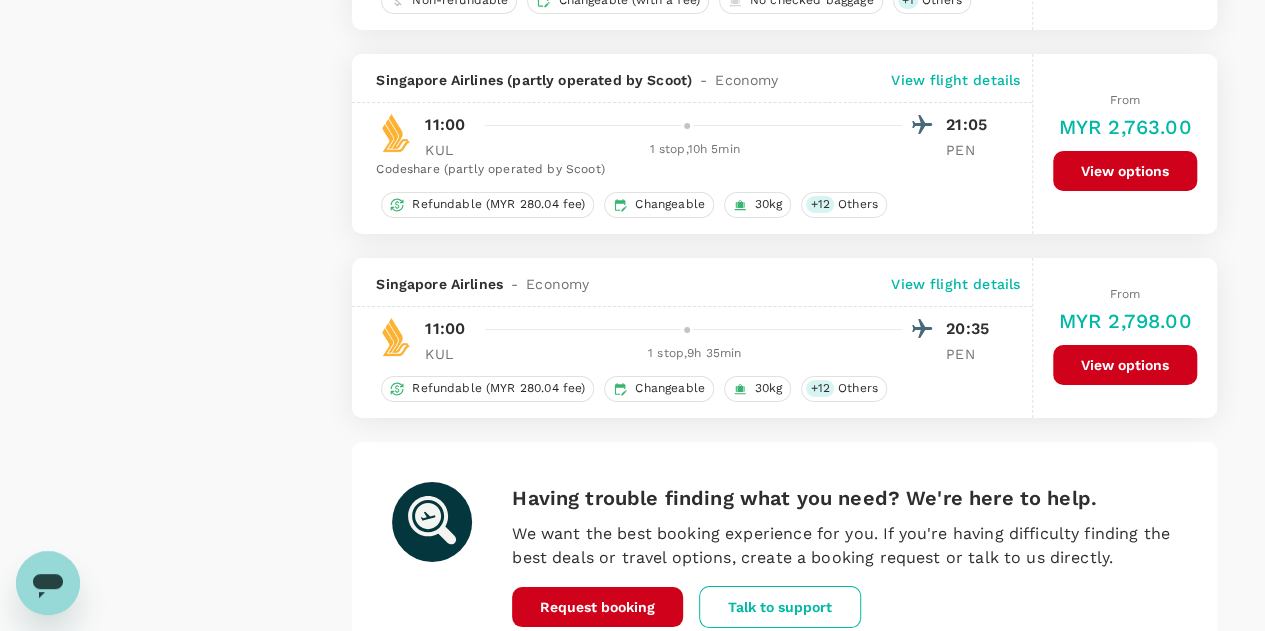 scroll, scrollTop: 3708, scrollLeft: 0, axis: vertical 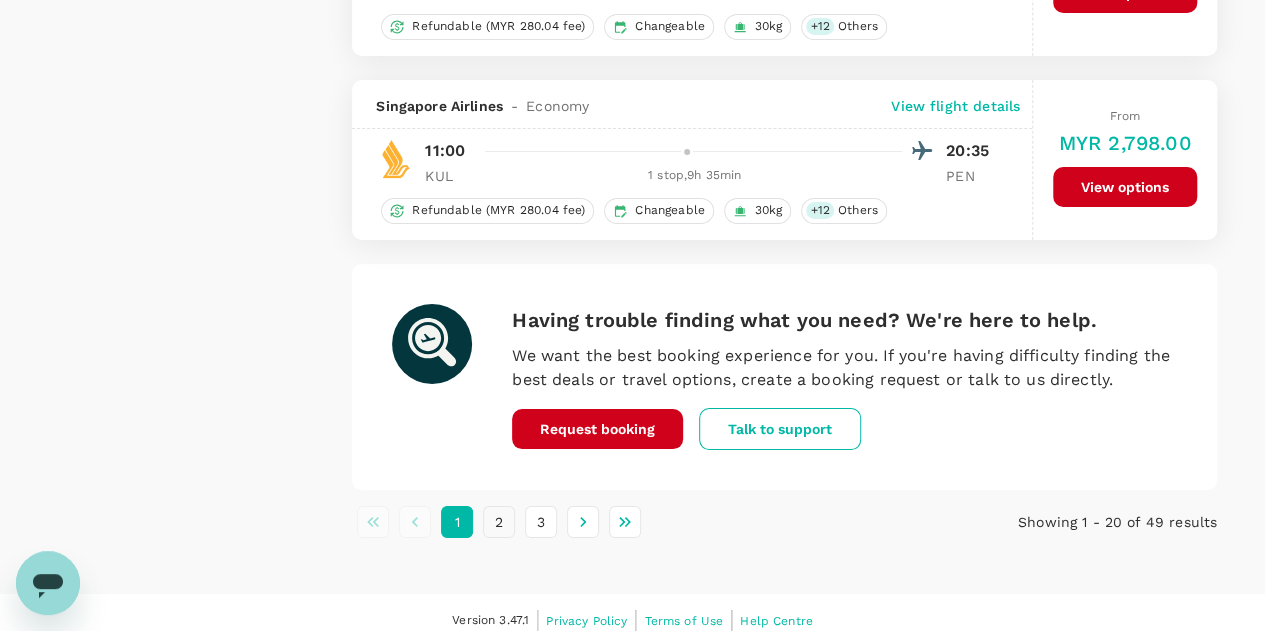 click on "2" at bounding box center [499, 522] 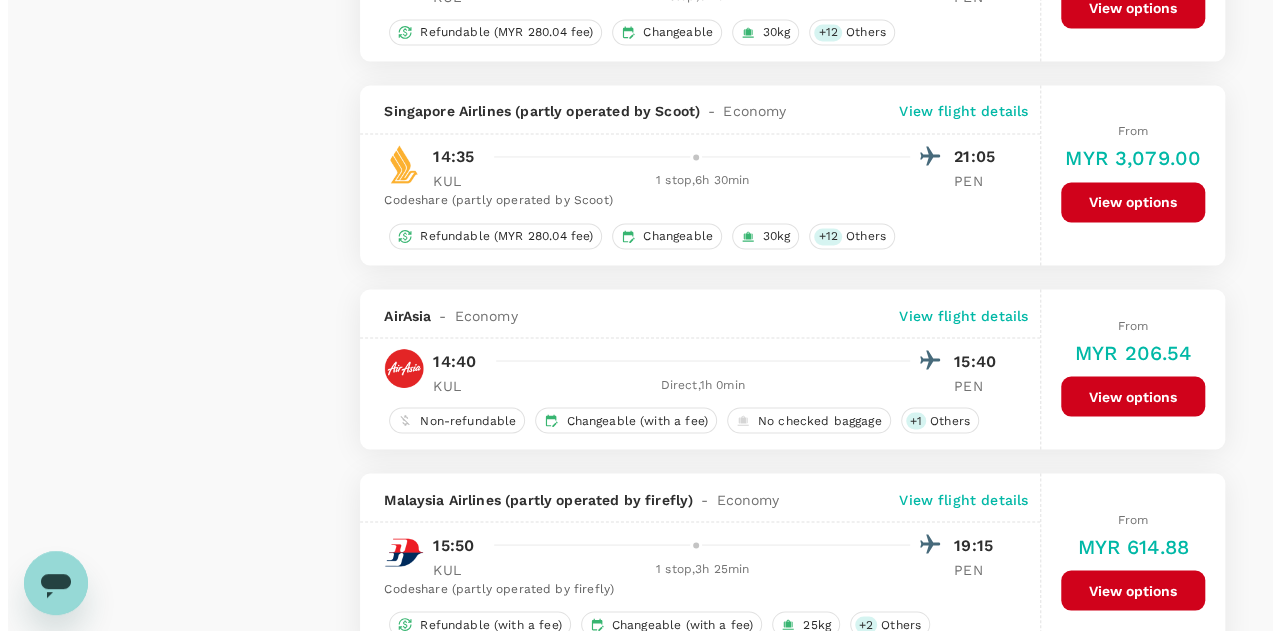 scroll, scrollTop: 1800, scrollLeft: 0, axis: vertical 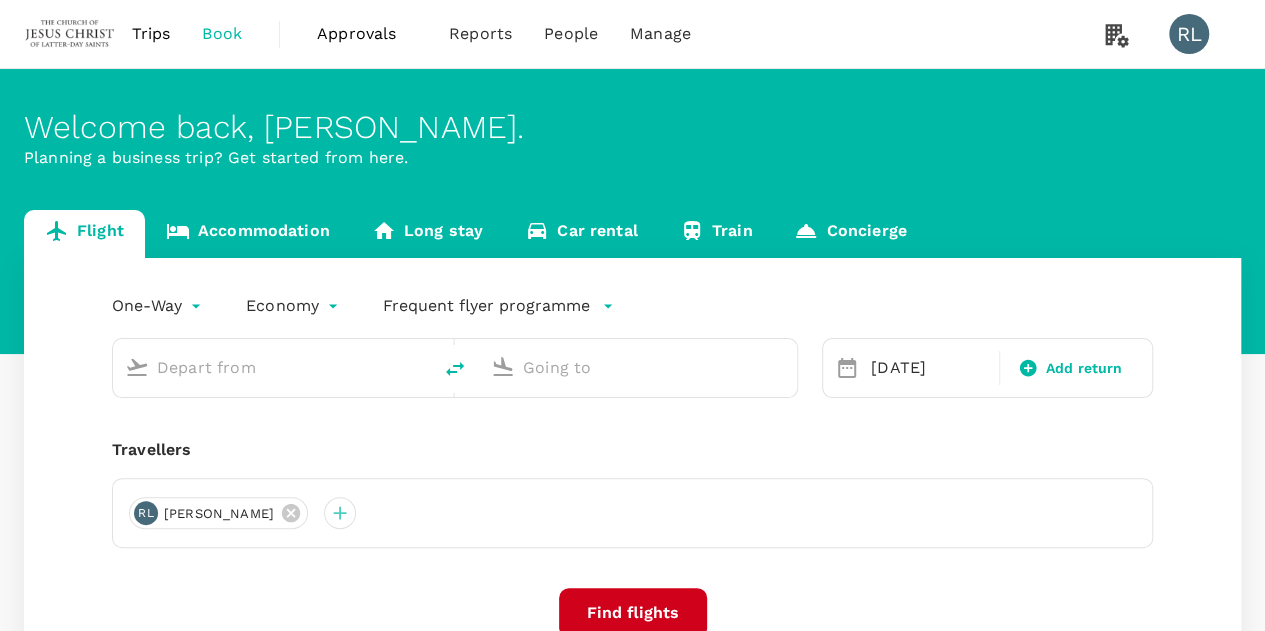 type on "Kuala Lumpur Intl ([GEOGRAPHIC_DATA])" 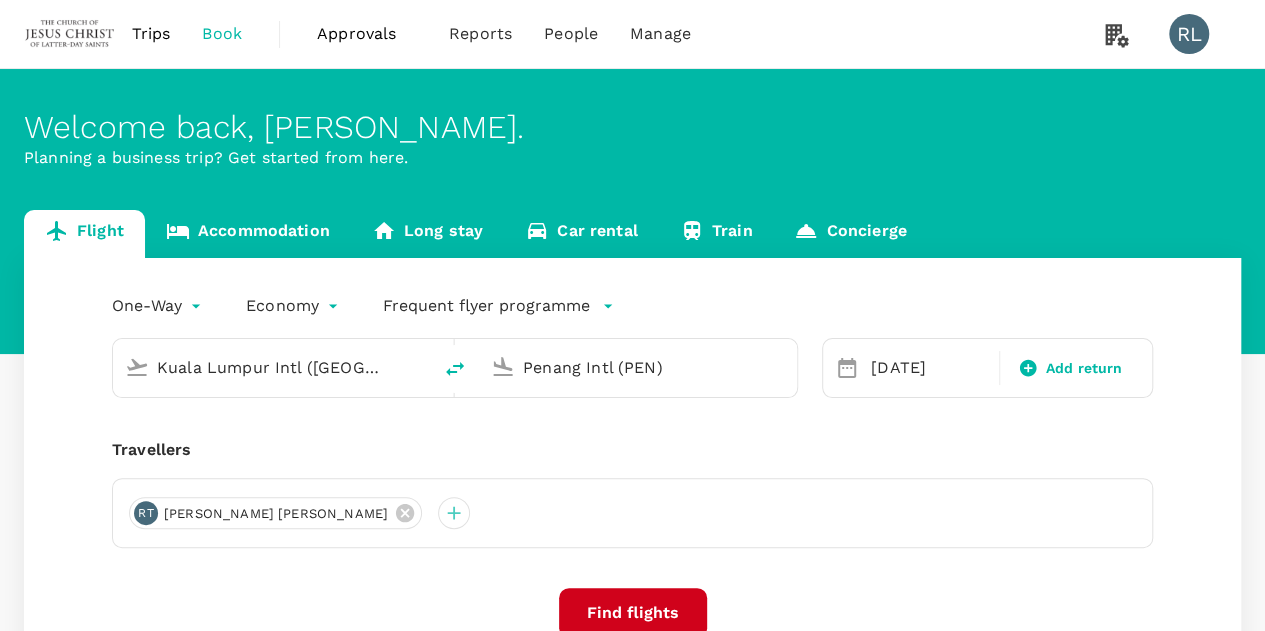 type 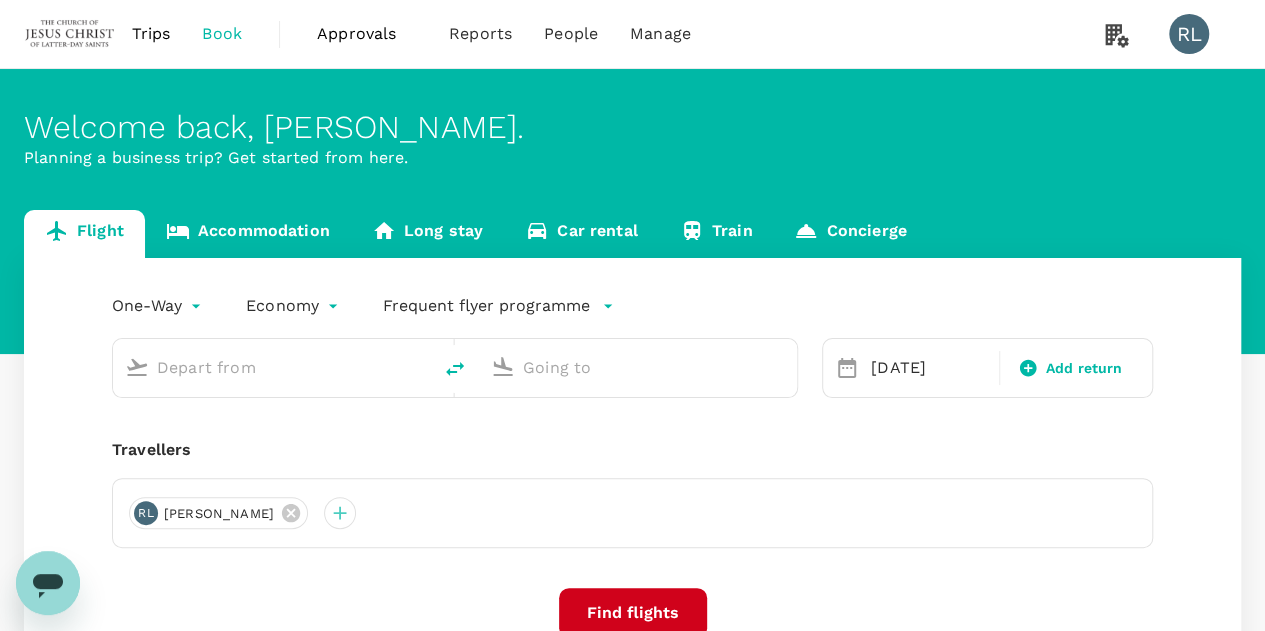 scroll, scrollTop: 0, scrollLeft: 0, axis: both 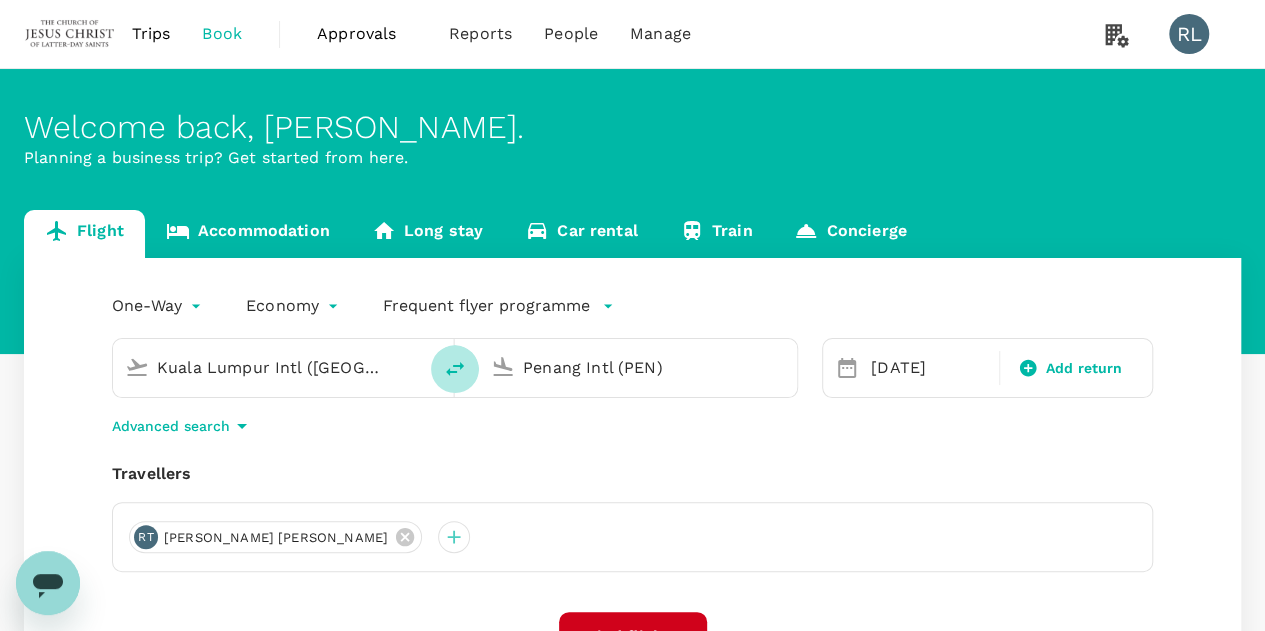 click 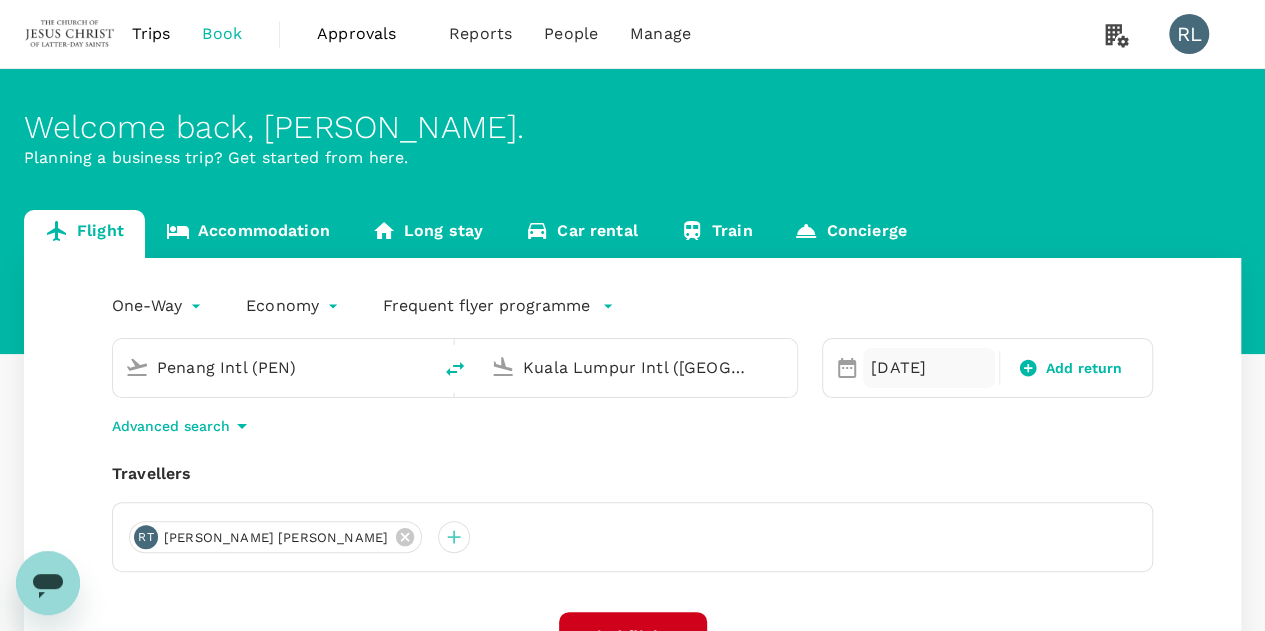 click on "[DATE]" at bounding box center (929, 368) 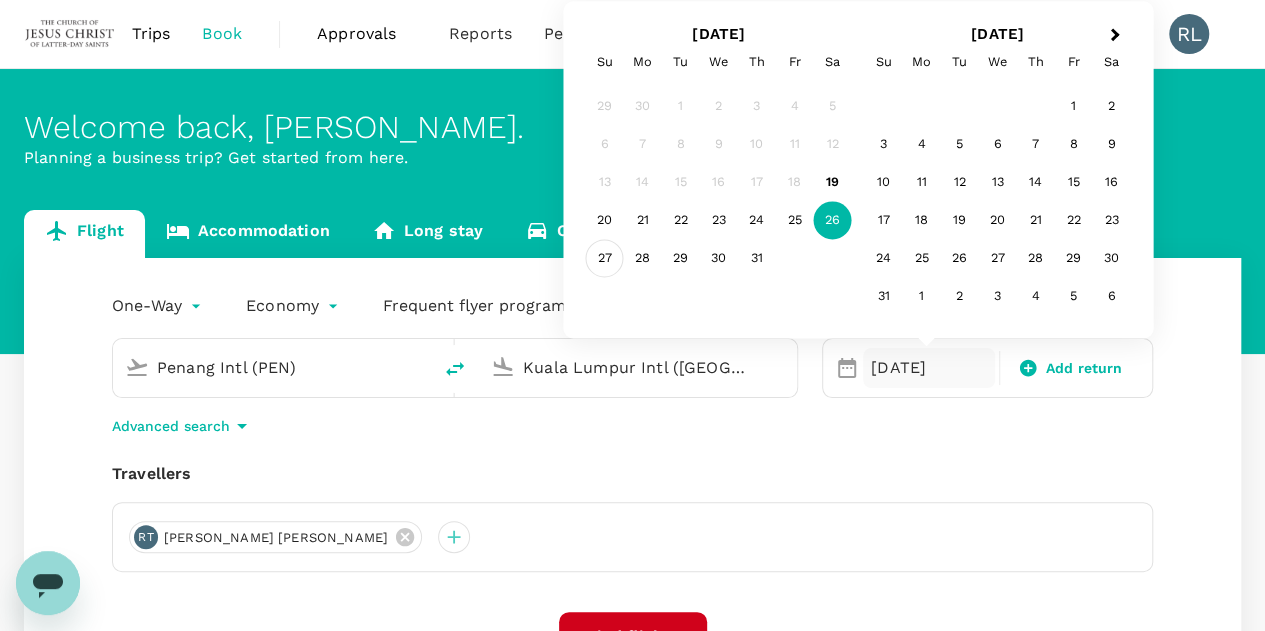 click on "27" at bounding box center (605, 259) 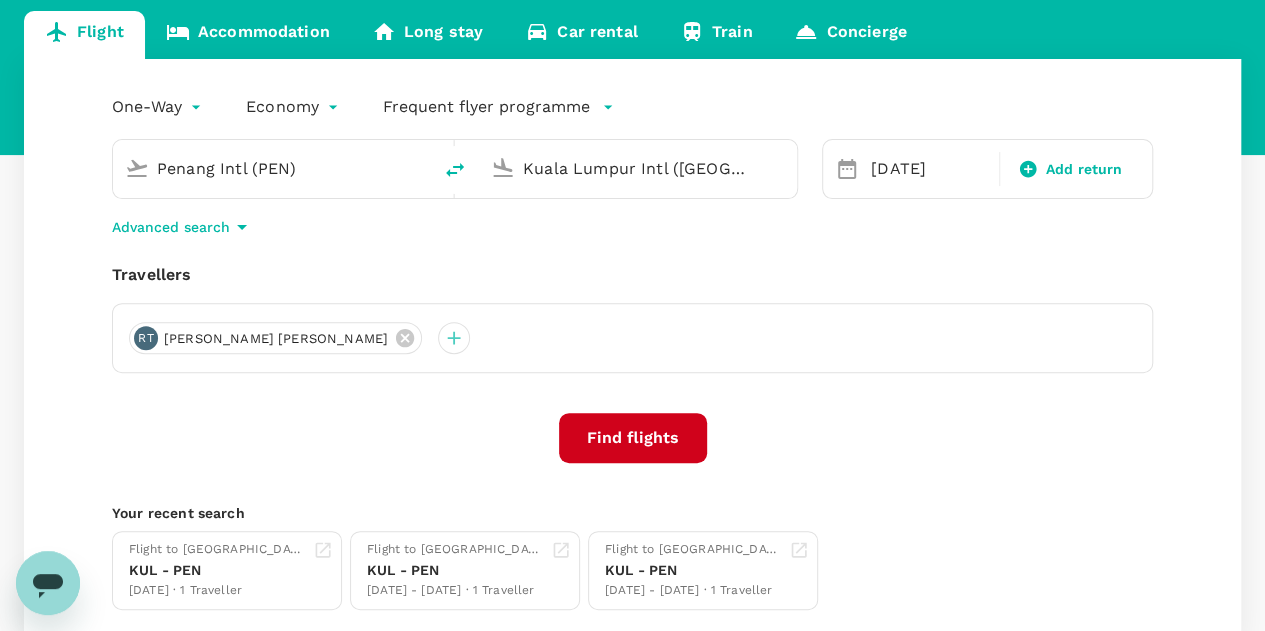 scroll, scrollTop: 200, scrollLeft: 0, axis: vertical 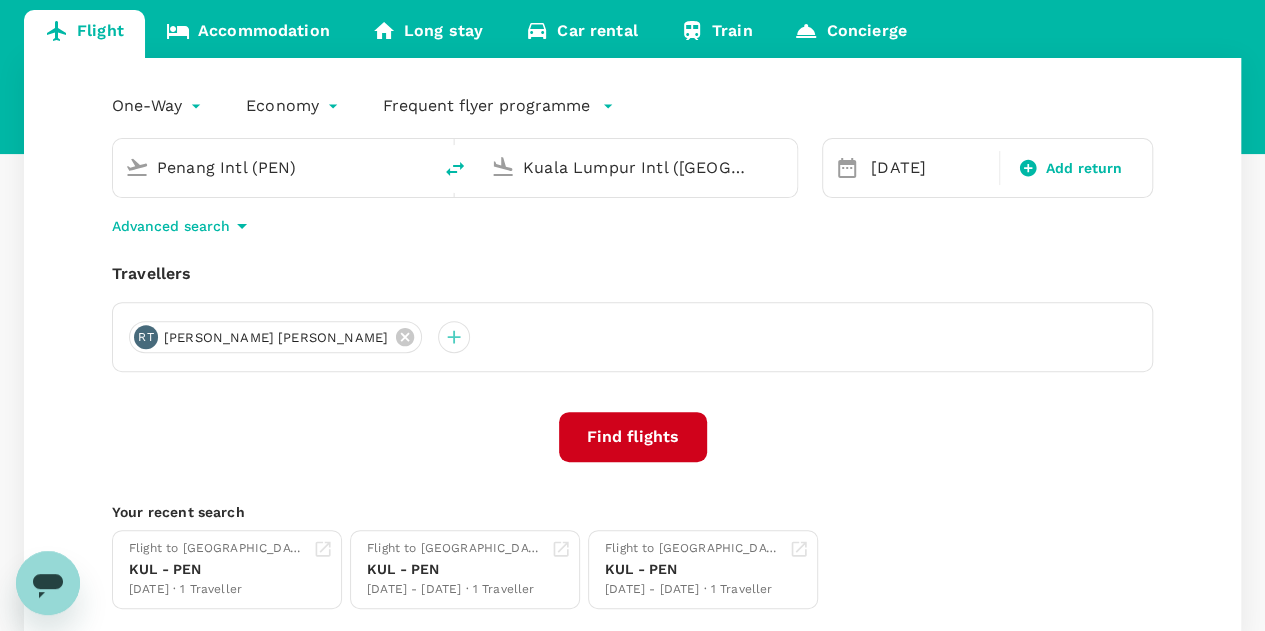 click on "Find flights" at bounding box center (633, 437) 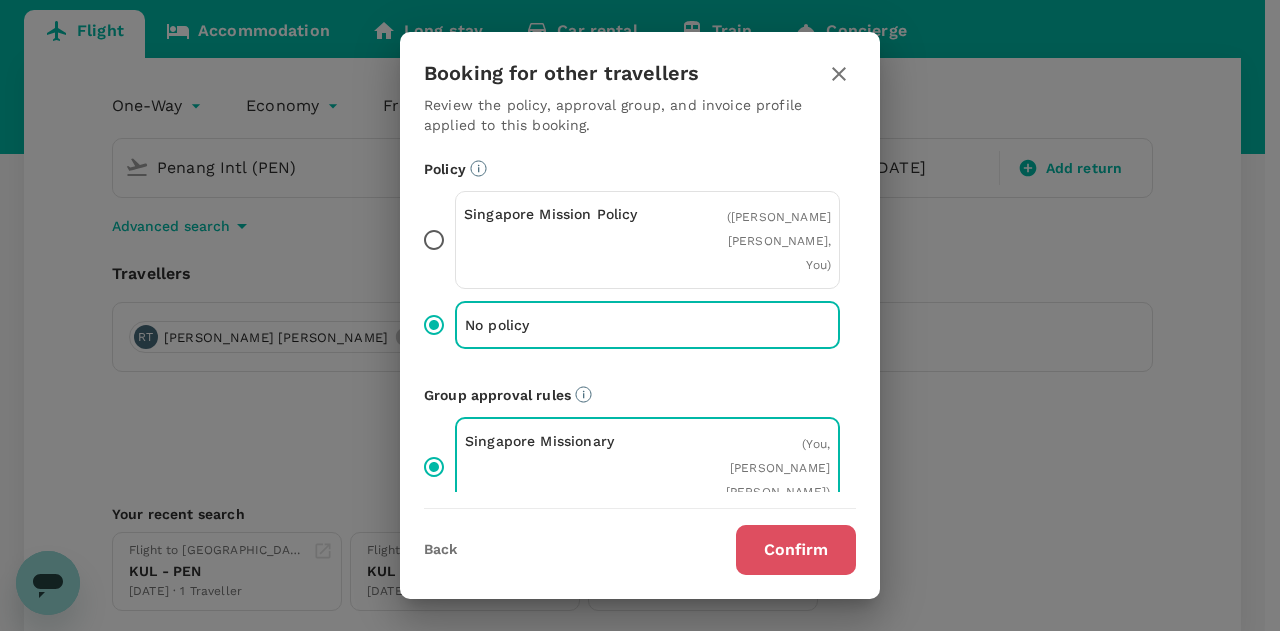 click on "Confirm" at bounding box center (796, 550) 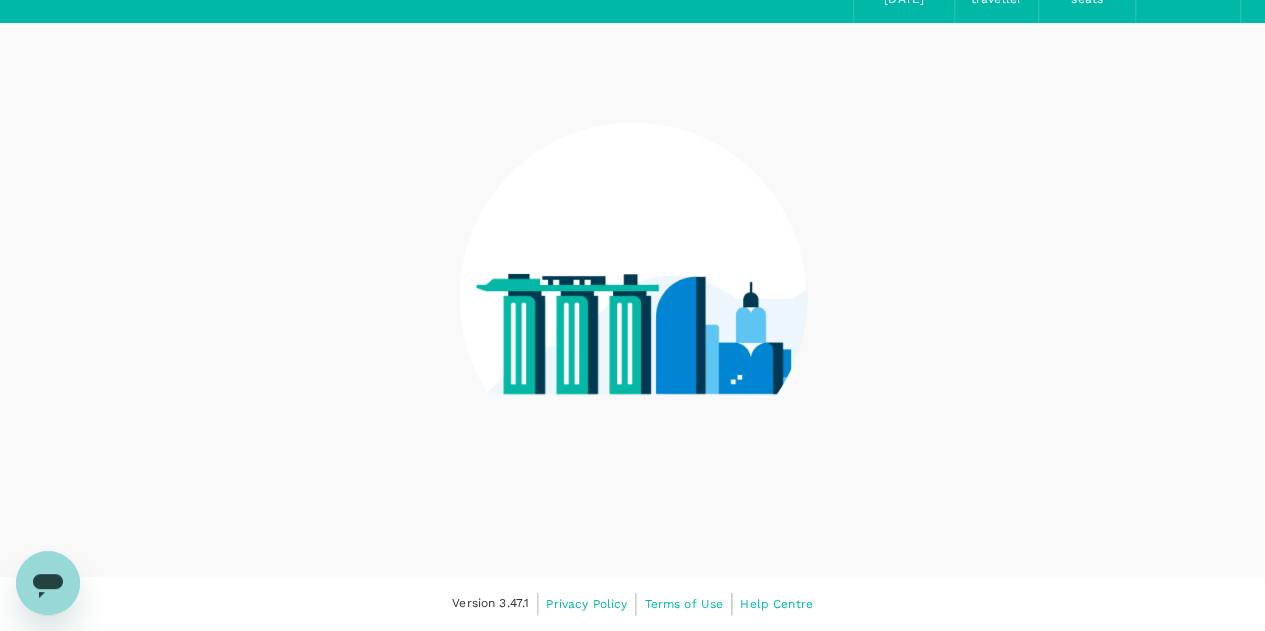 scroll, scrollTop: 0, scrollLeft: 0, axis: both 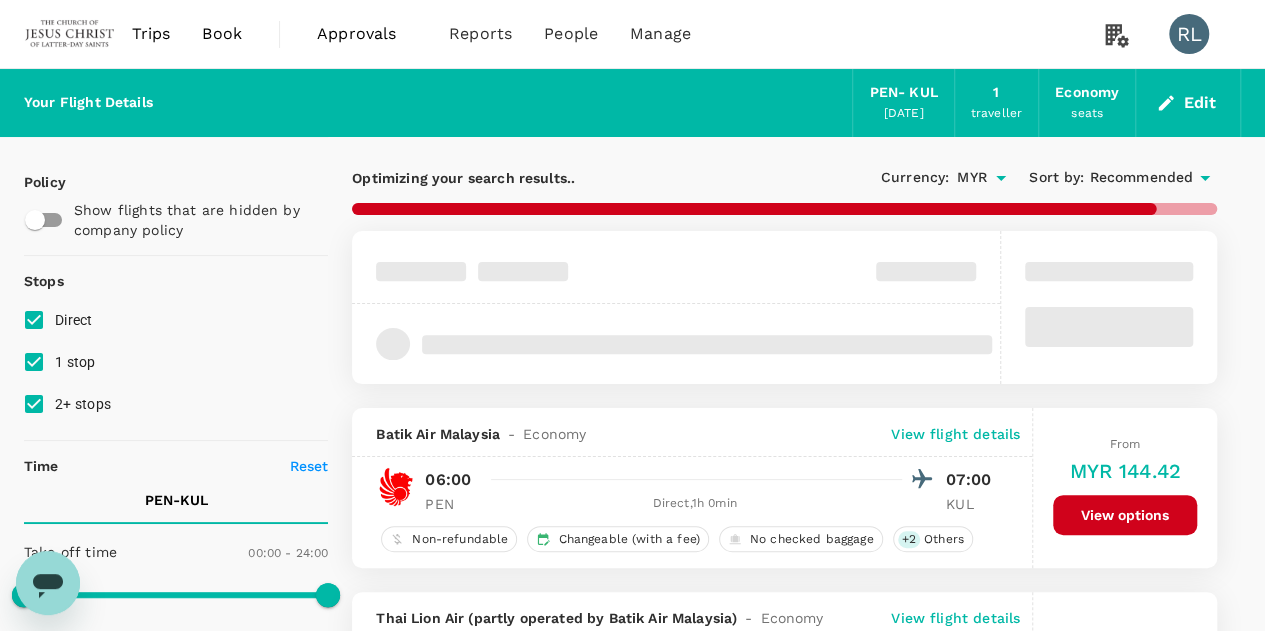 click on "Recommended" at bounding box center [1141, 178] 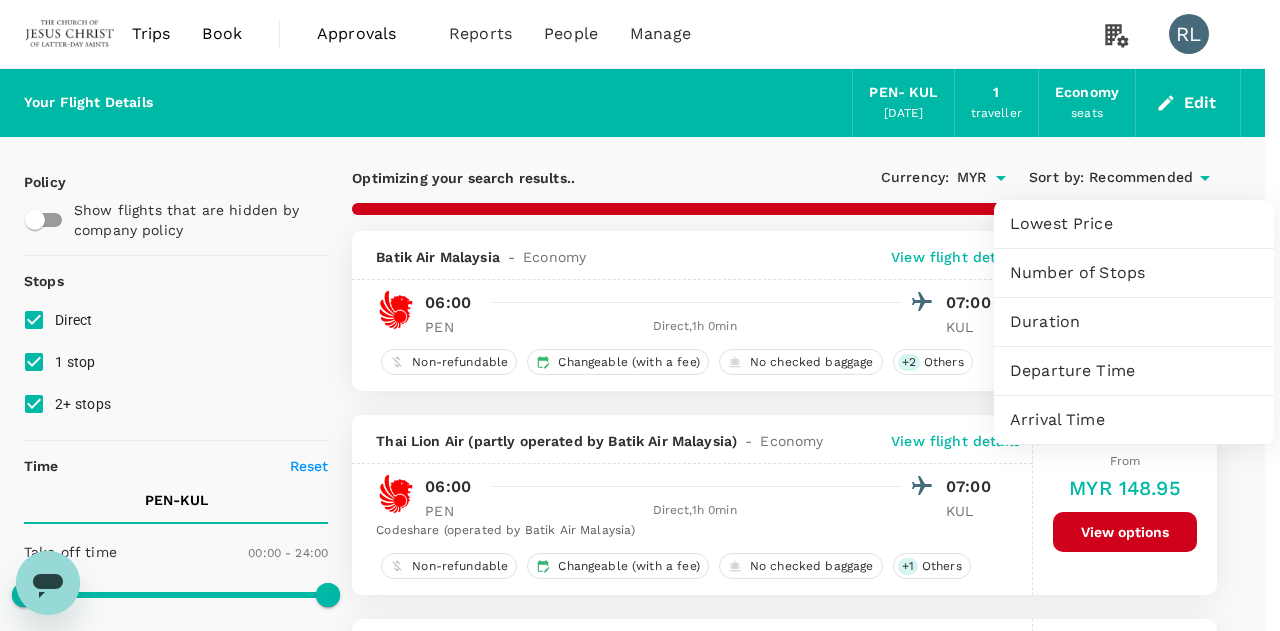 click on "Departure Time" at bounding box center (1134, 371) 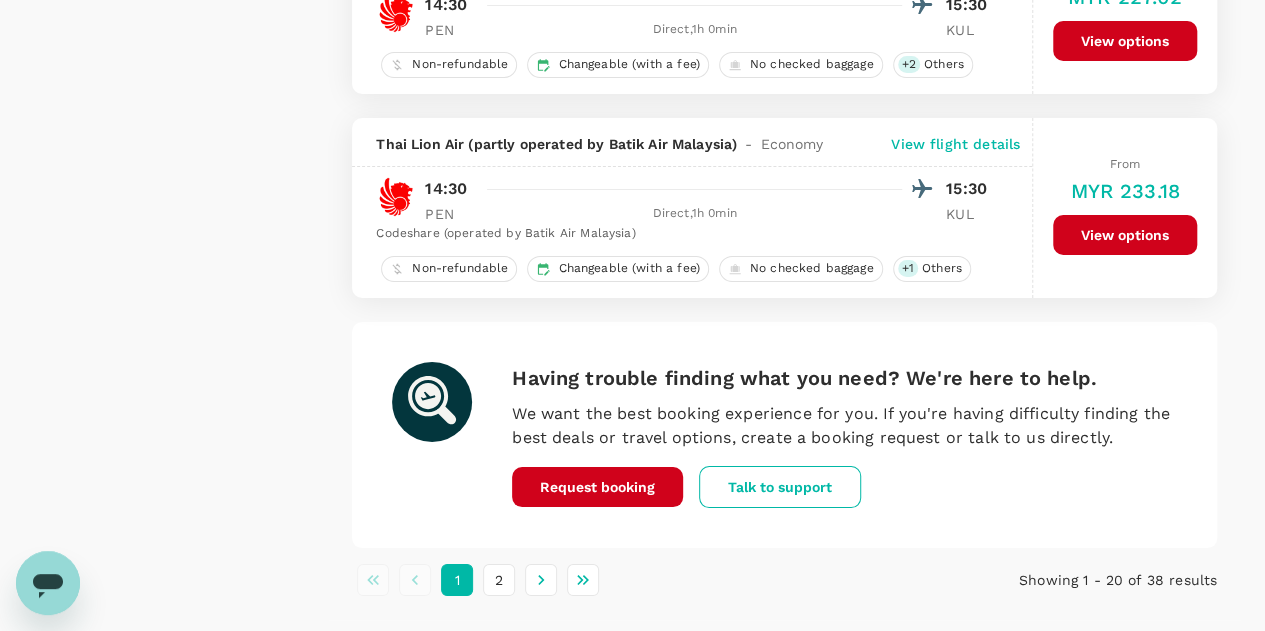 scroll, scrollTop: 3708, scrollLeft: 0, axis: vertical 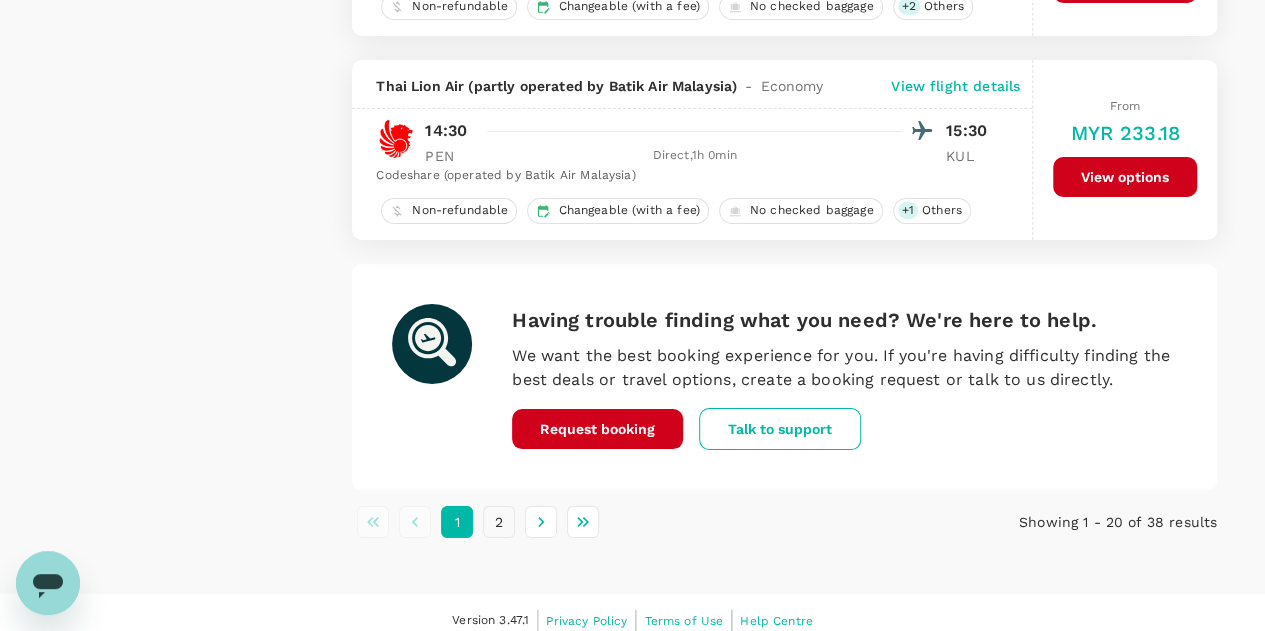 click on "2" at bounding box center (499, 522) 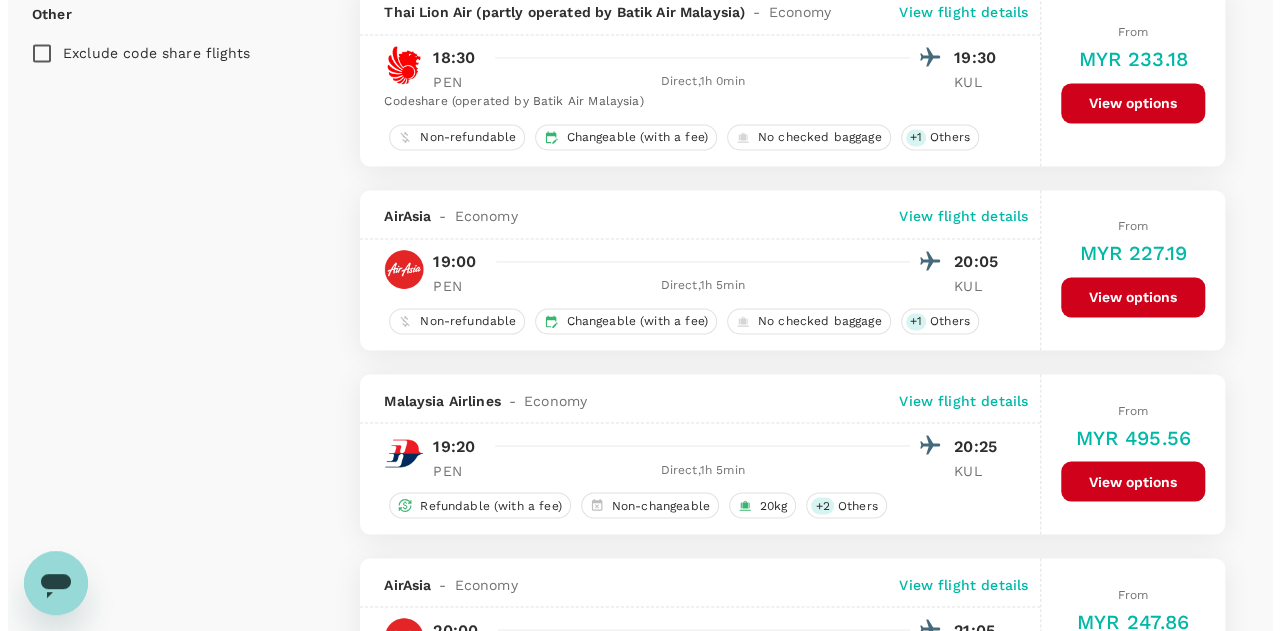 scroll, scrollTop: 1500, scrollLeft: 0, axis: vertical 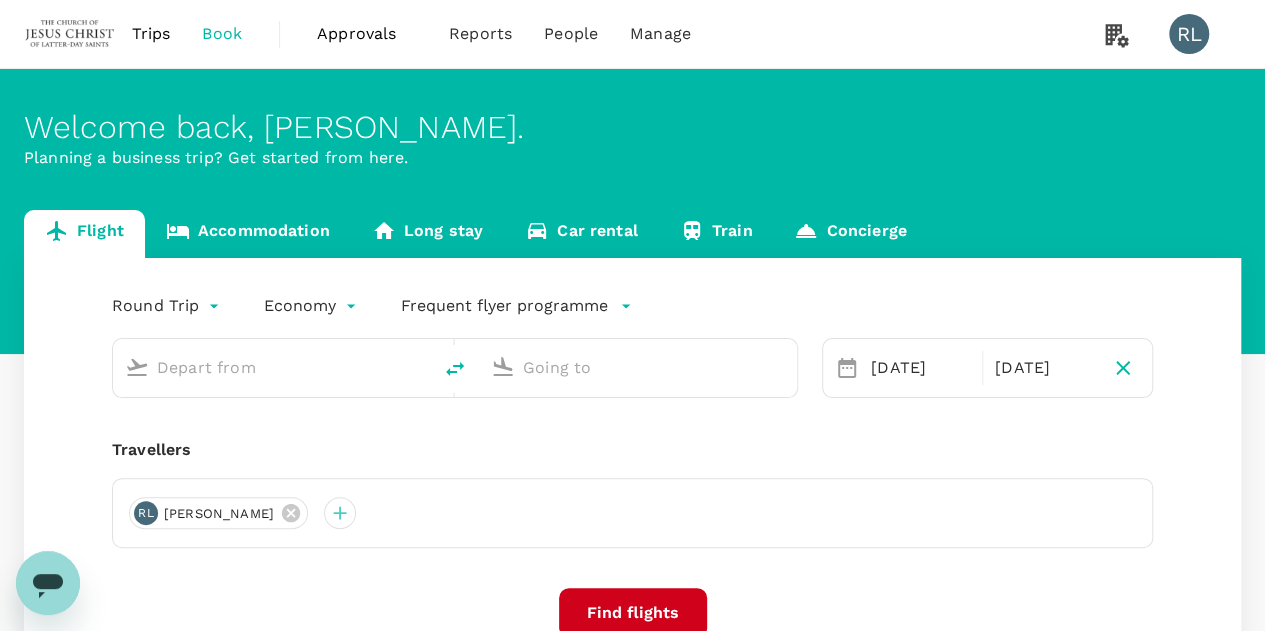 type on "Kuala Lumpur Intl ([GEOGRAPHIC_DATA])" 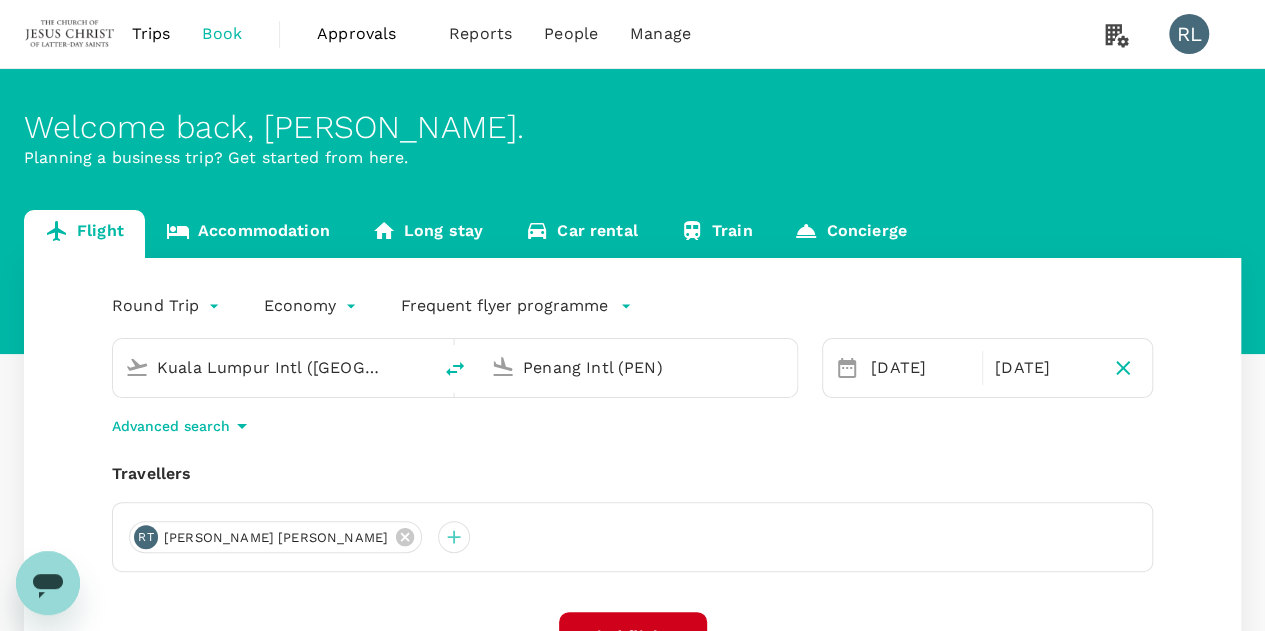 drag, startPoint x: 381, startPoint y: 367, endPoint x: 420, endPoint y: 449, distance: 90.80198 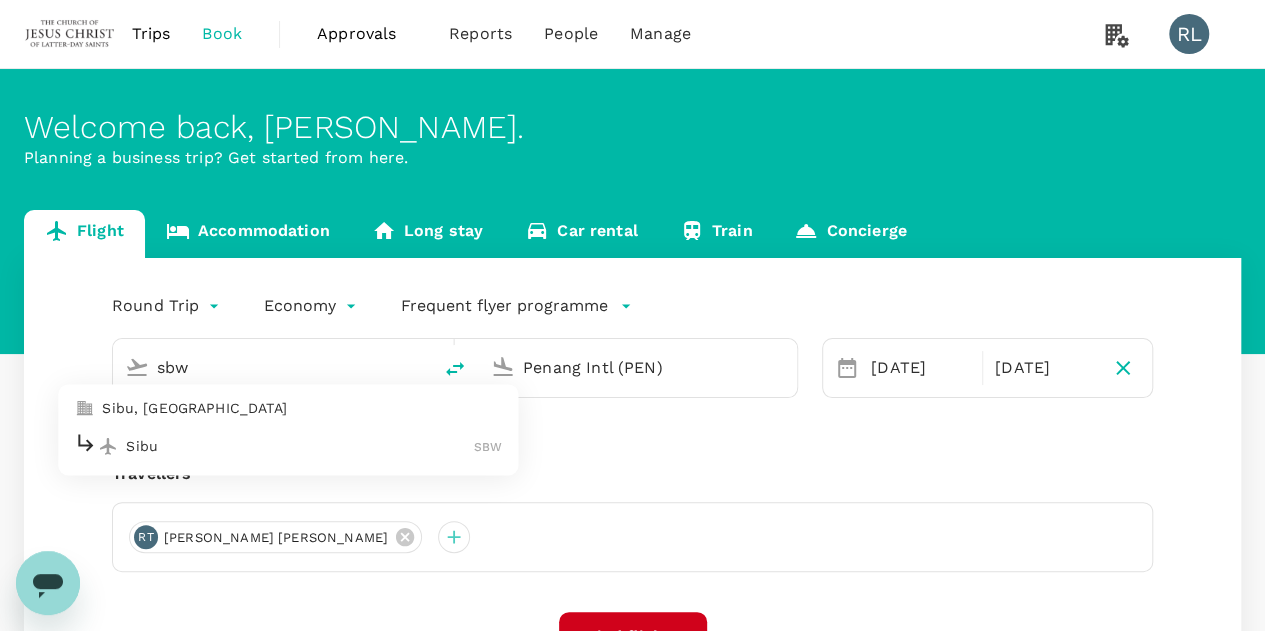 click on "Sibu" at bounding box center (300, 446) 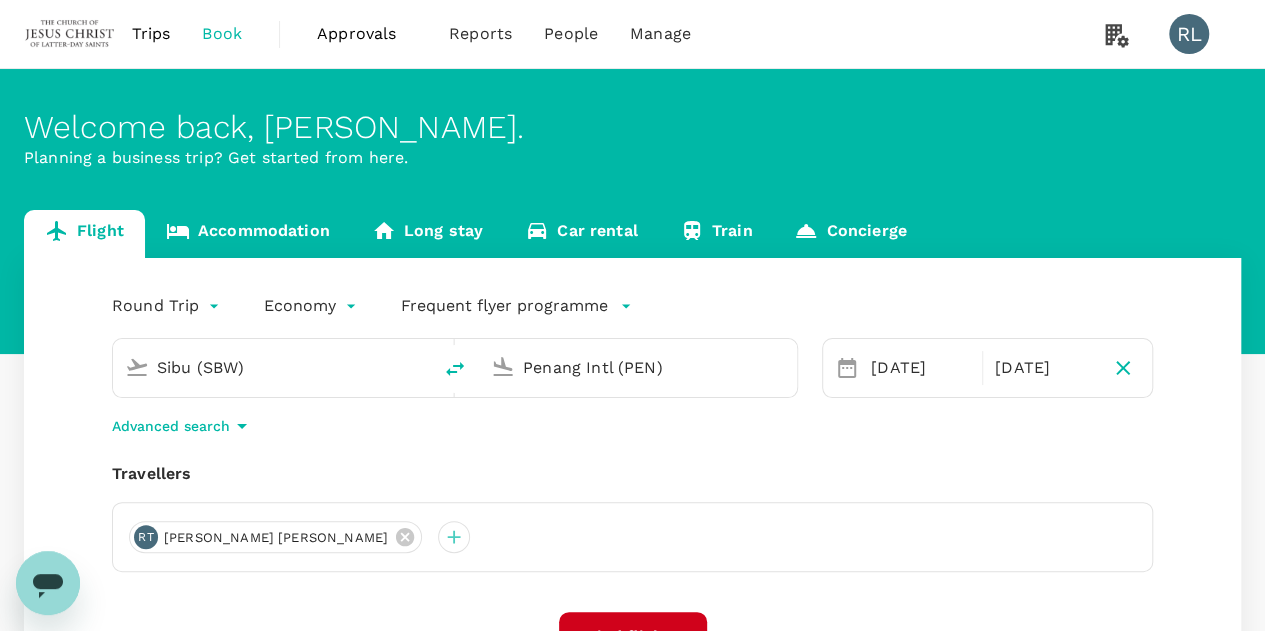 drag, startPoint x: 736, startPoint y: 358, endPoint x: 511, endPoint y: 369, distance: 225.26872 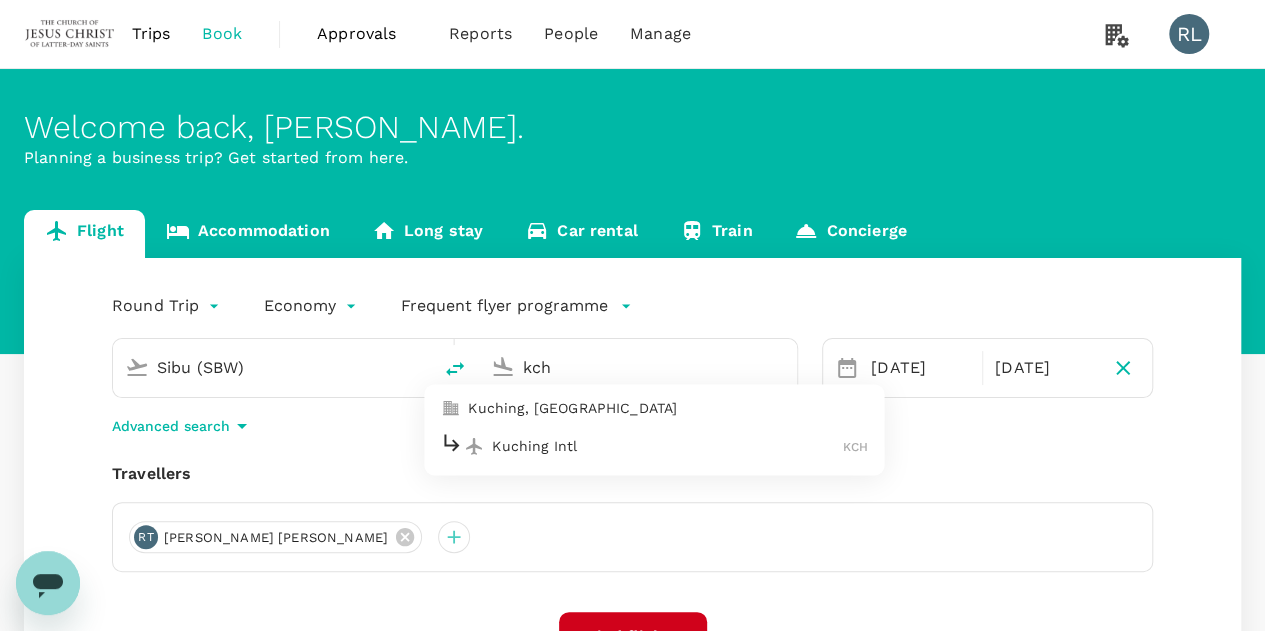 click on "Kuching Intl" at bounding box center (667, 446) 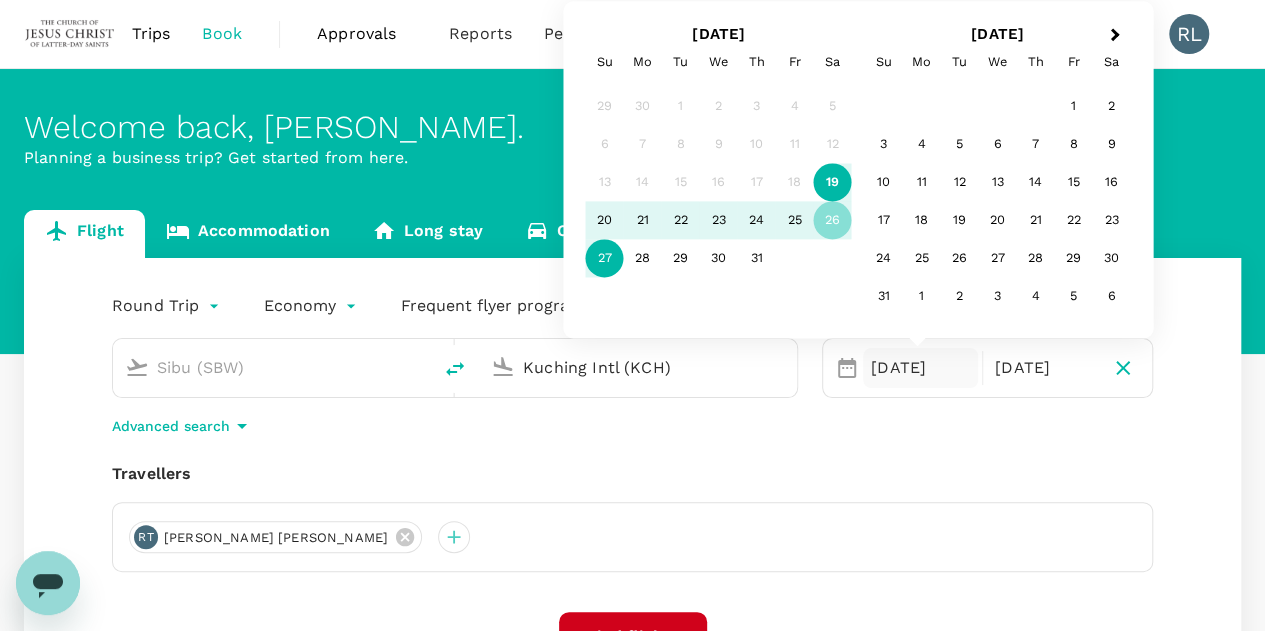 type on "Kuching Intl (KCH)" 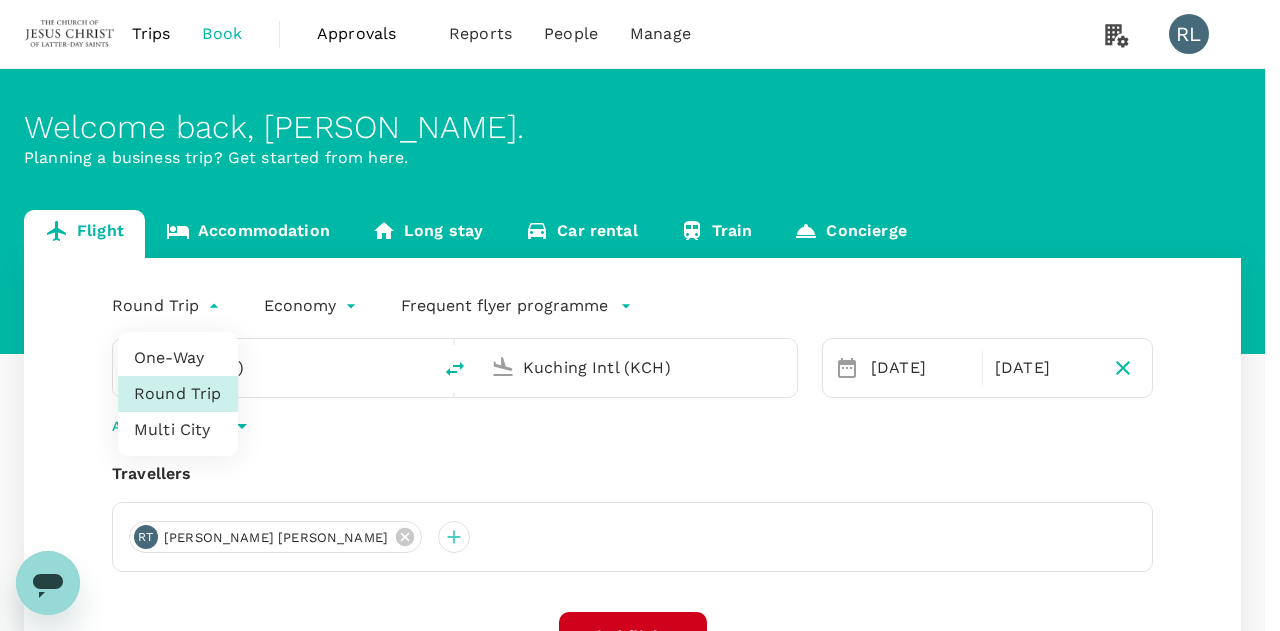 click on "One-Way" at bounding box center (178, 358) 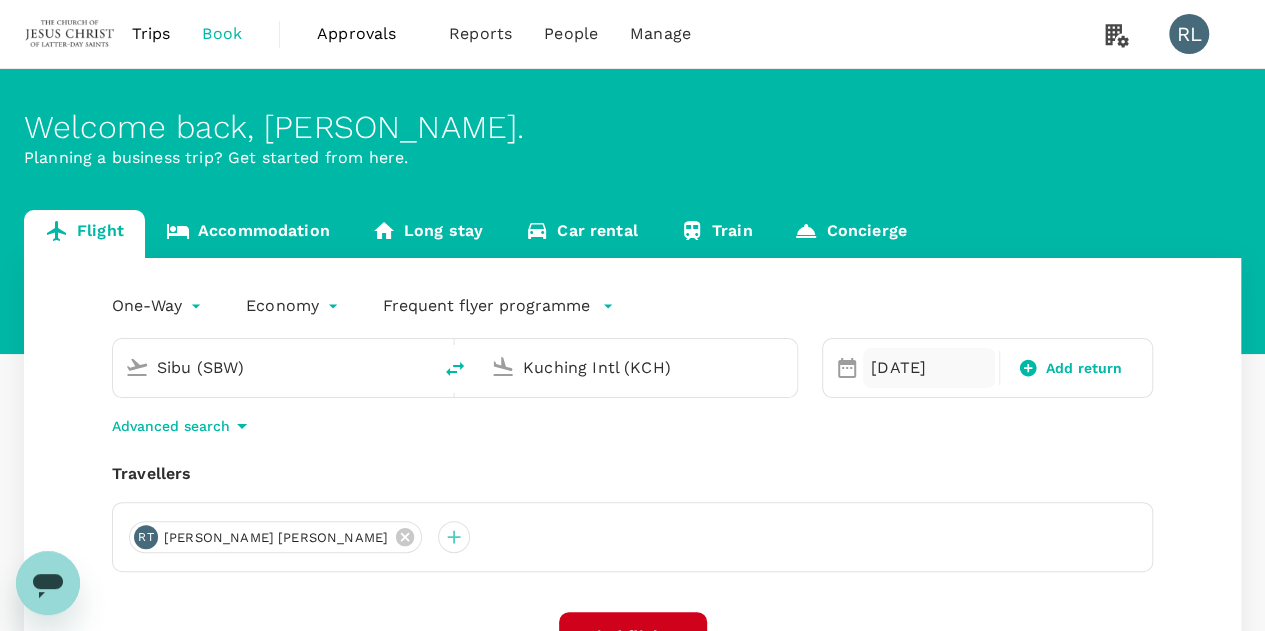 click on "[DATE]" at bounding box center [929, 368] 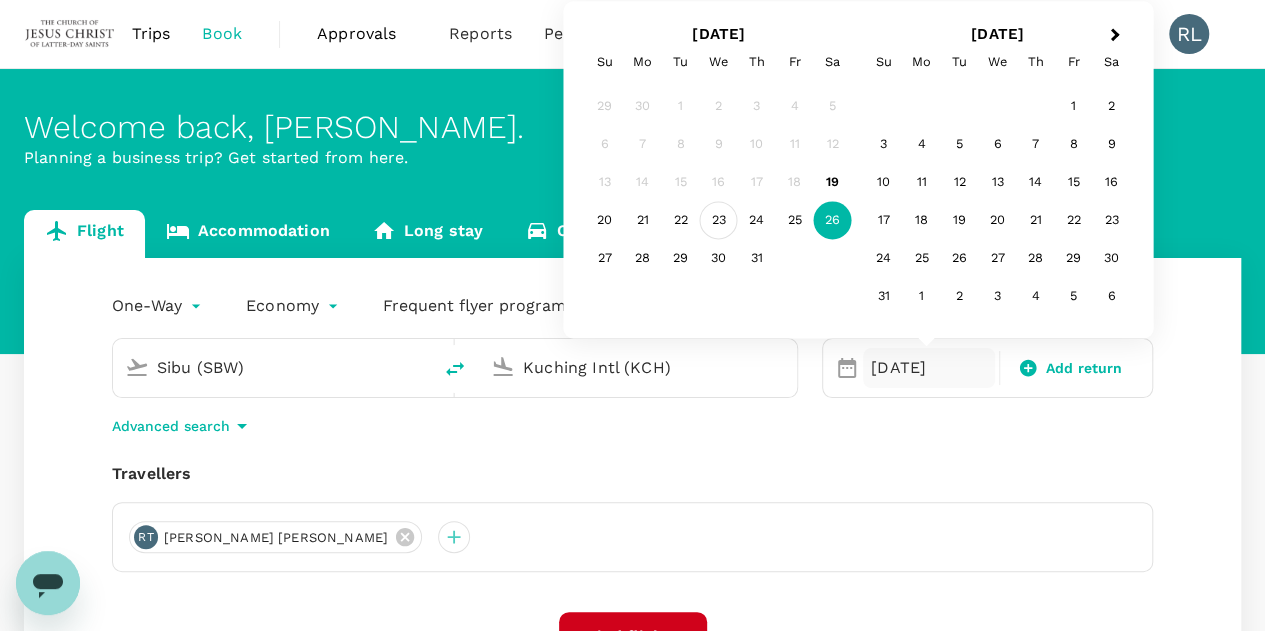 click on "23" at bounding box center [719, 221] 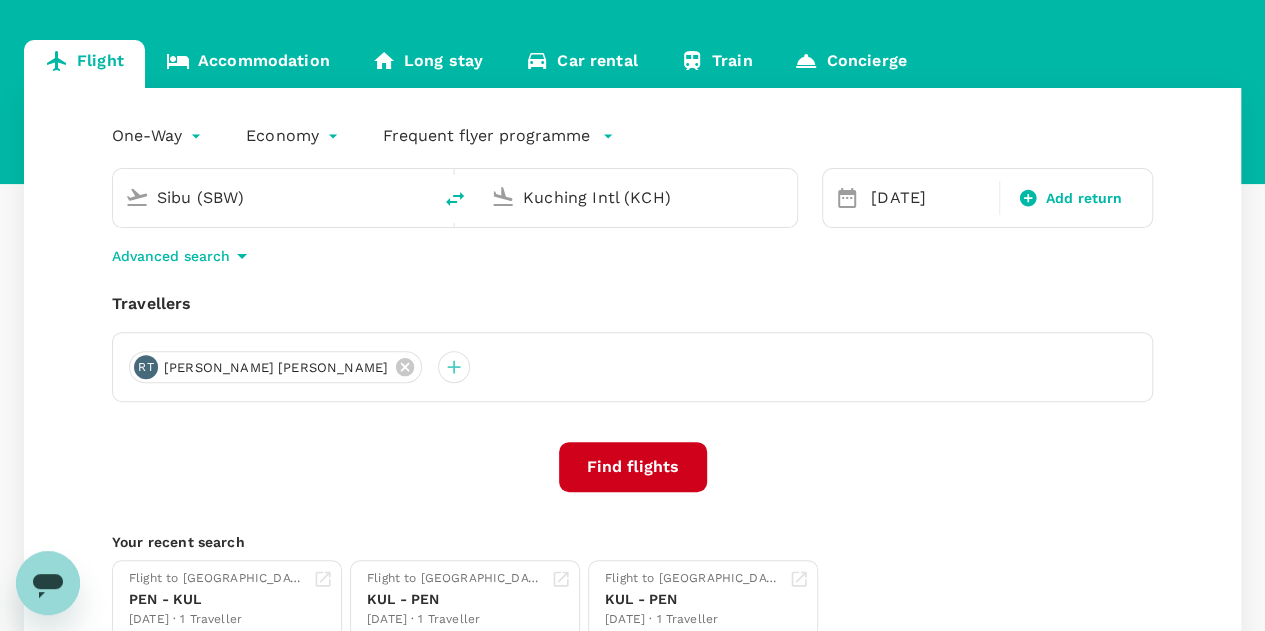scroll, scrollTop: 200, scrollLeft: 0, axis: vertical 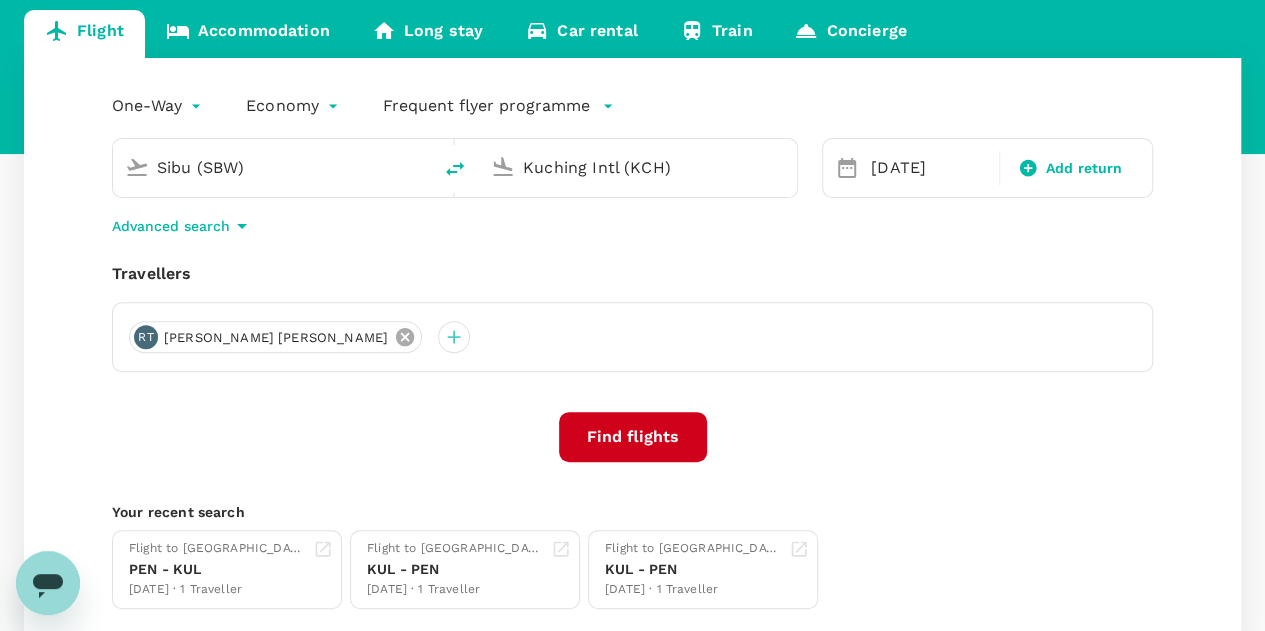 click 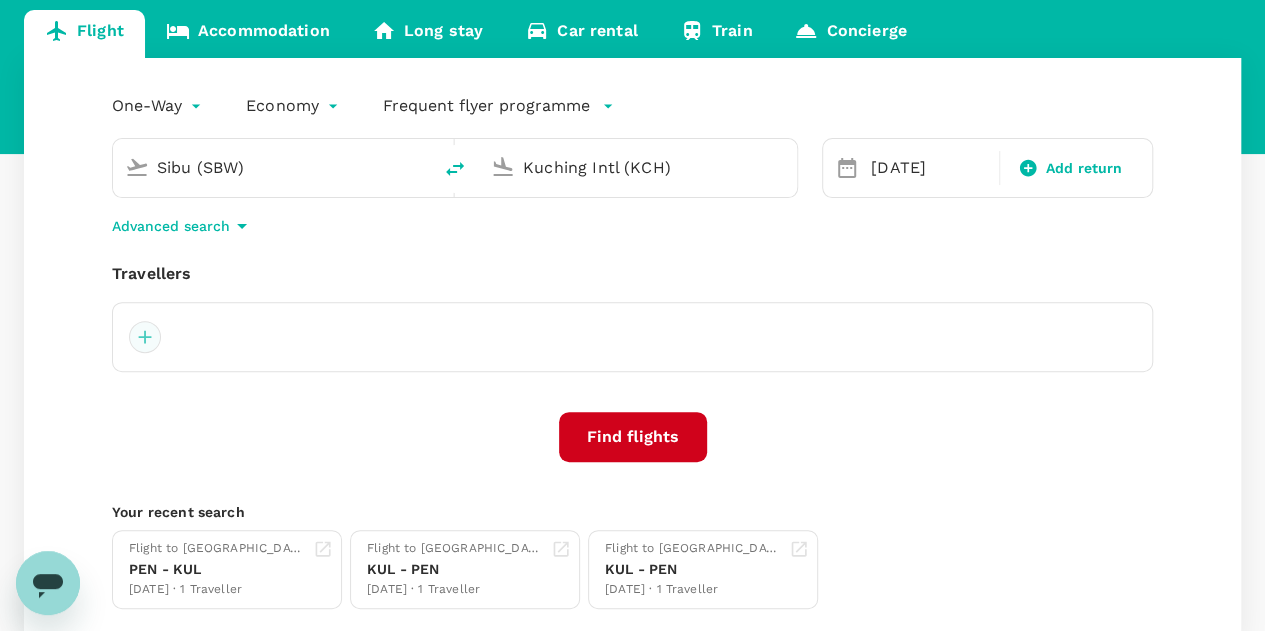 click at bounding box center [145, 337] 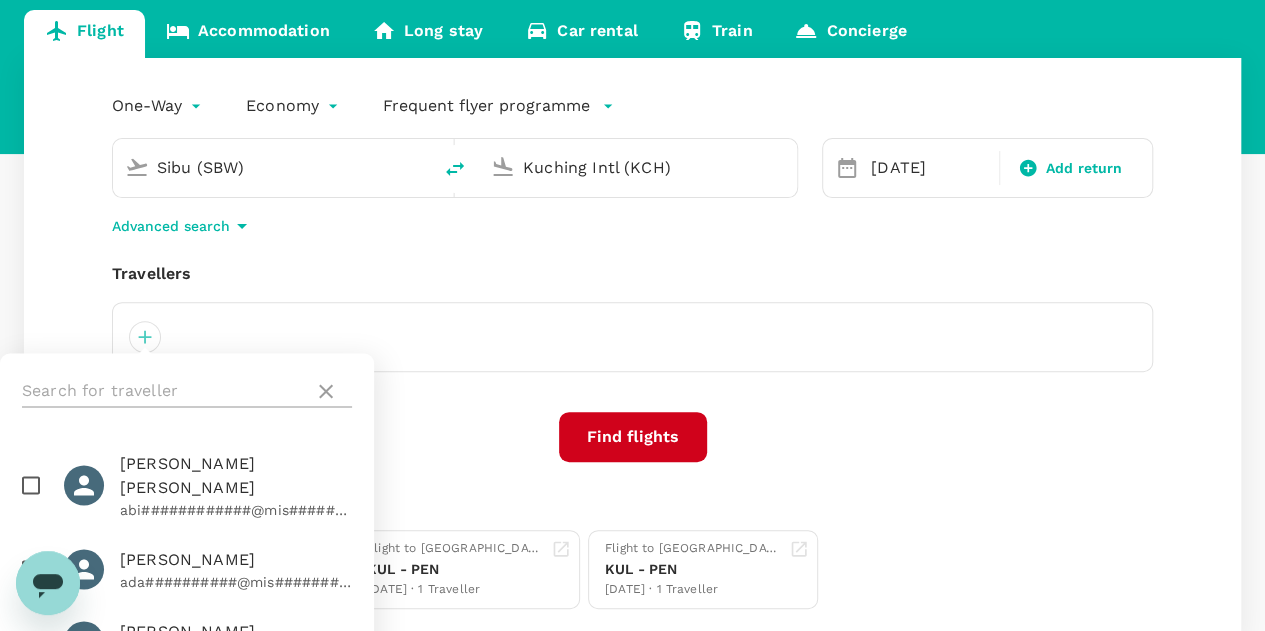 click at bounding box center (164, 391) 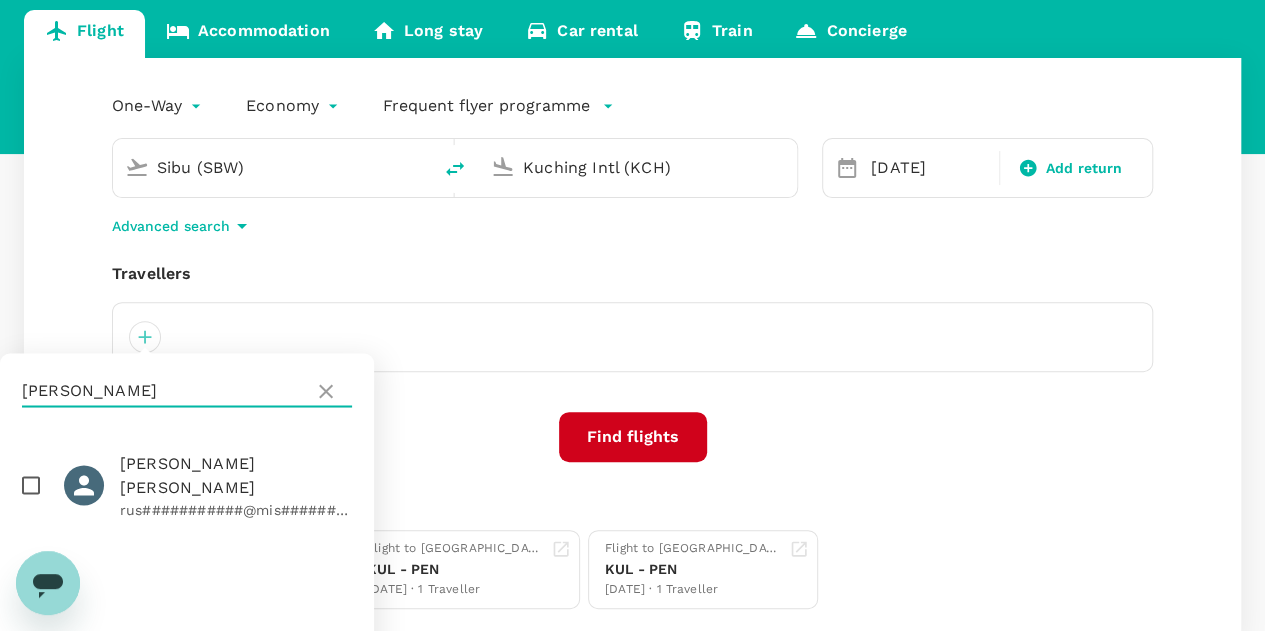 type on "[PERSON_NAME]" 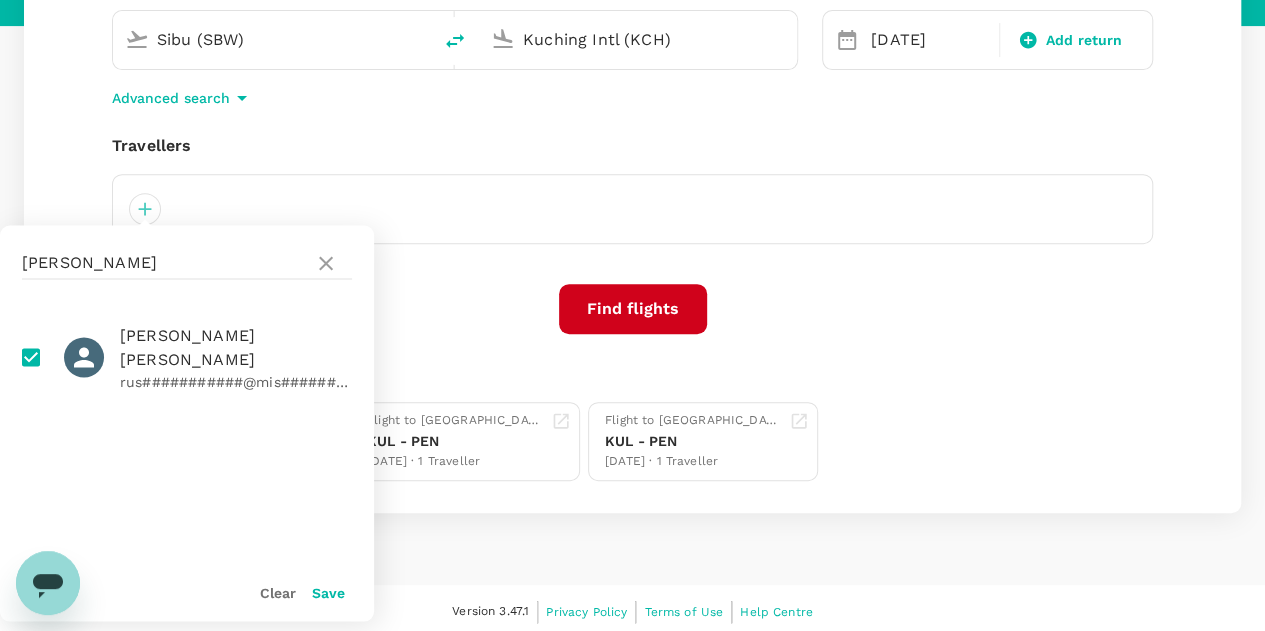 scroll, scrollTop: 333, scrollLeft: 0, axis: vertical 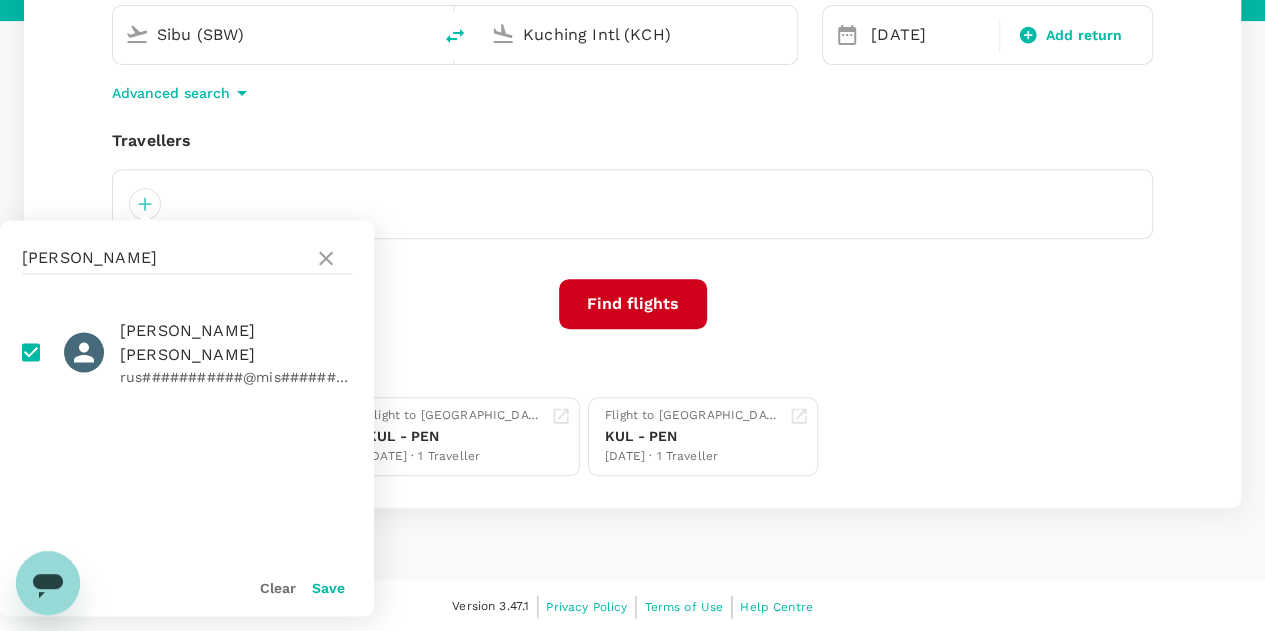 click on "Save" at bounding box center (328, 587) 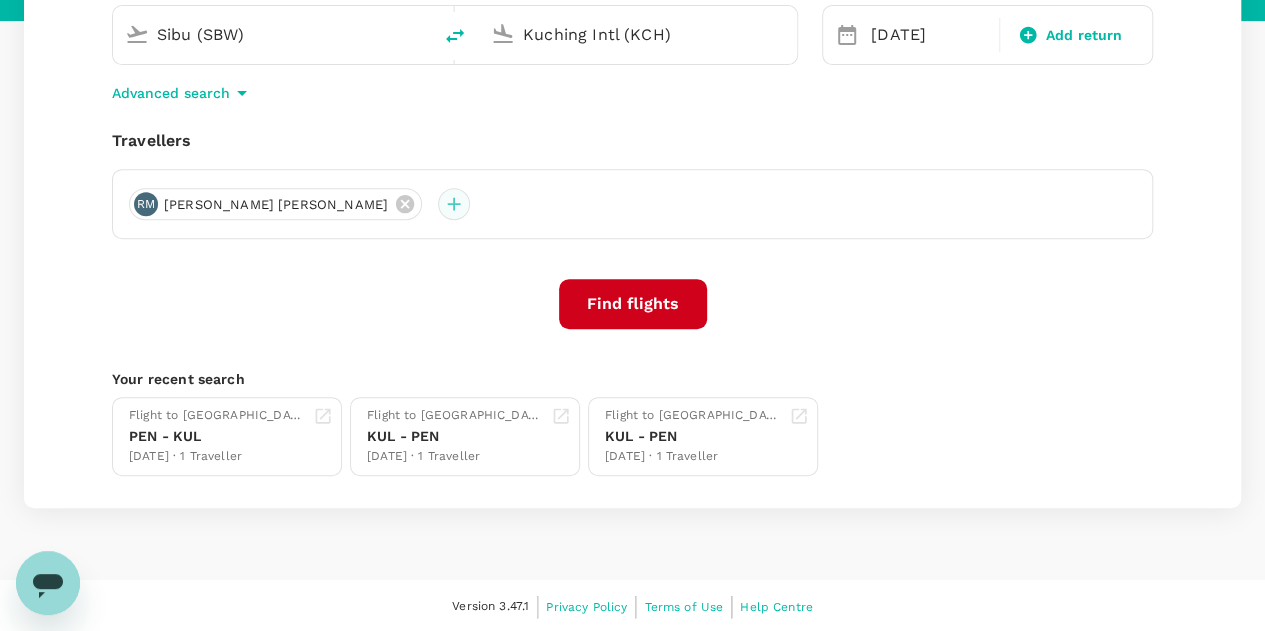 click at bounding box center (454, 204) 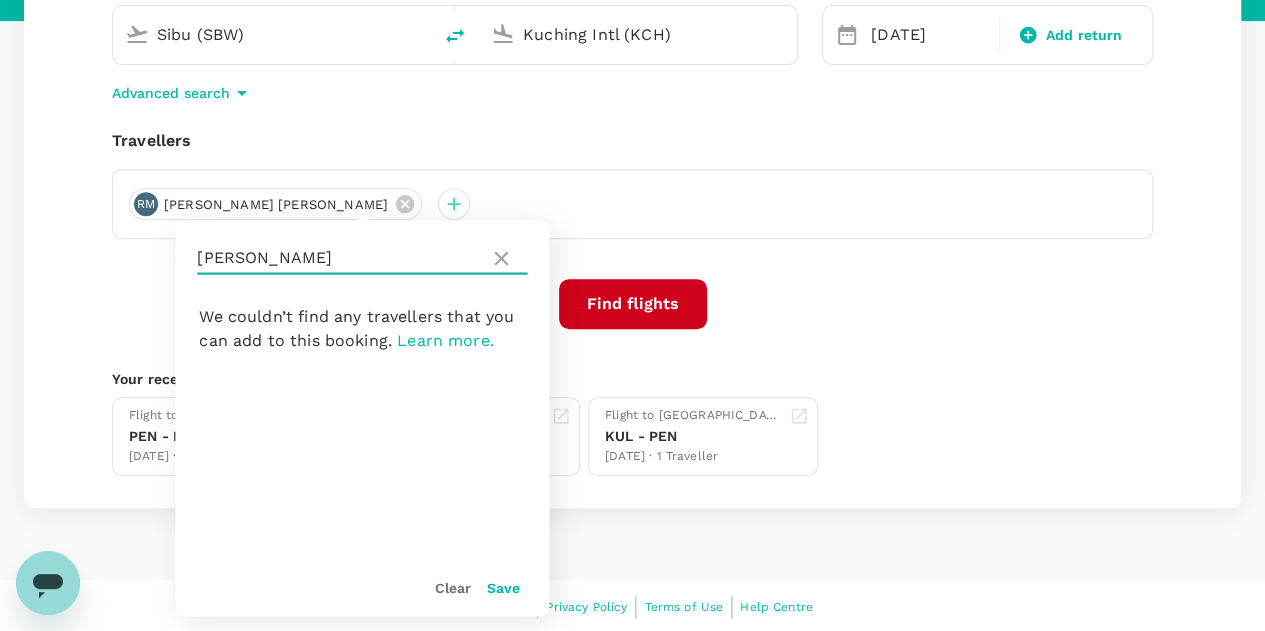 drag, startPoint x: 282, startPoint y: 259, endPoint x: 202, endPoint y: 253, distance: 80.224686 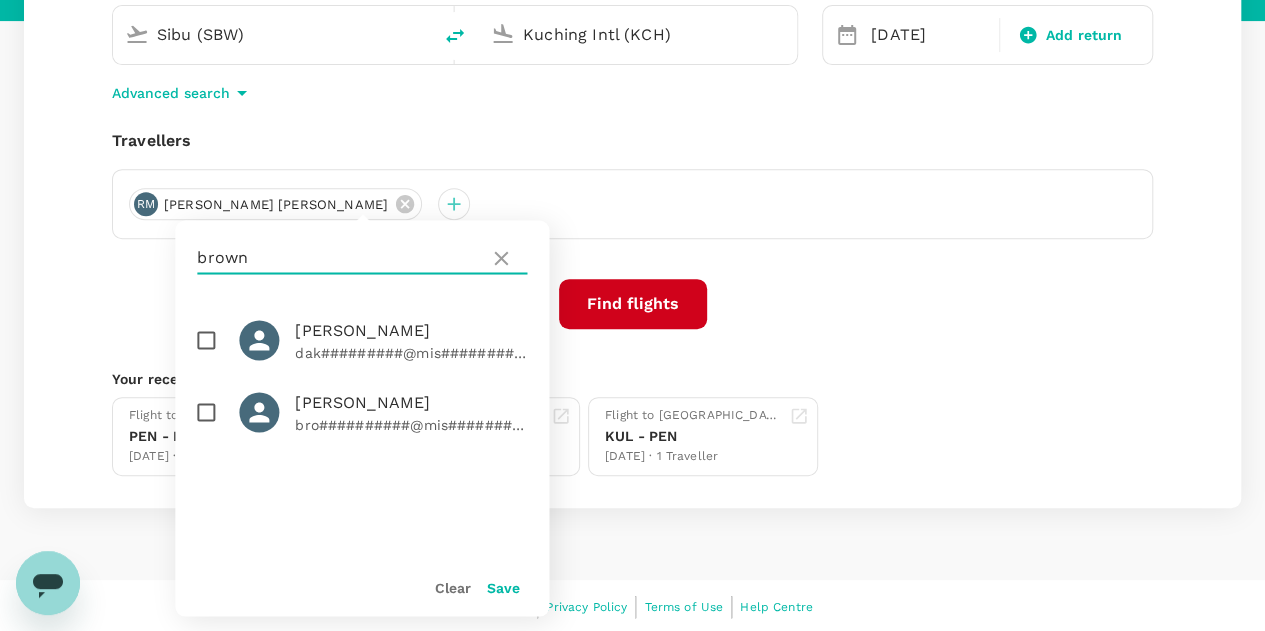 type on "brown" 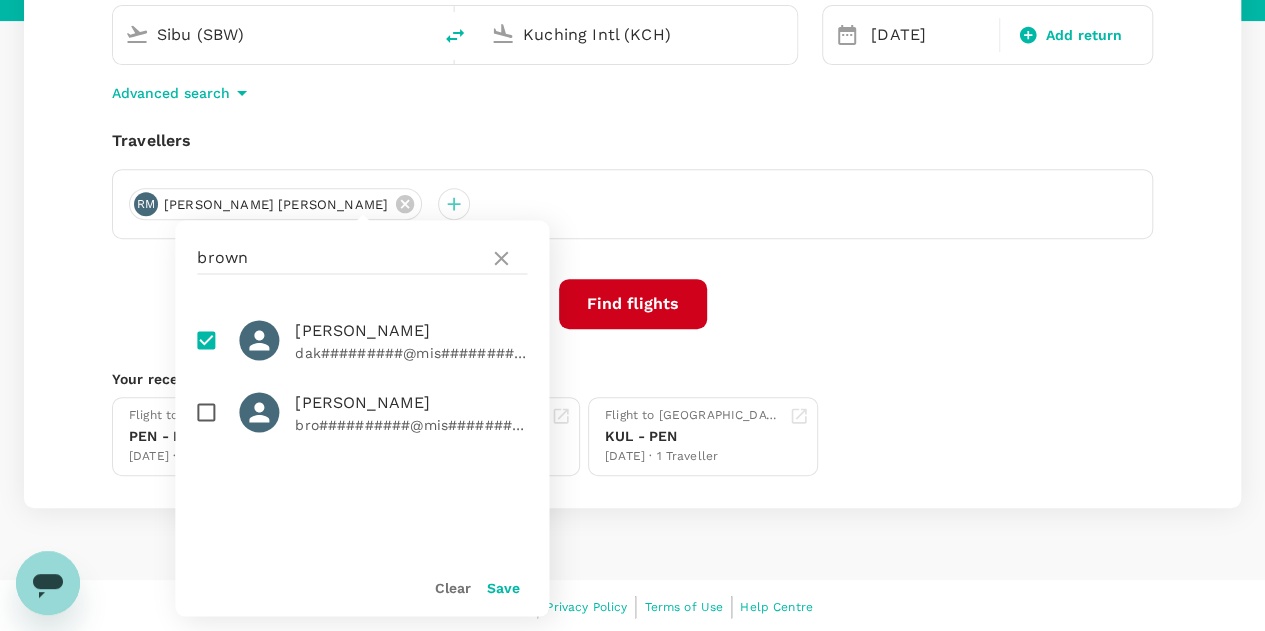 click on "Save" at bounding box center (503, 587) 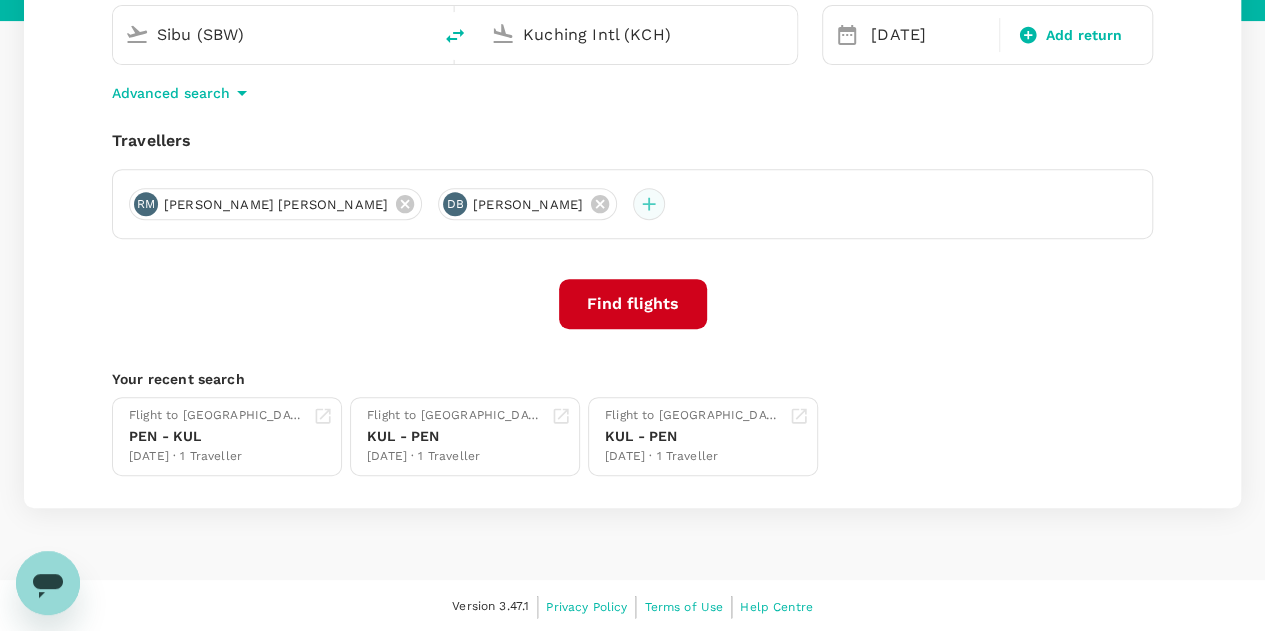 click at bounding box center (649, 204) 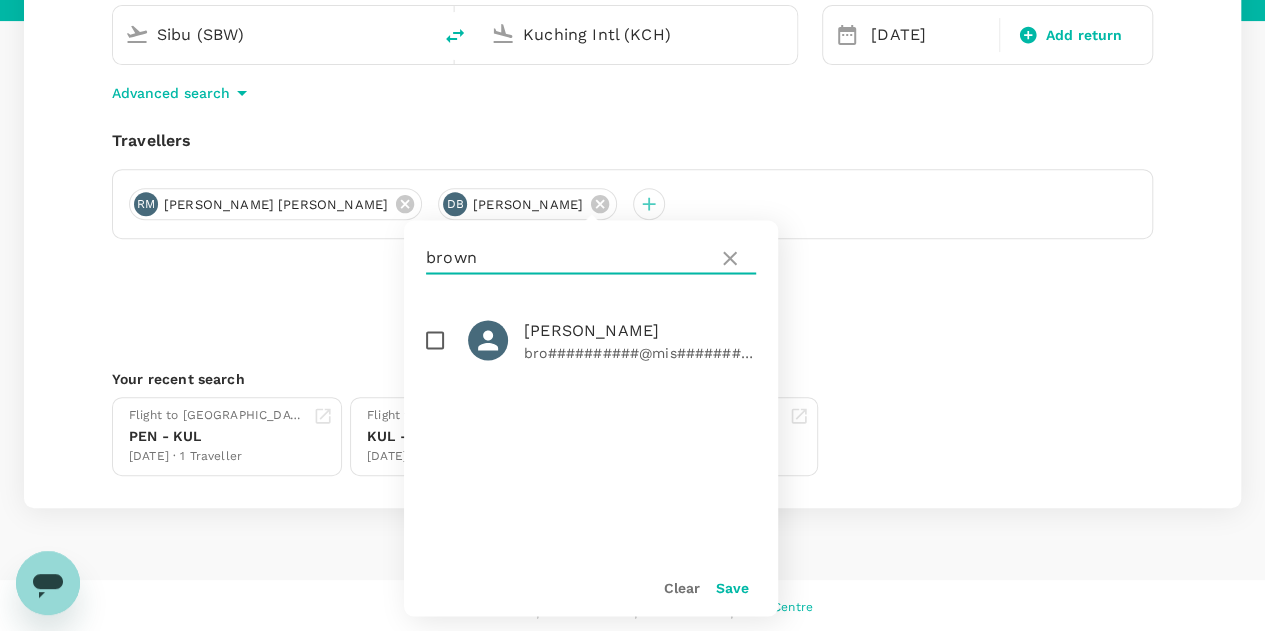 drag, startPoint x: 505, startPoint y: 259, endPoint x: 414, endPoint y: 260, distance: 91.00549 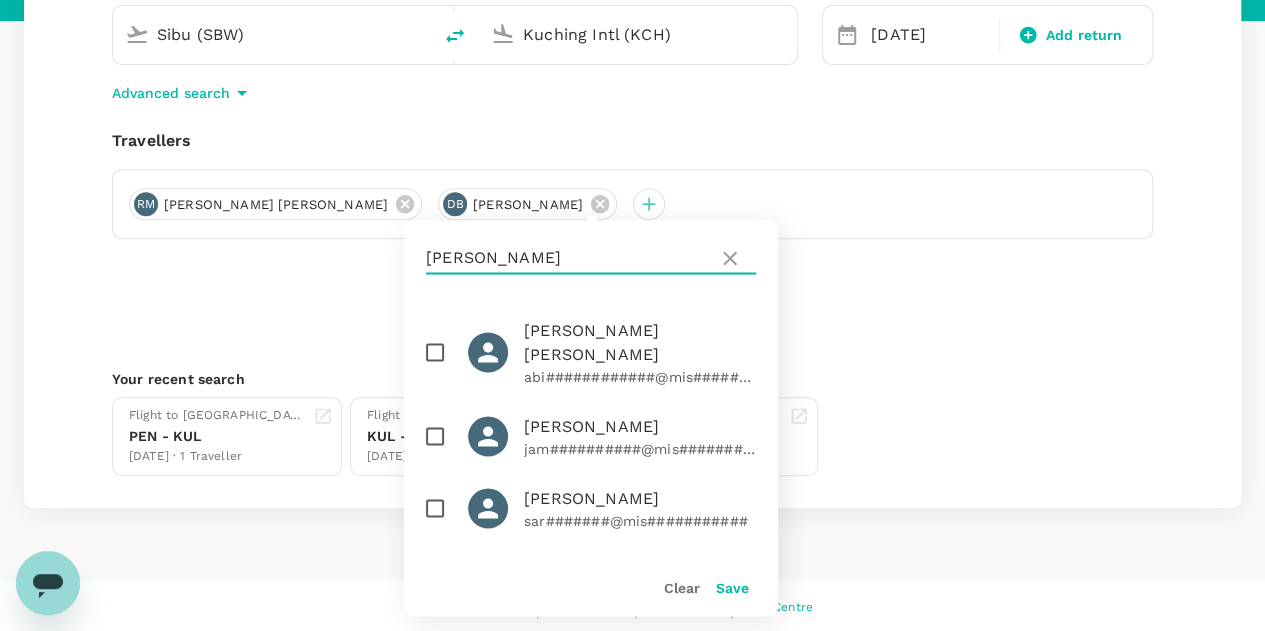 type on "[PERSON_NAME]" 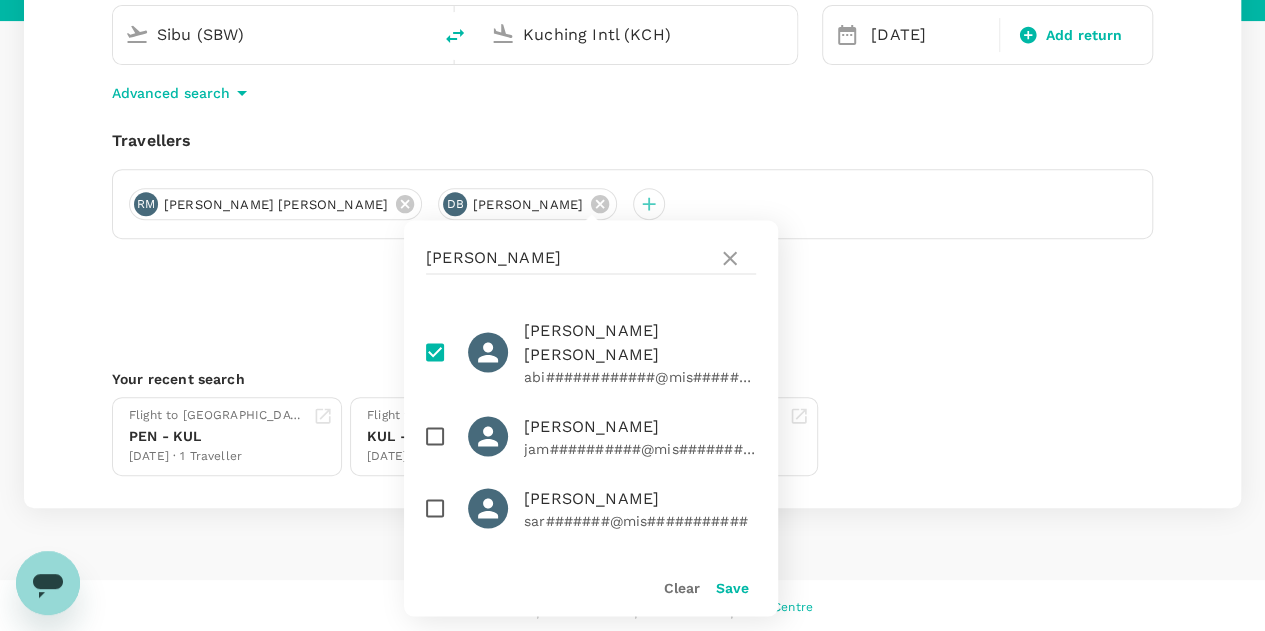 click on "Save" at bounding box center (732, 587) 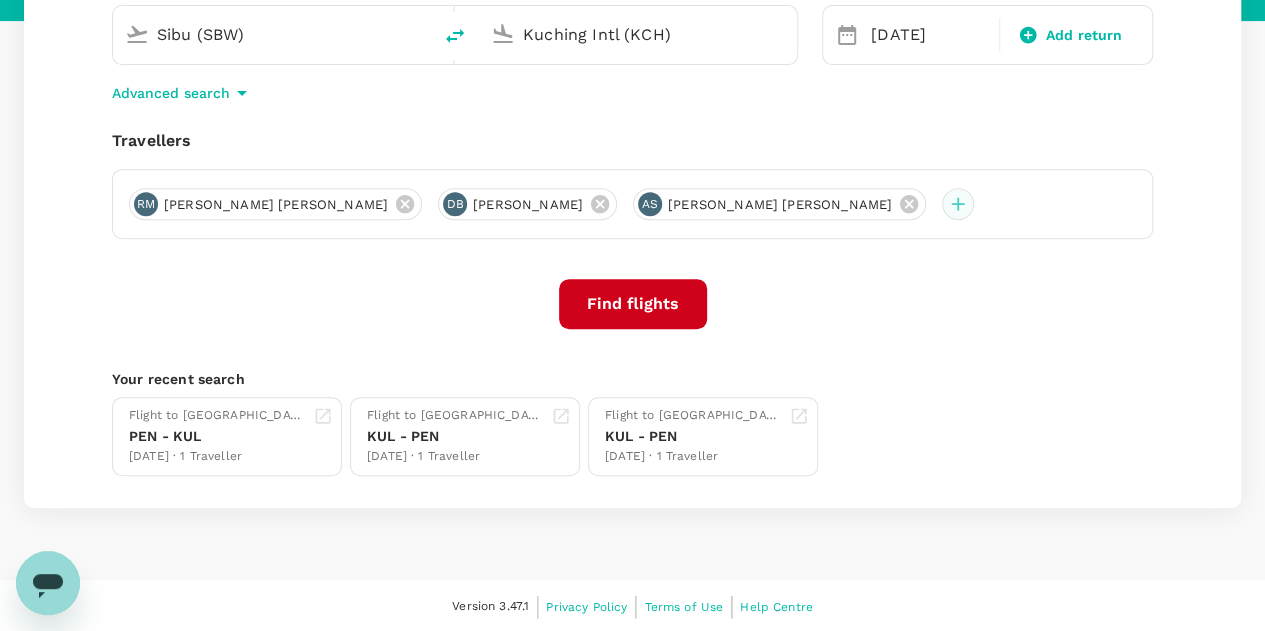 click at bounding box center [958, 204] 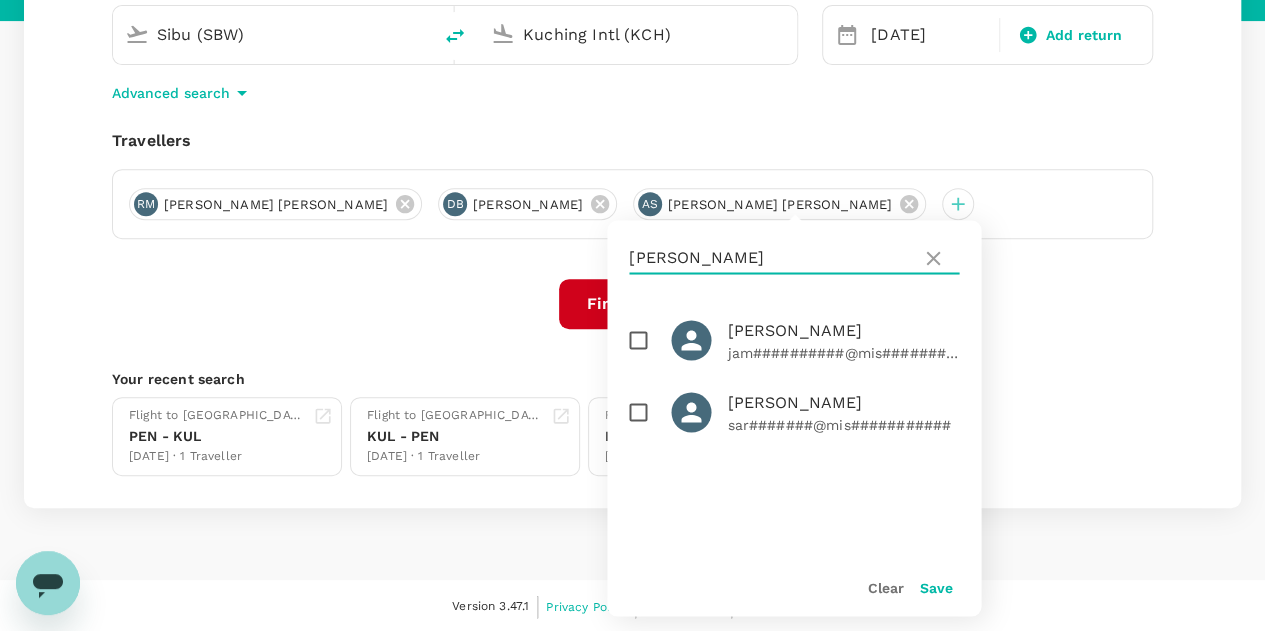 drag, startPoint x: 703, startPoint y: 251, endPoint x: 624, endPoint y: 253, distance: 79.025314 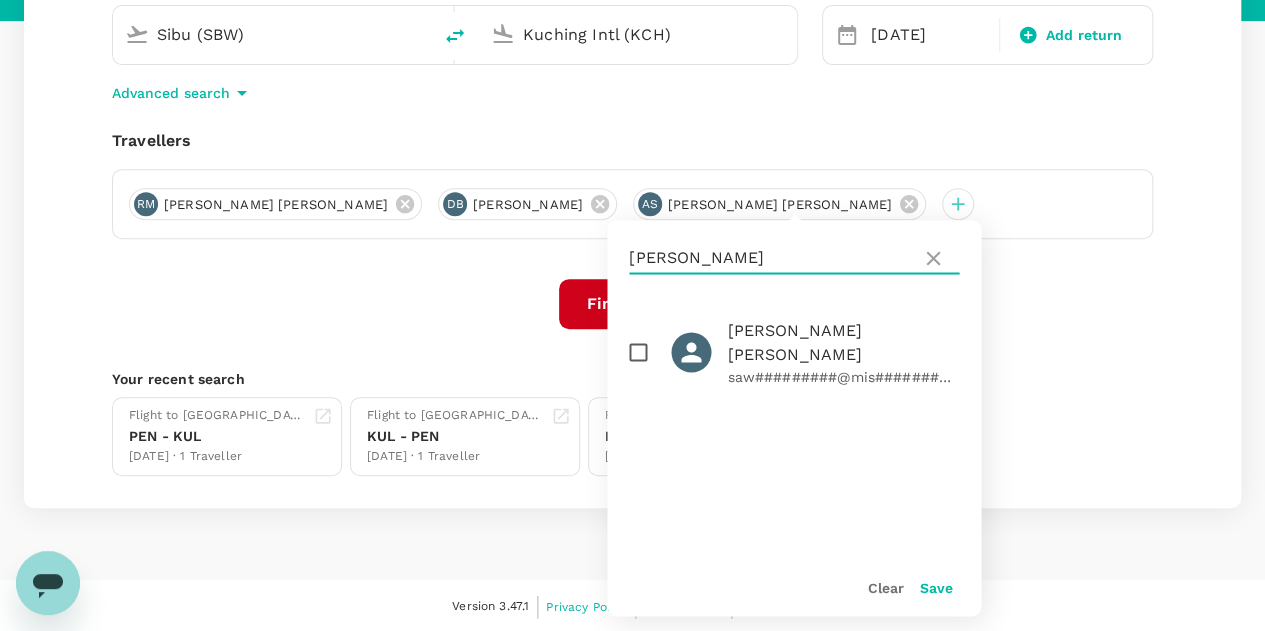 type on "[PERSON_NAME]" 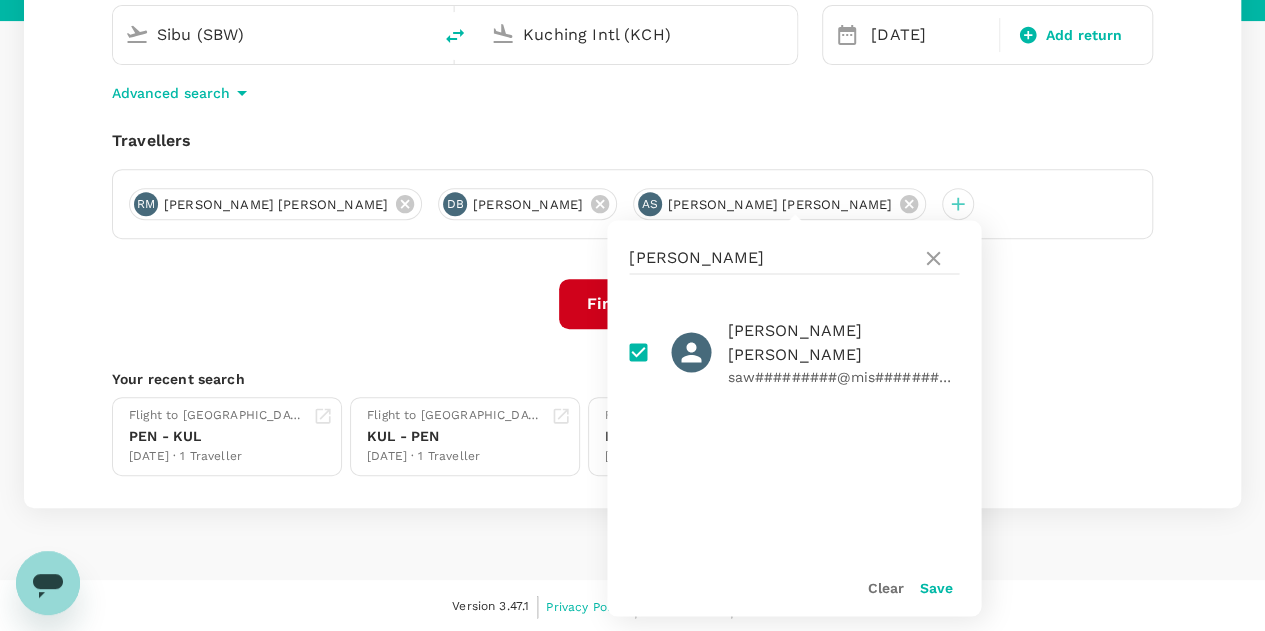 click on "Save" at bounding box center (935, 587) 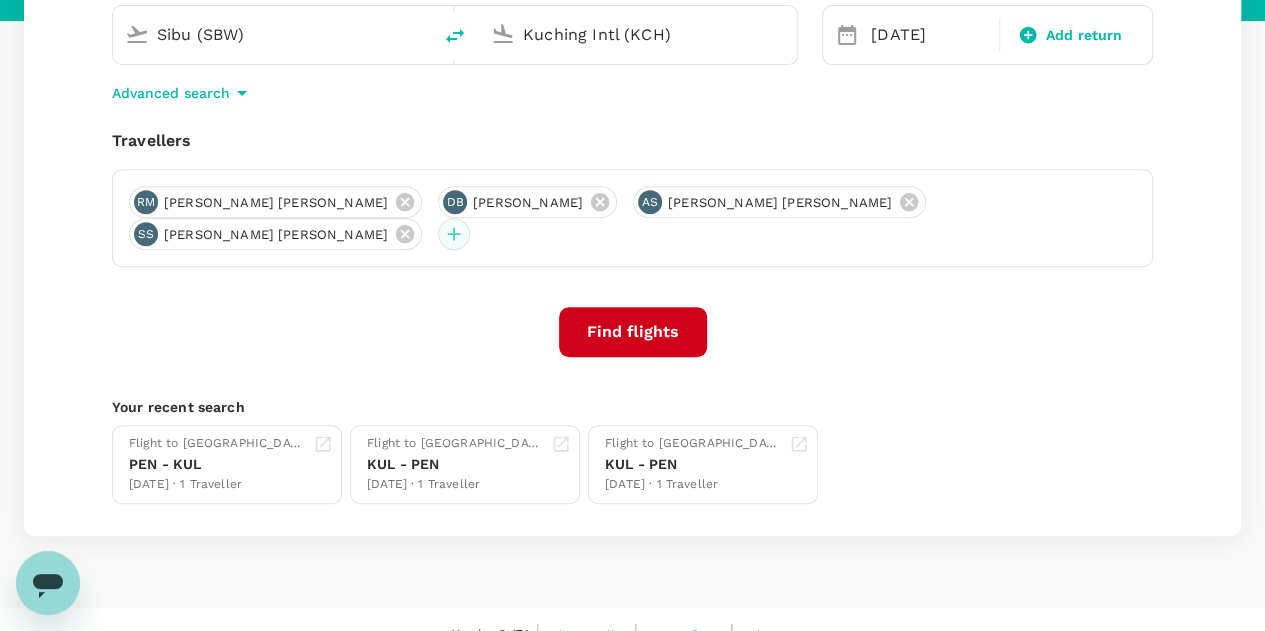 click at bounding box center [454, 234] 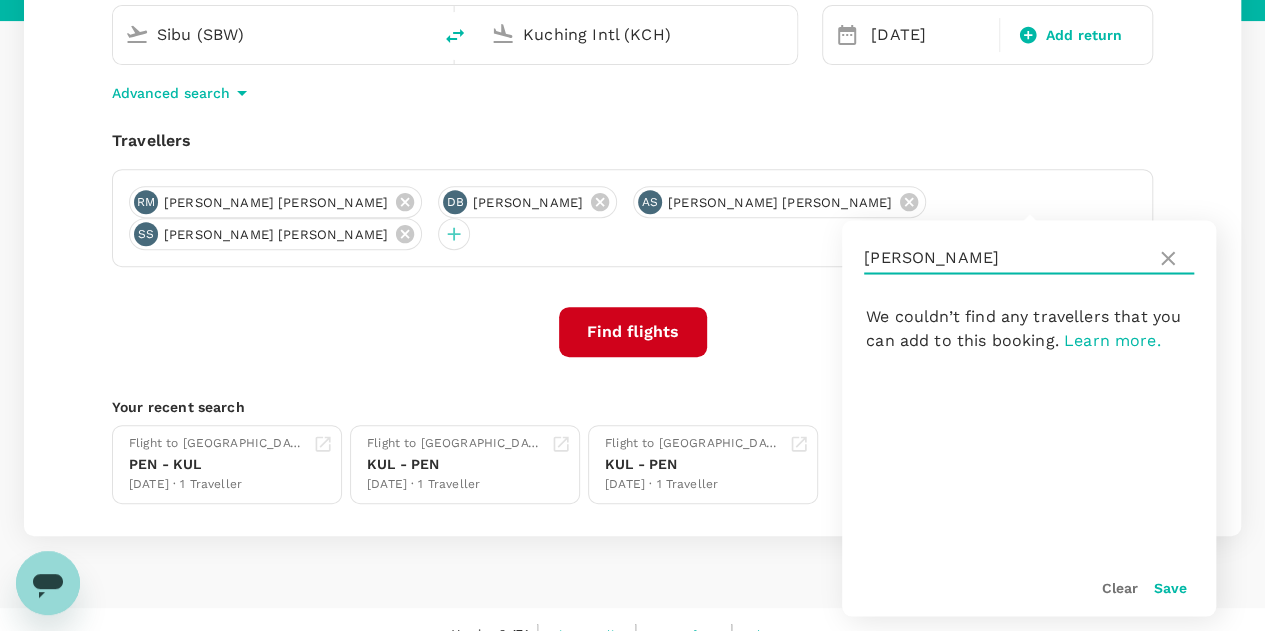 drag, startPoint x: 922, startPoint y: 255, endPoint x: 824, endPoint y: 263, distance: 98.32599 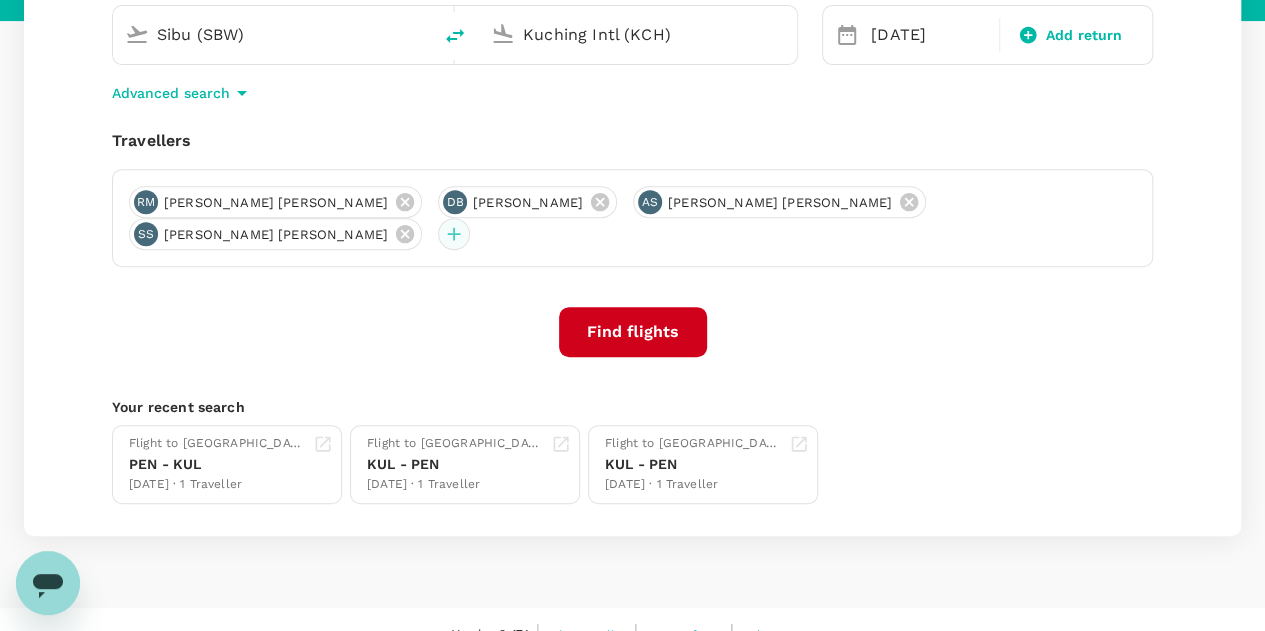click at bounding box center [454, 234] 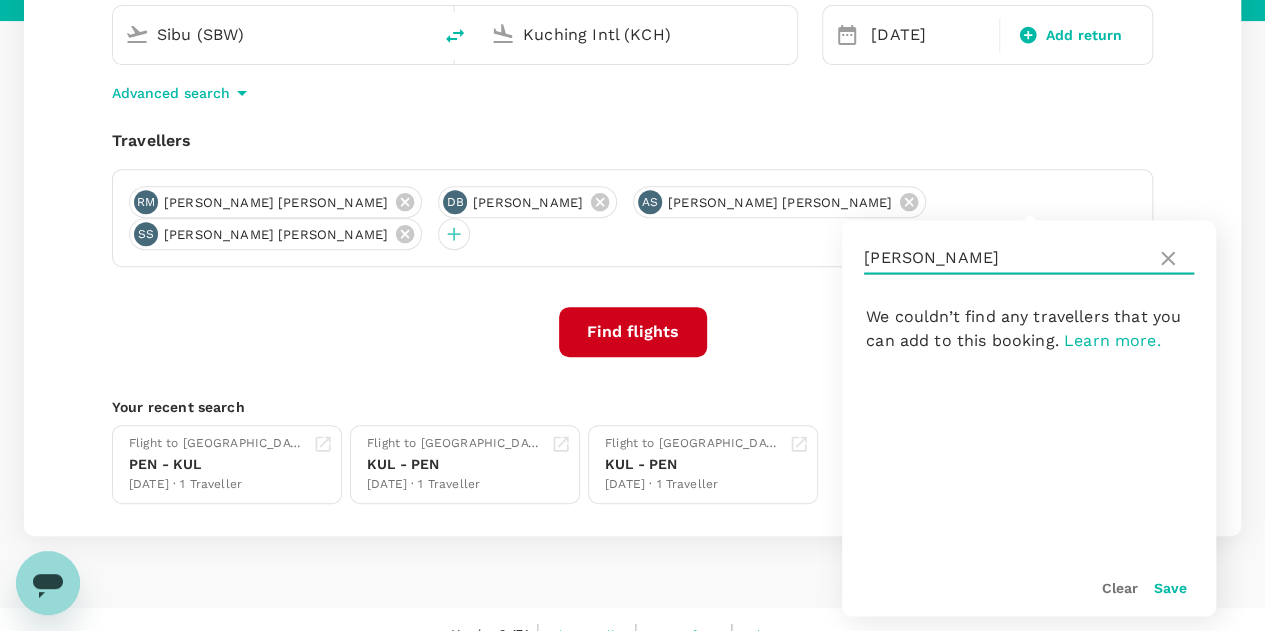 drag, startPoint x: 944, startPoint y: 246, endPoint x: 864, endPoint y: 258, distance: 80.895 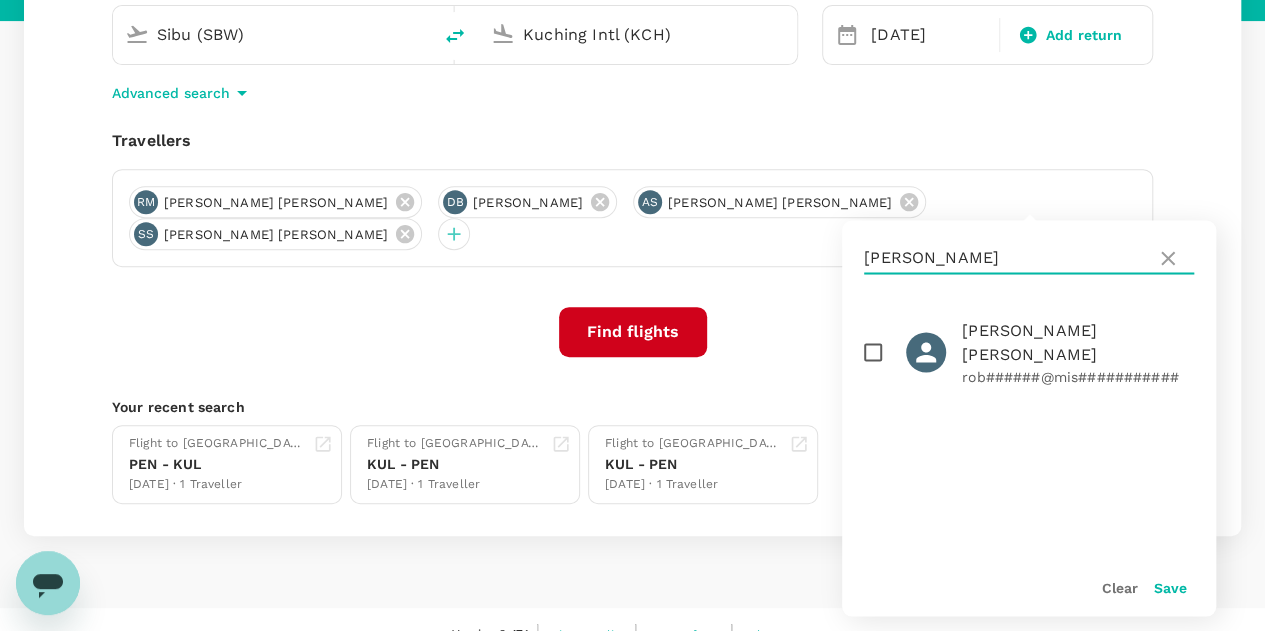 type on "roberts" 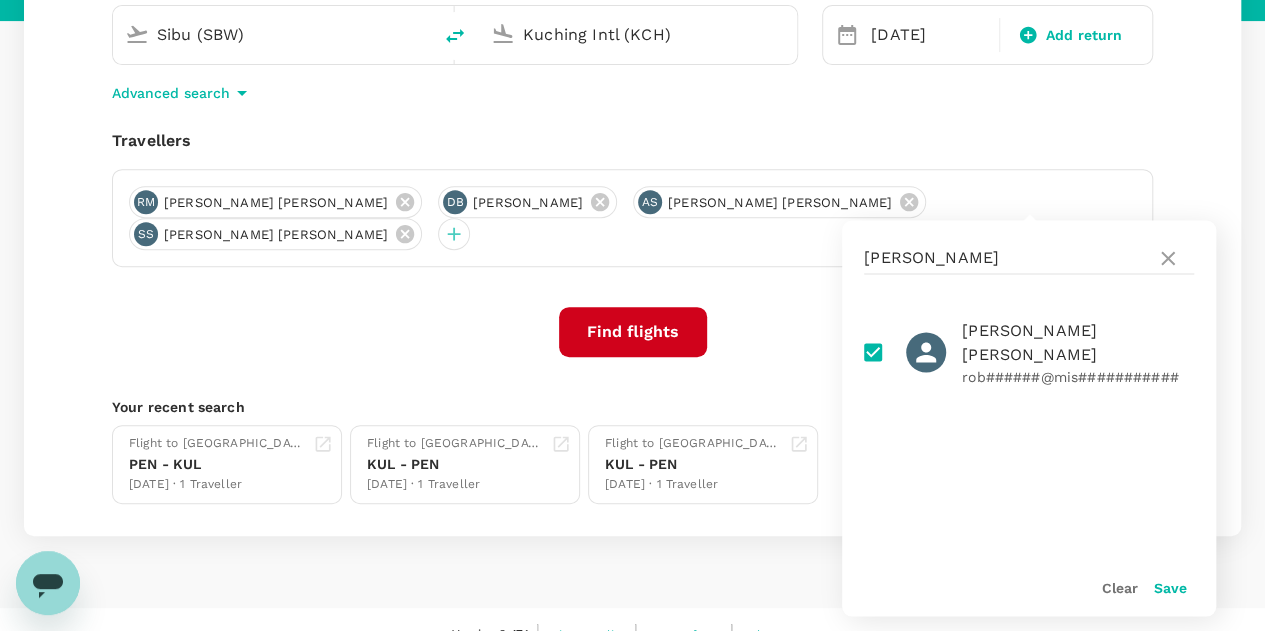 click on "Save" at bounding box center [1170, 587] 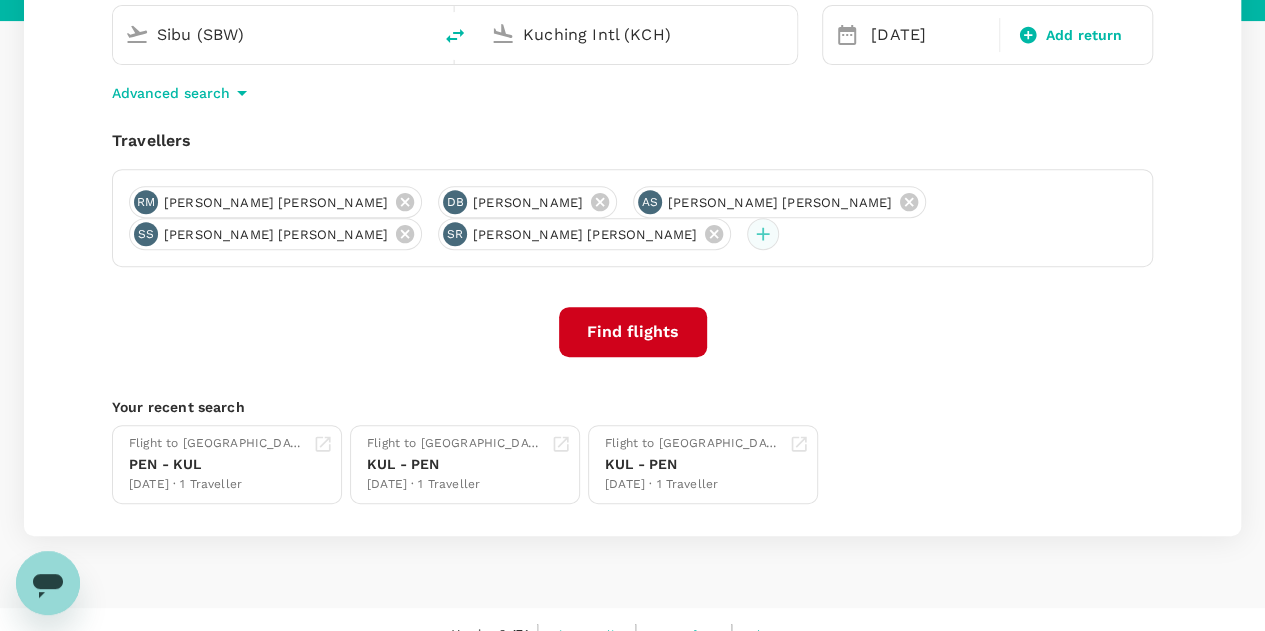 click at bounding box center [763, 234] 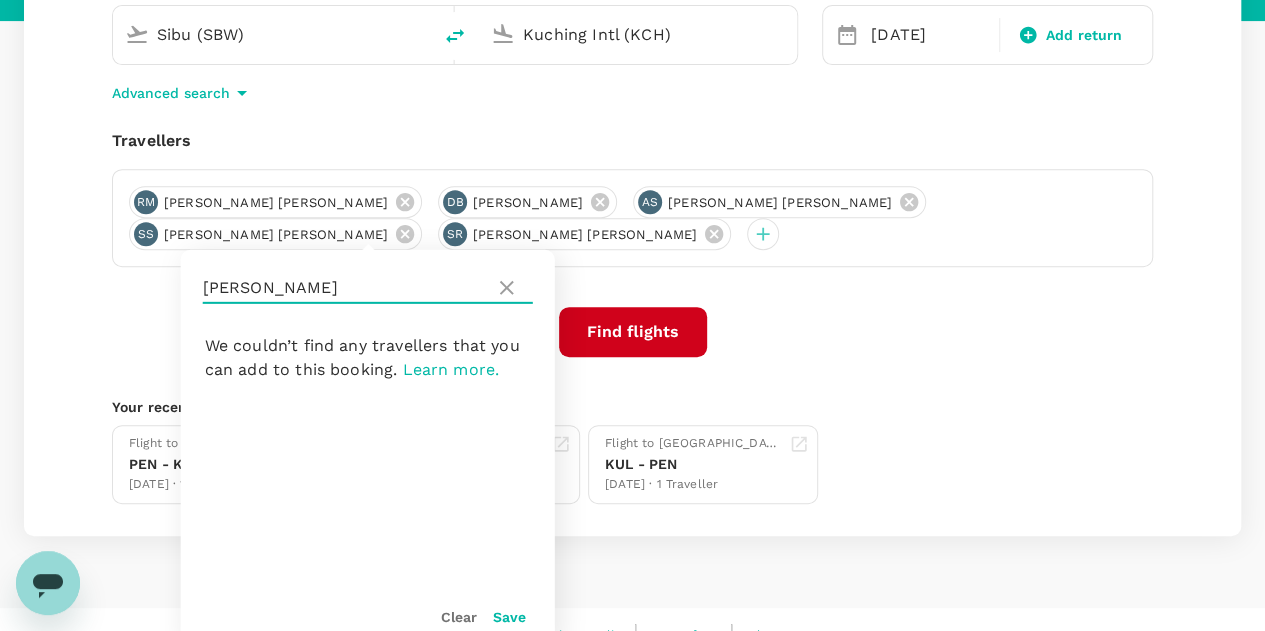 drag, startPoint x: 286, startPoint y: 283, endPoint x: 190, endPoint y: 291, distance: 96.332756 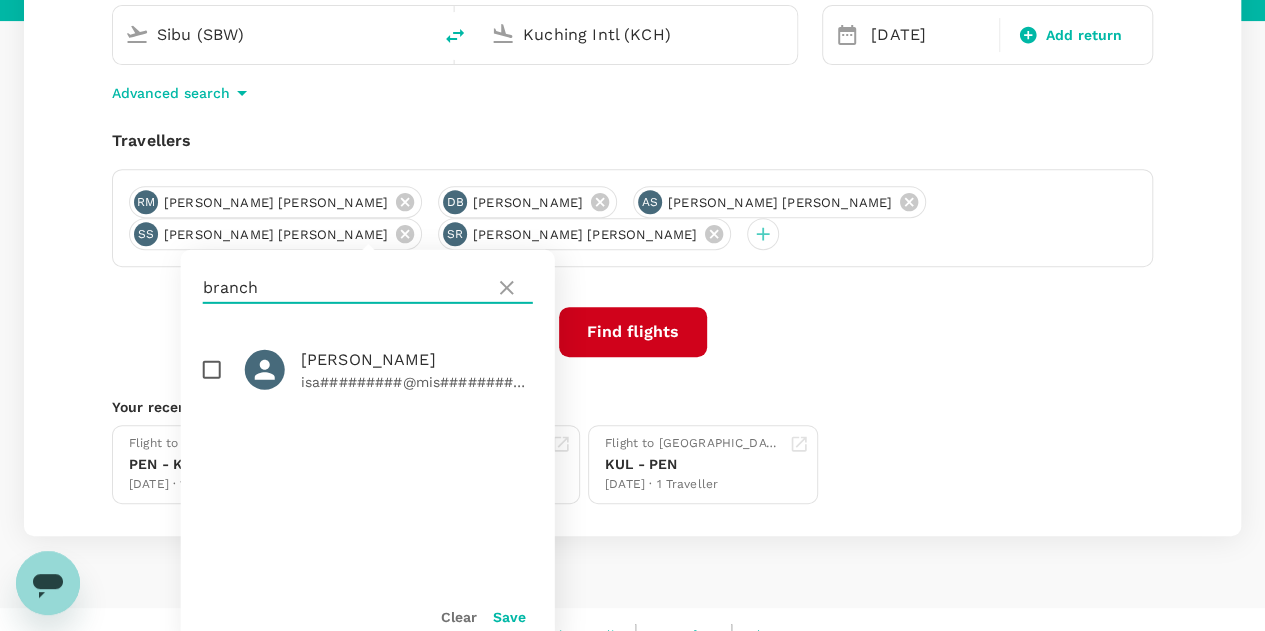 type on "branch" 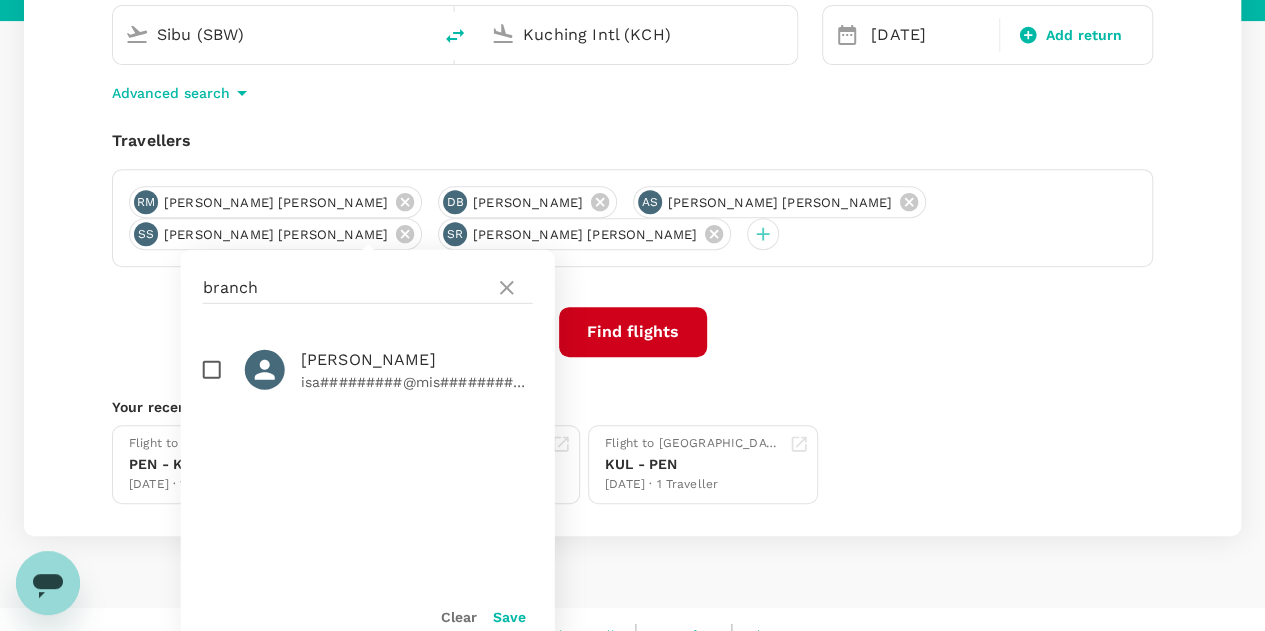 click at bounding box center [212, 370] 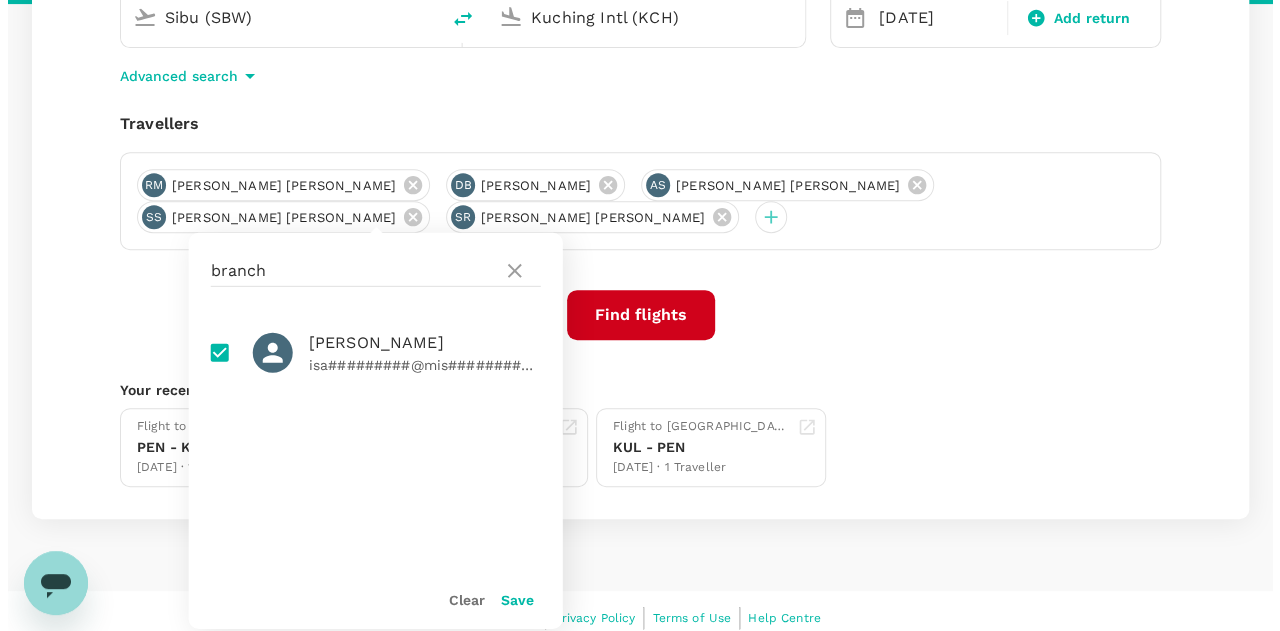scroll, scrollTop: 360, scrollLeft: 0, axis: vertical 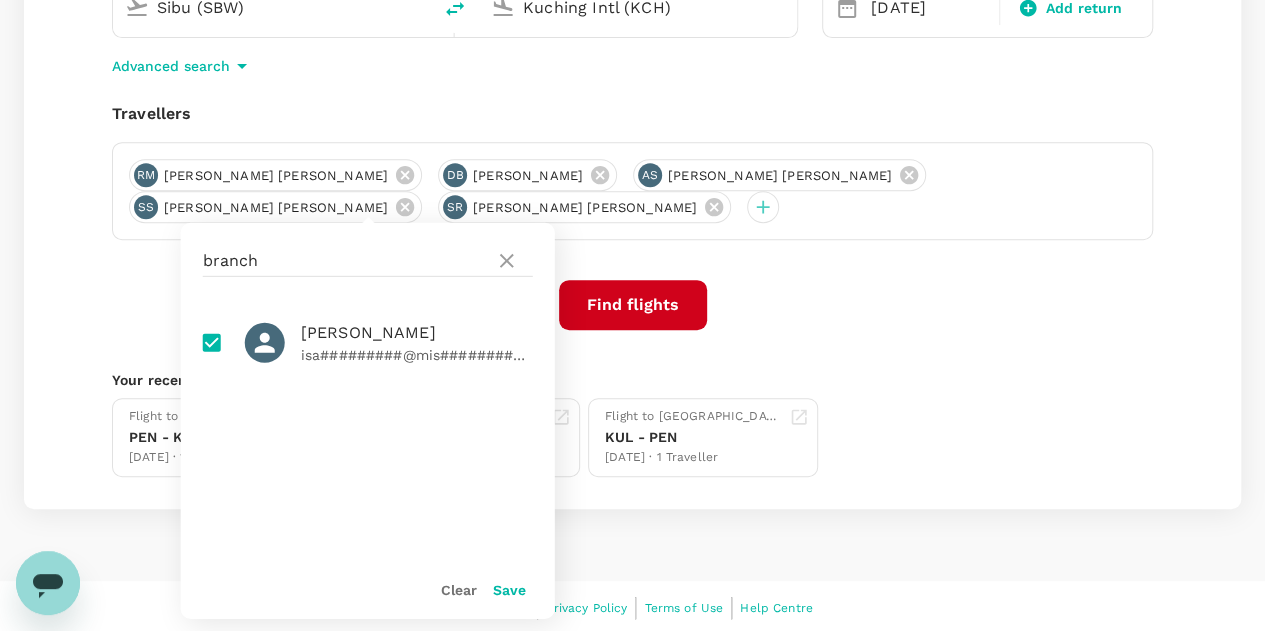 click on "Save" at bounding box center (509, 590) 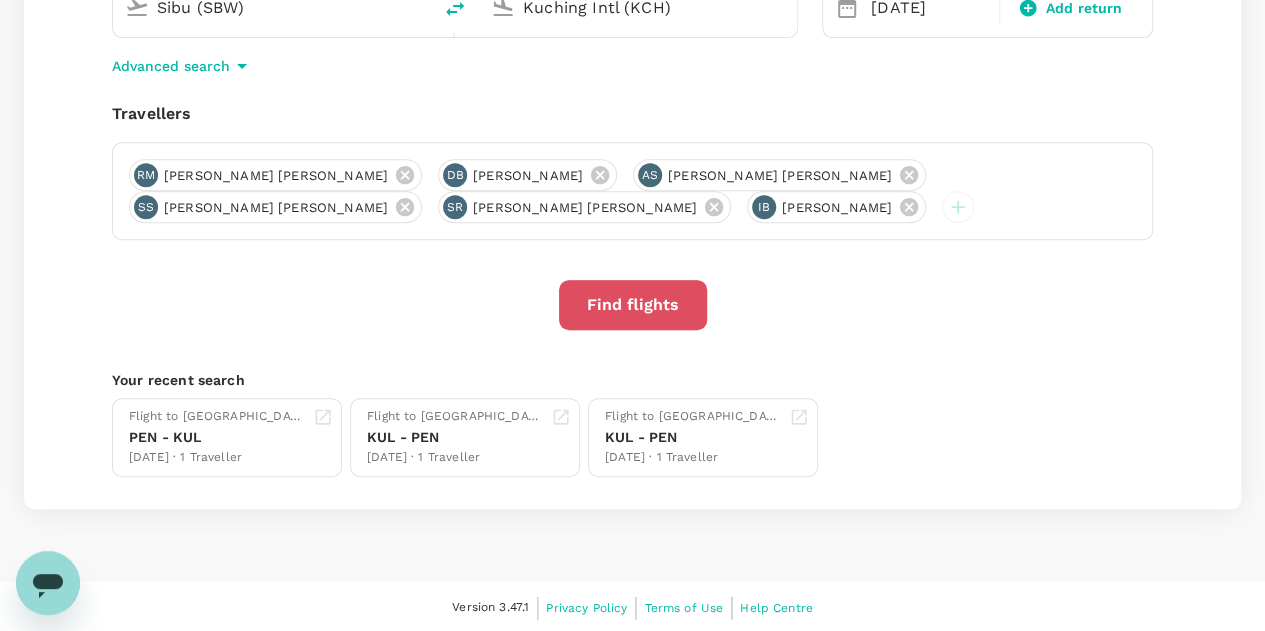 click on "Find flights" at bounding box center (633, 305) 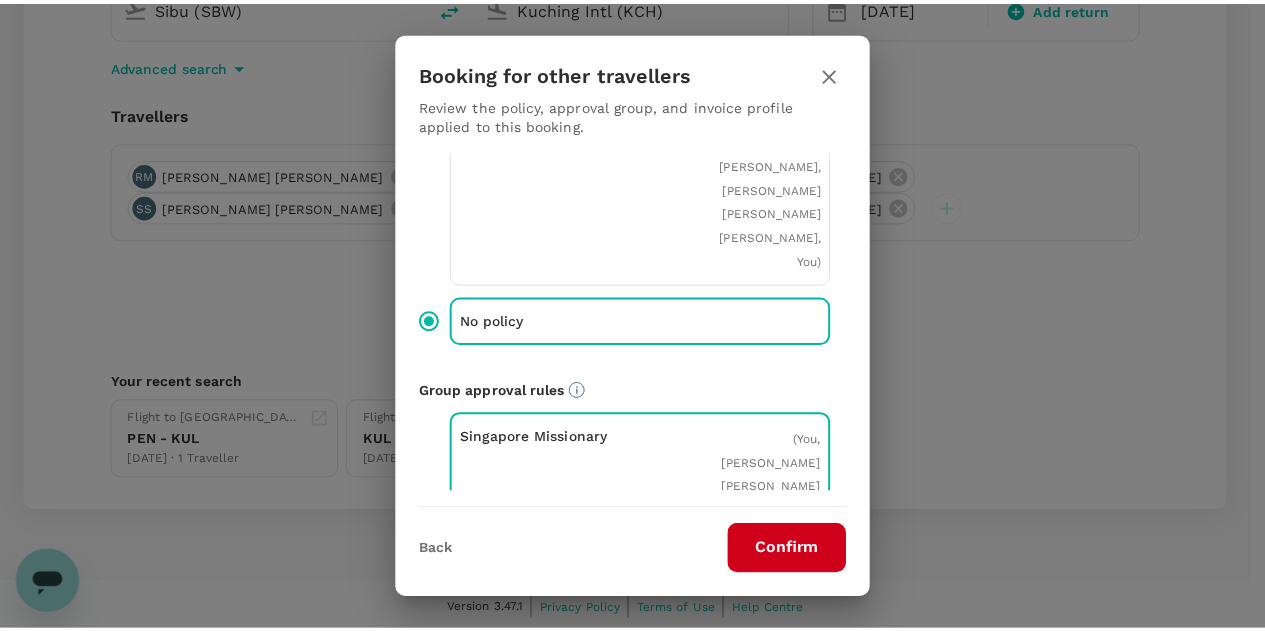 scroll, scrollTop: 200, scrollLeft: 0, axis: vertical 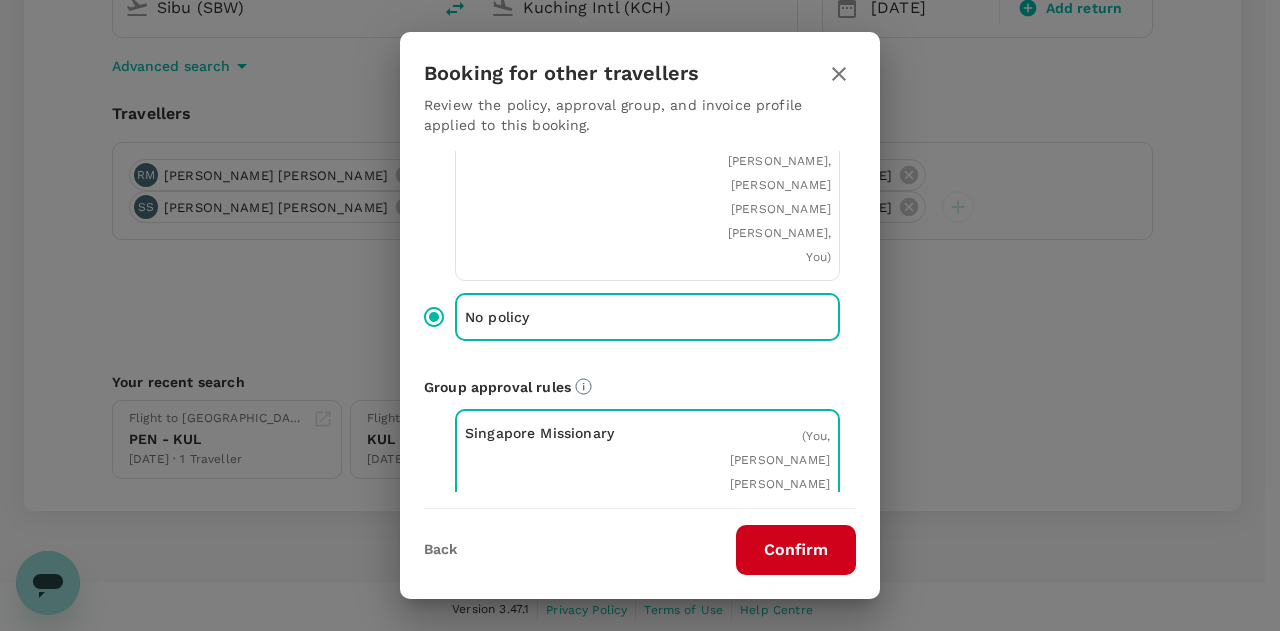 click on "Confirm" at bounding box center (796, 550) 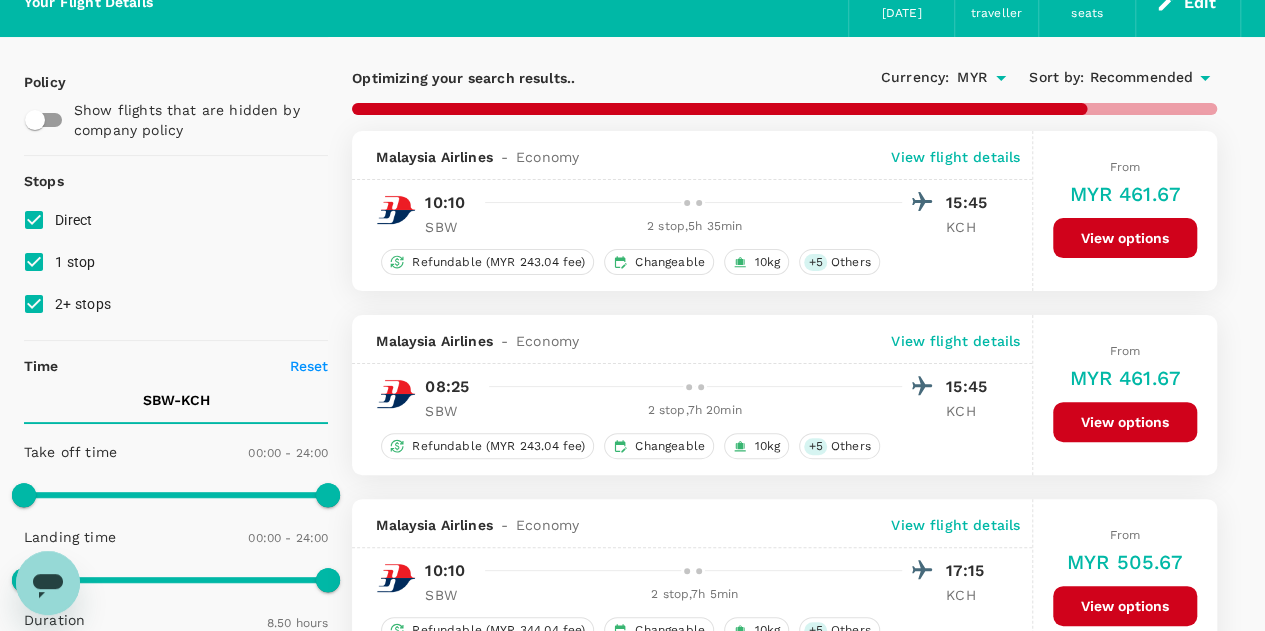 scroll, scrollTop: 200, scrollLeft: 0, axis: vertical 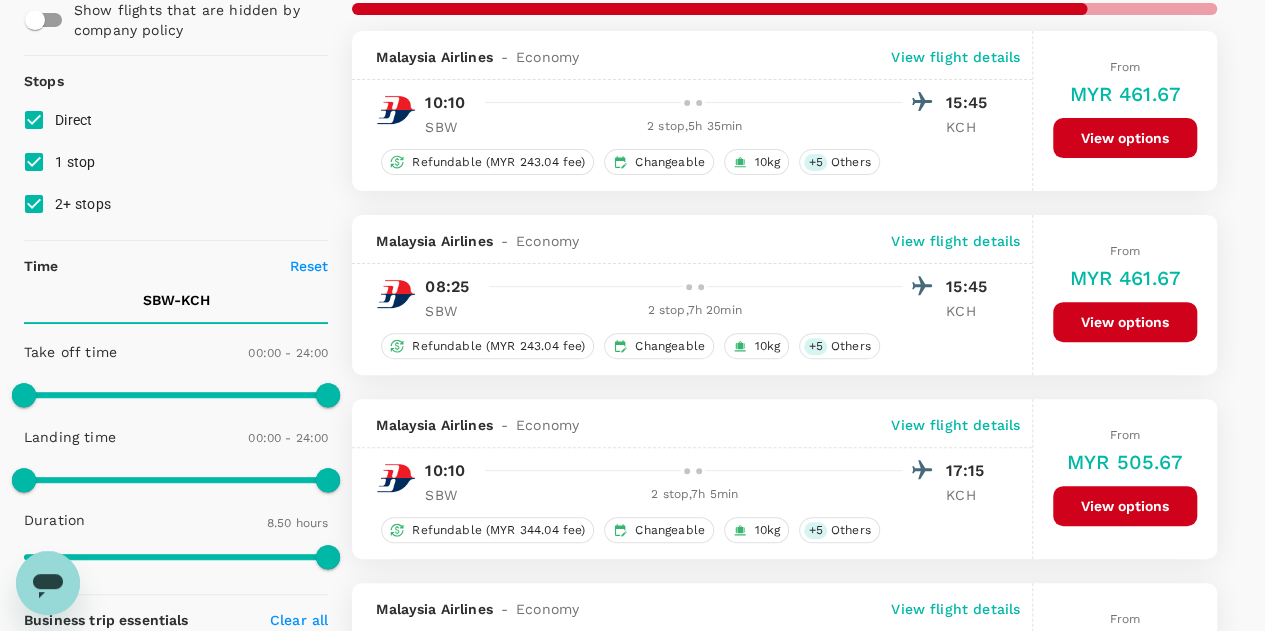 type on "1030" 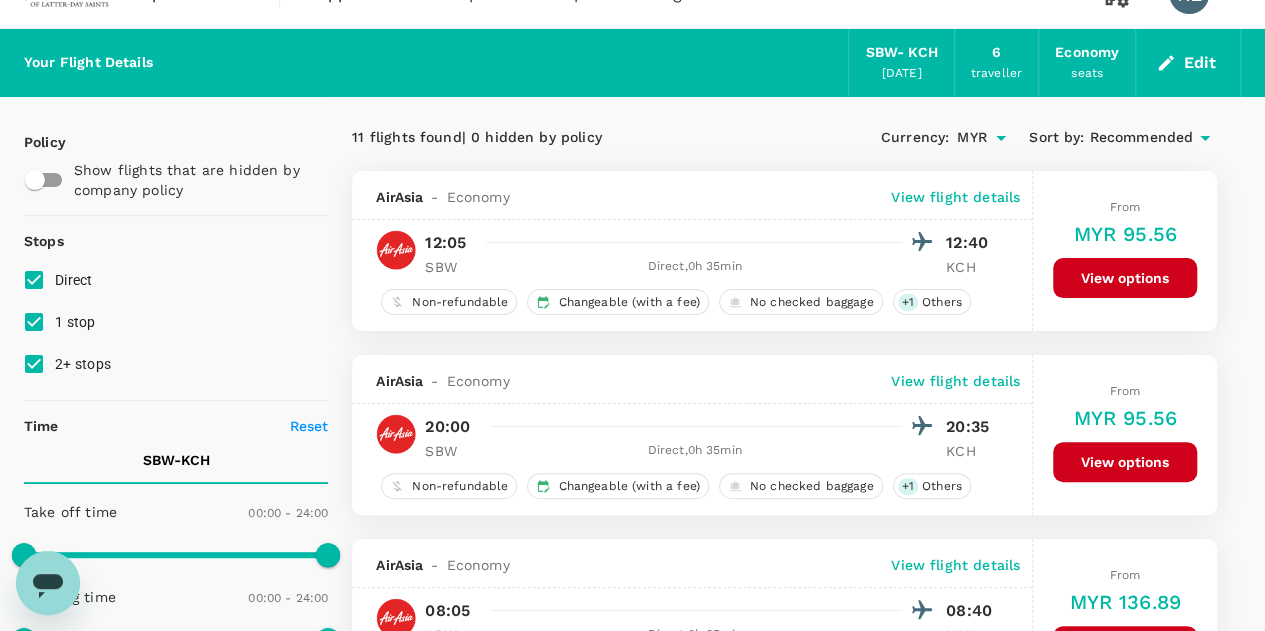 scroll, scrollTop: 0, scrollLeft: 0, axis: both 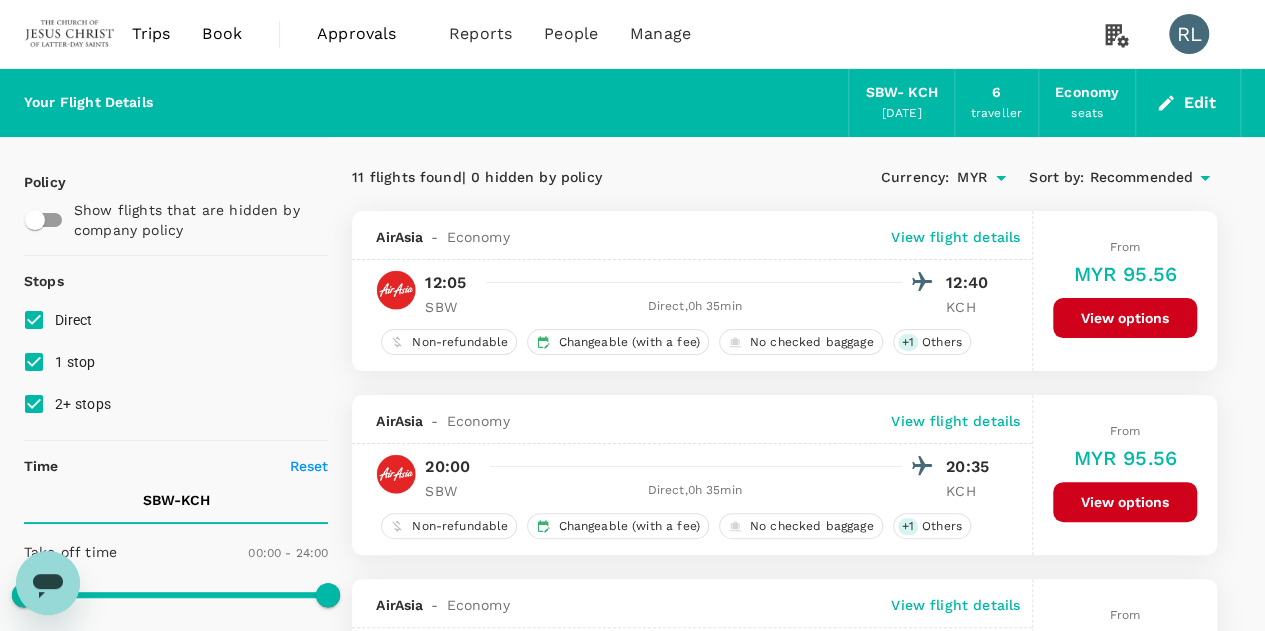 click on "Recommended" at bounding box center (1141, 178) 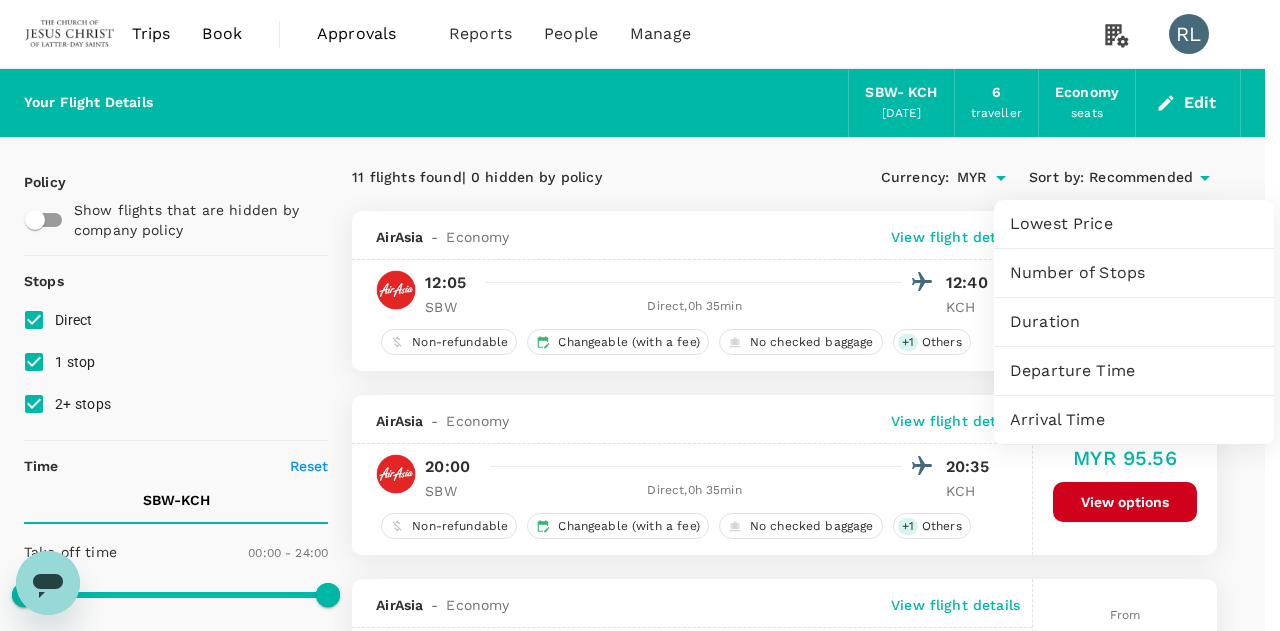 click on "Departure Time" at bounding box center (1134, 371) 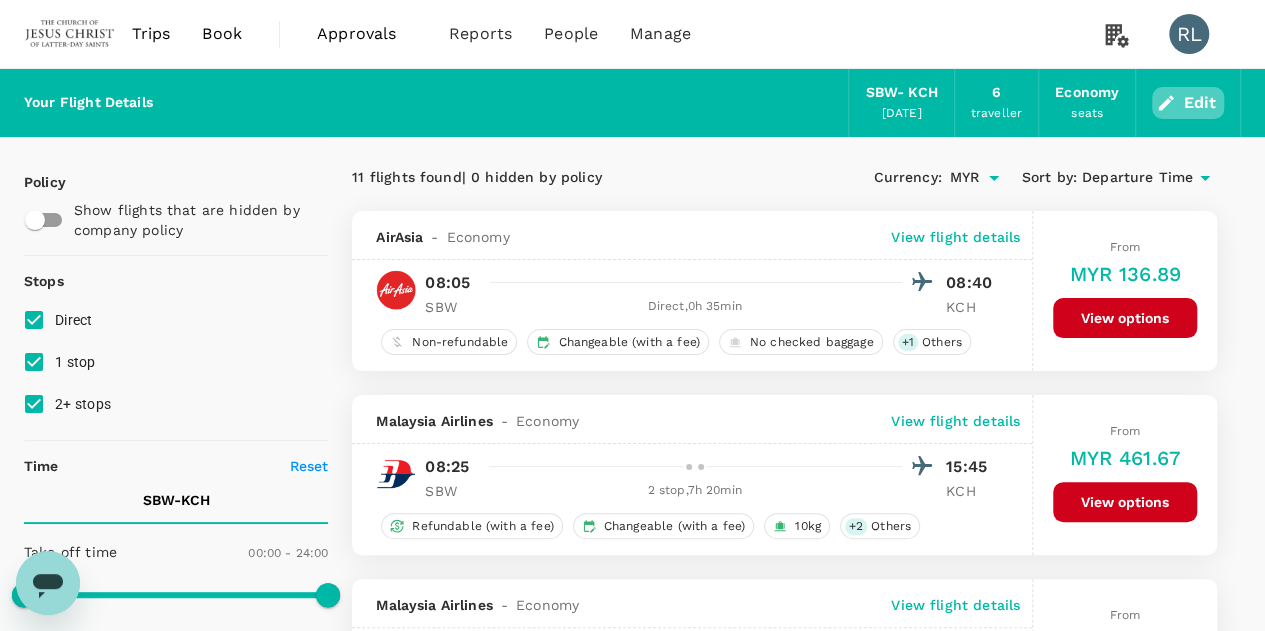 click on "Edit" at bounding box center [1188, 103] 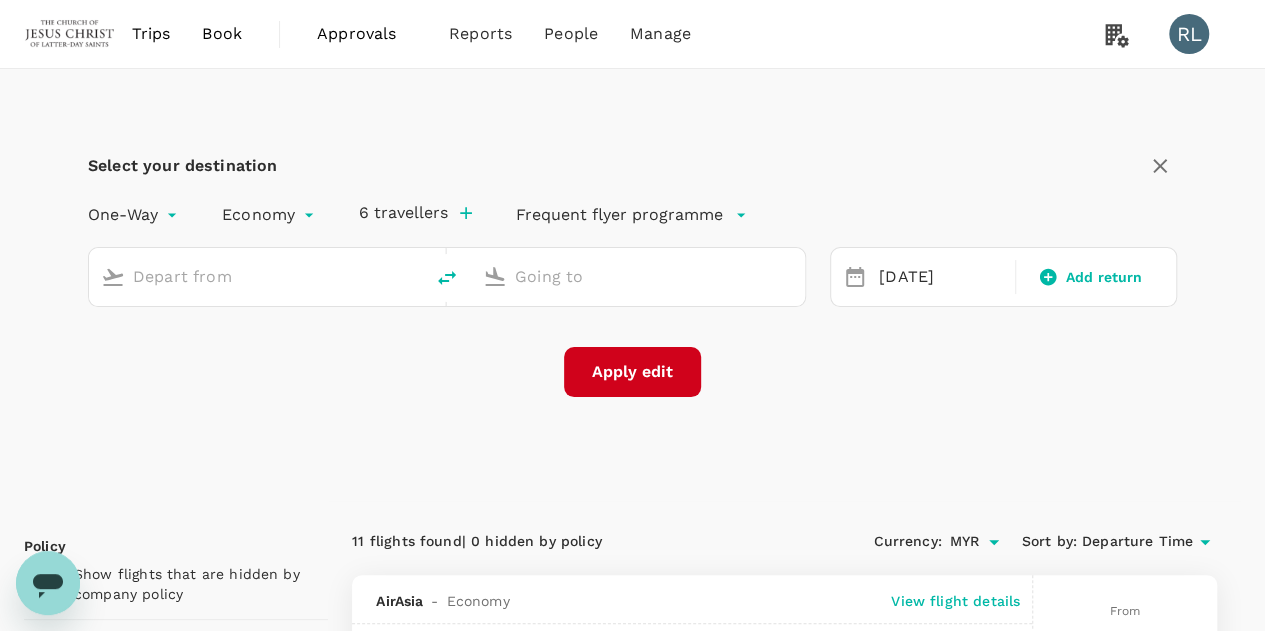 type on "Sibu (SBW)" 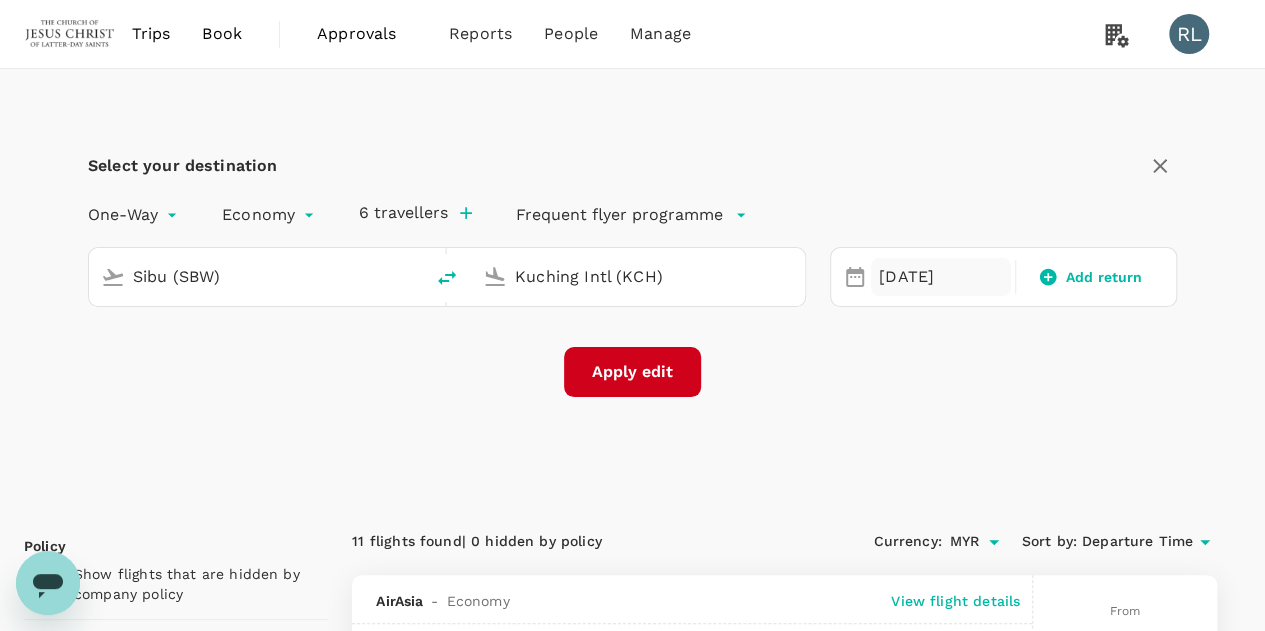 click on "[DATE]" at bounding box center (941, 277) 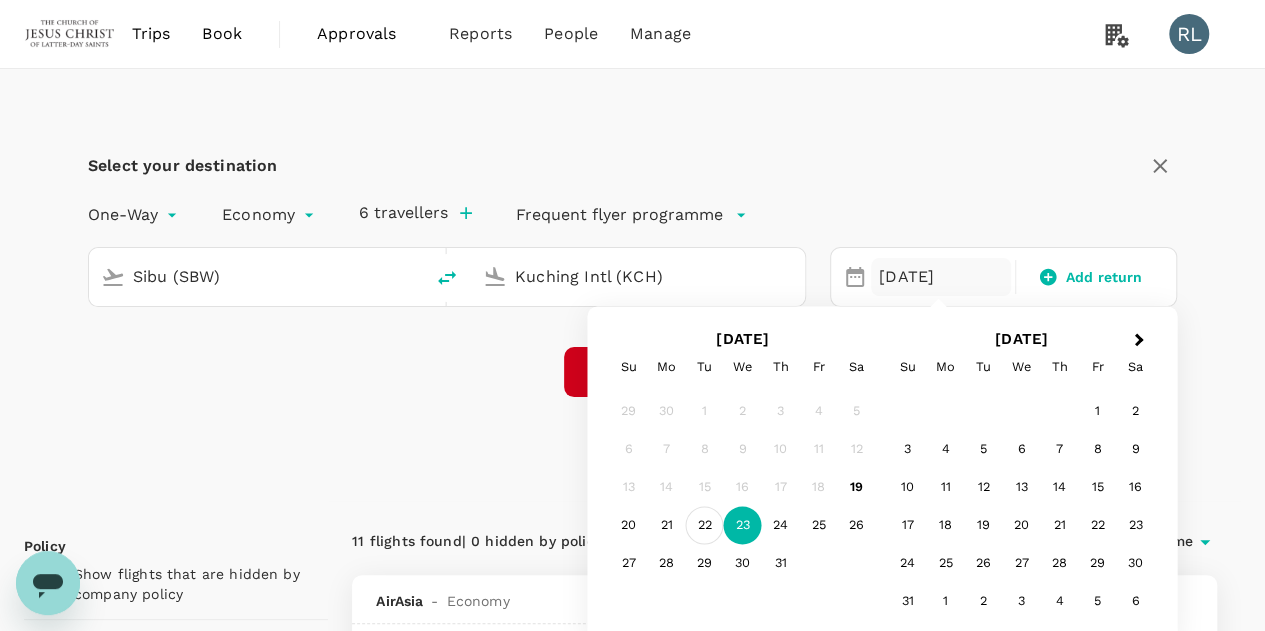 click on "22" at bounding box center (705, 526) 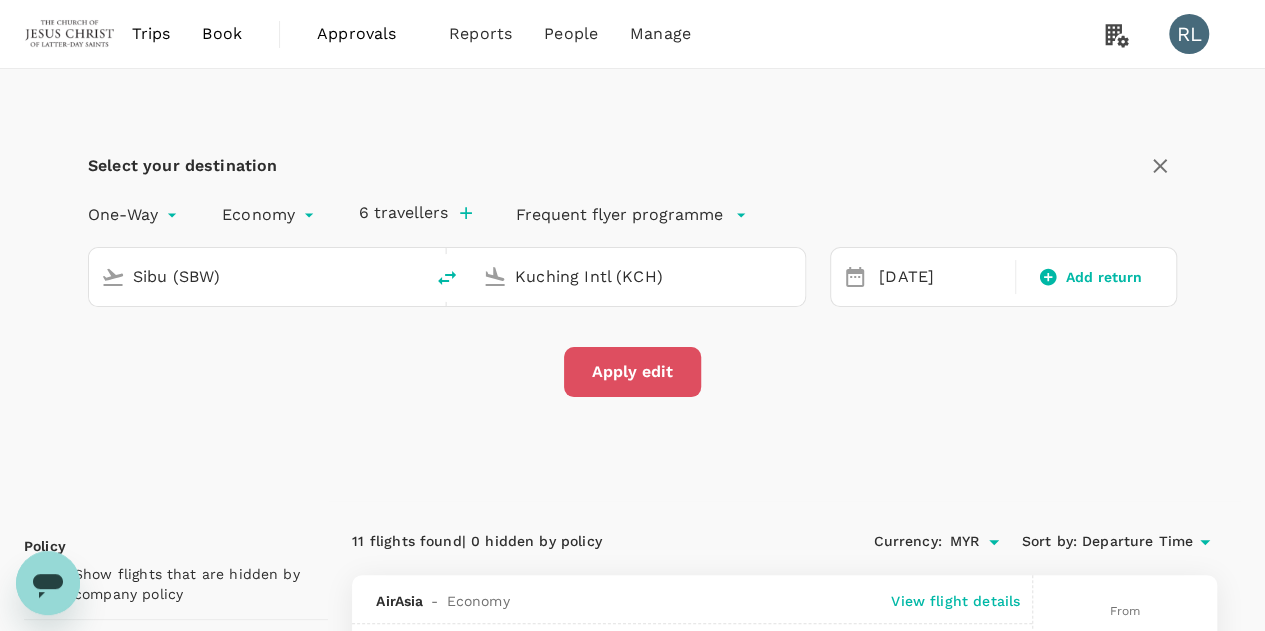 click on "Apply edit" at bounding box center [632, 372] 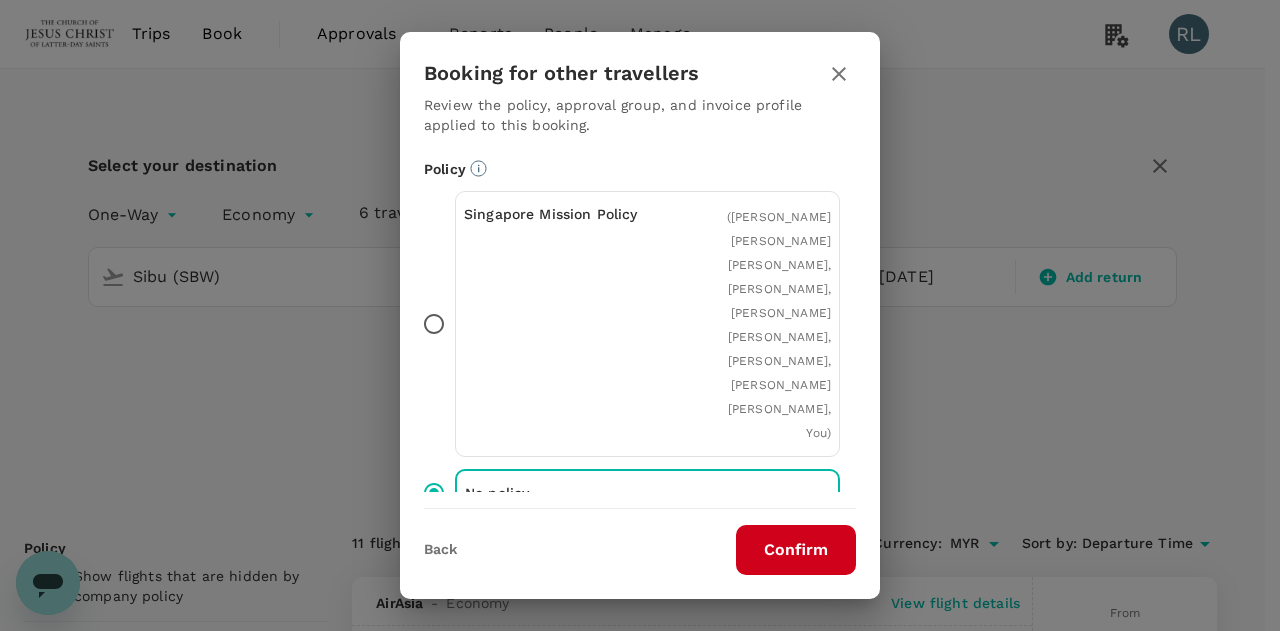 click on "Confirm" at bounding box center (796, 550) 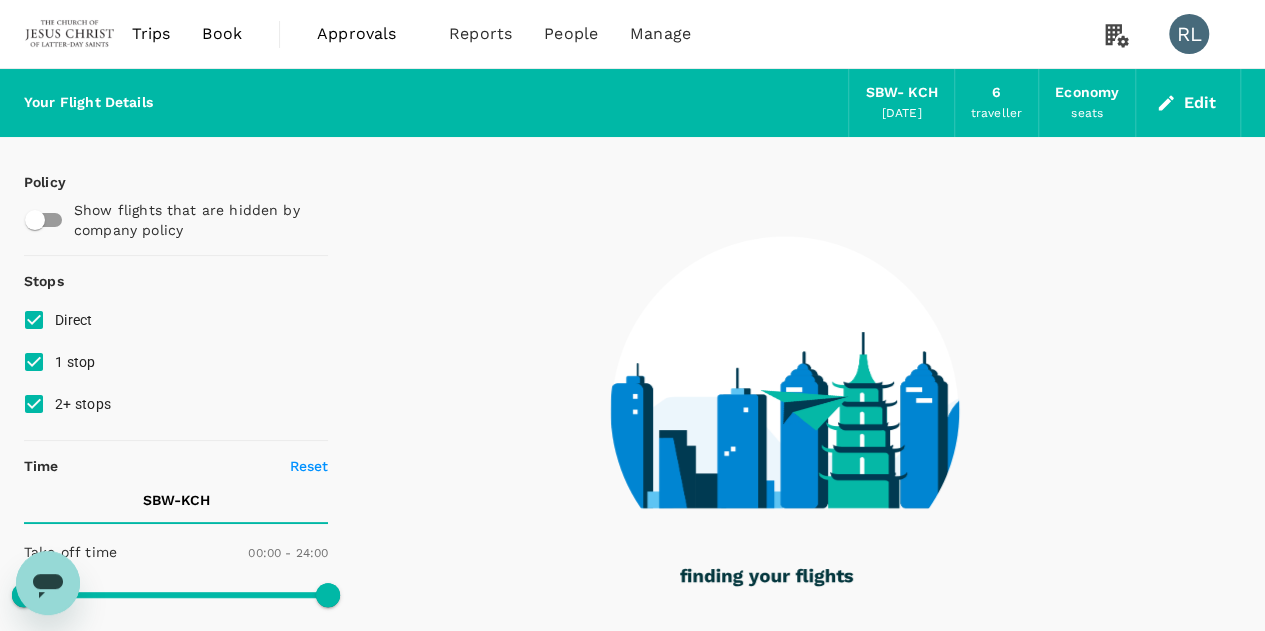 checkbox on "true" 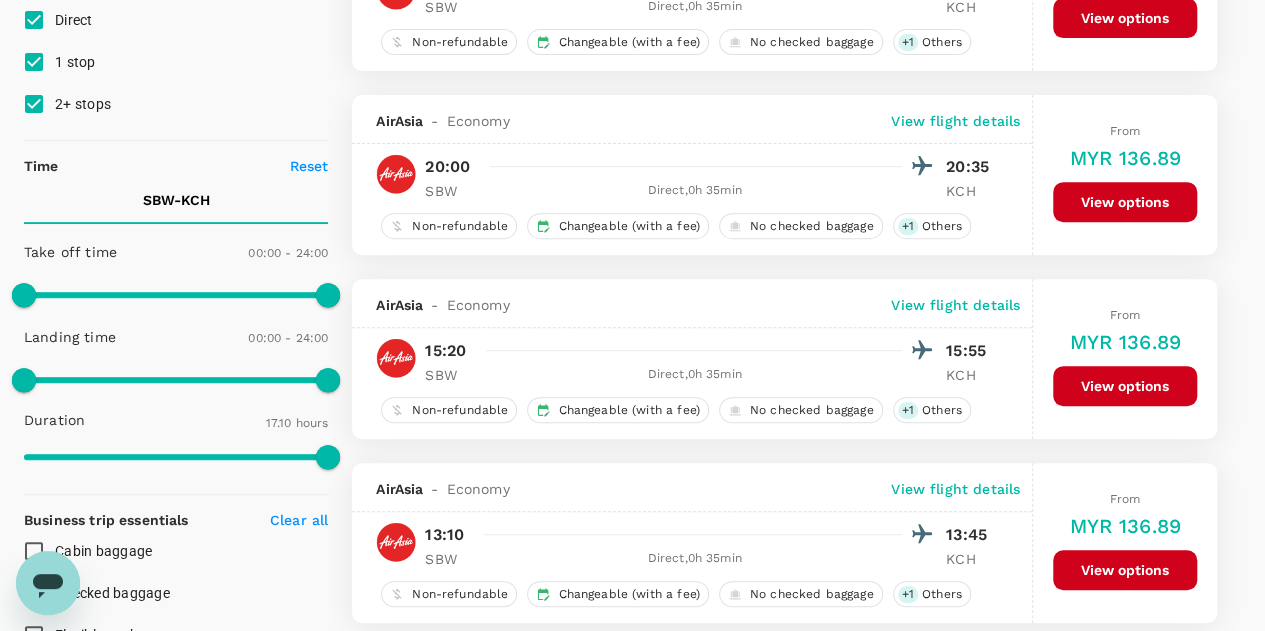 scroll, scrollTop: 0, scrollLeft: 0, axis: both 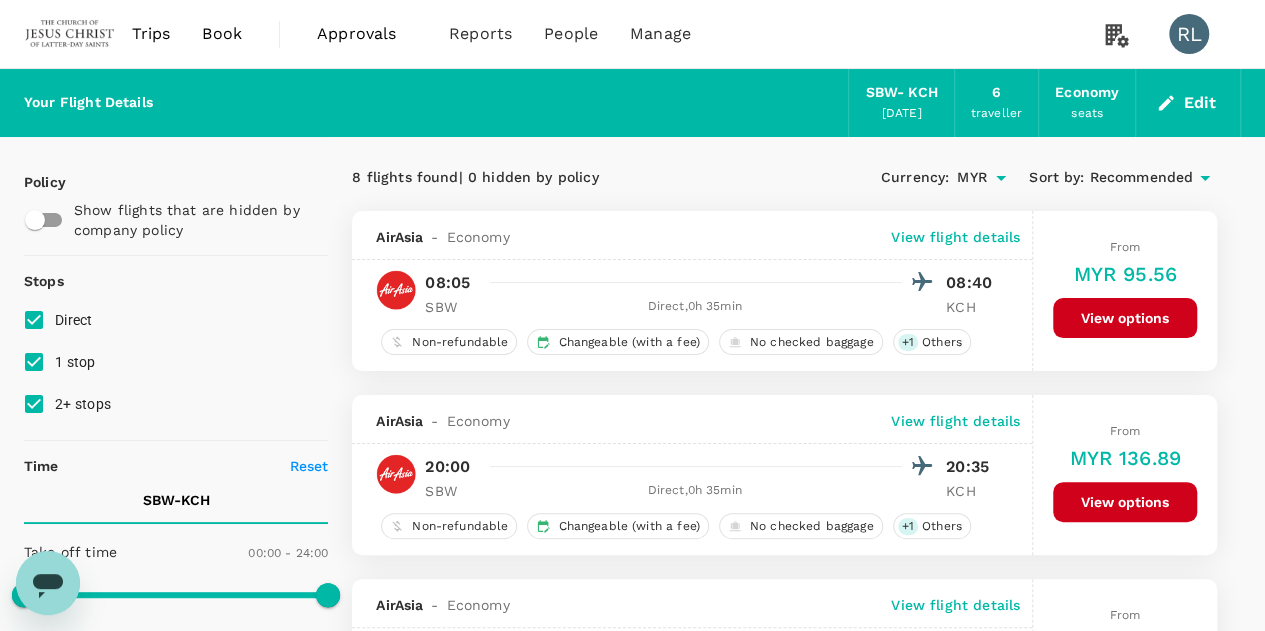 click on "Recommended" at bounding box center [1141, 178] 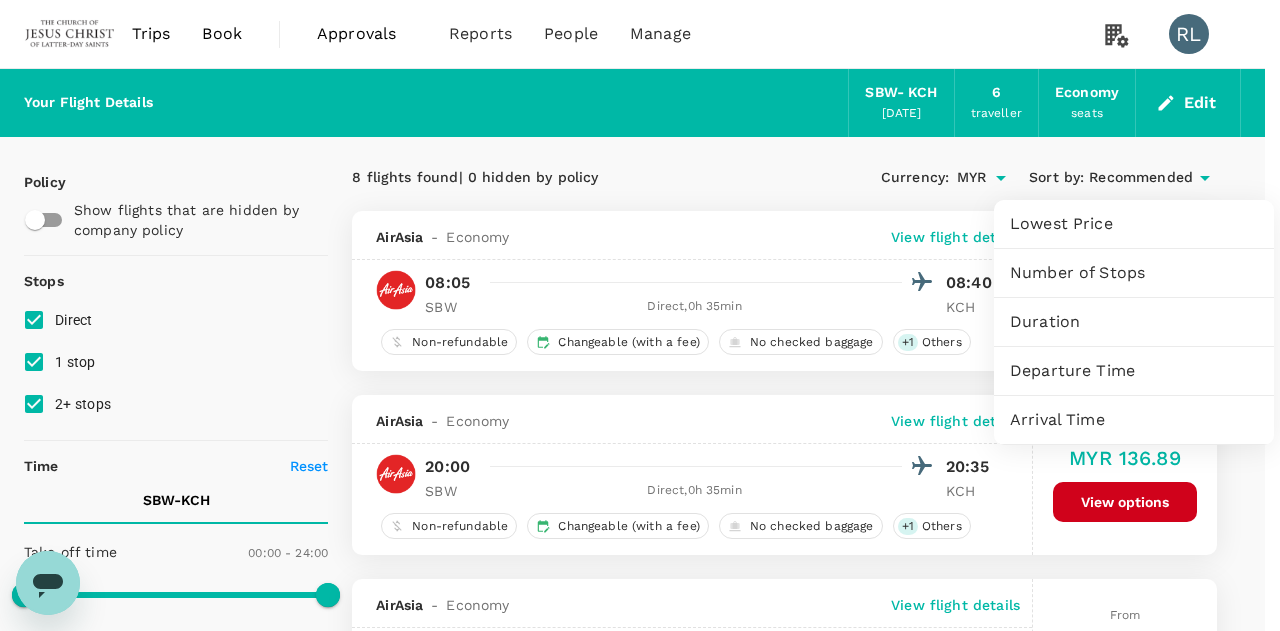 click on "Departure Time" at bounding box center (1134, 371) 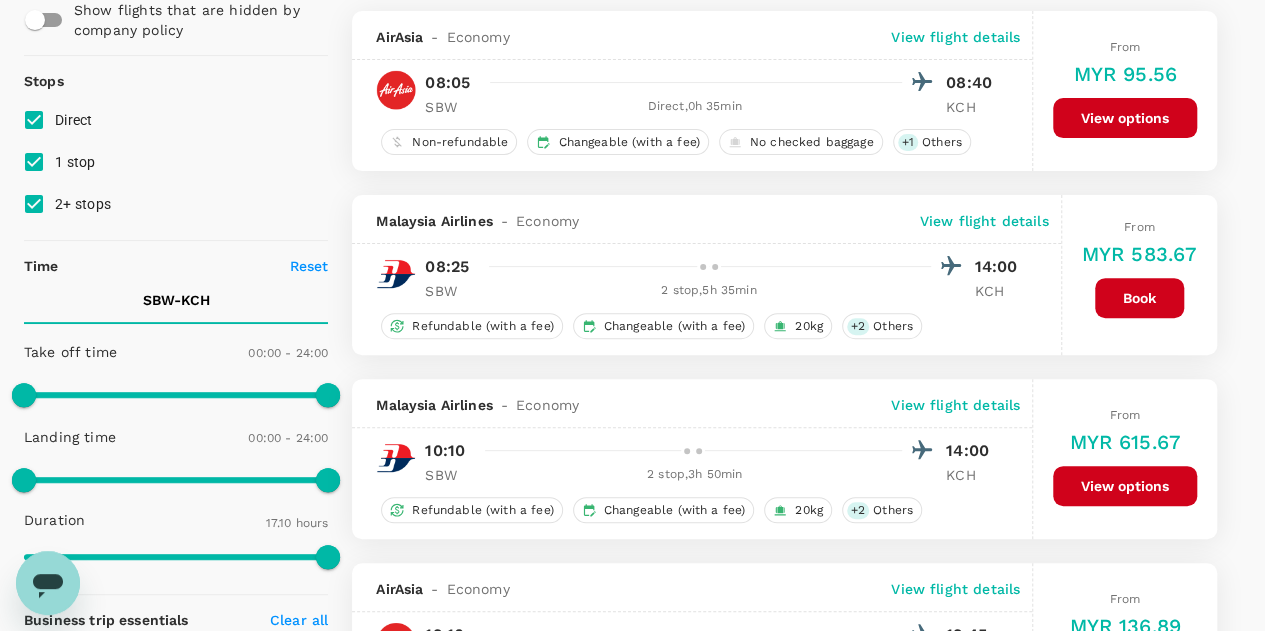 scroll, scrollTop: 0, scrollLeft: 0, axis: both 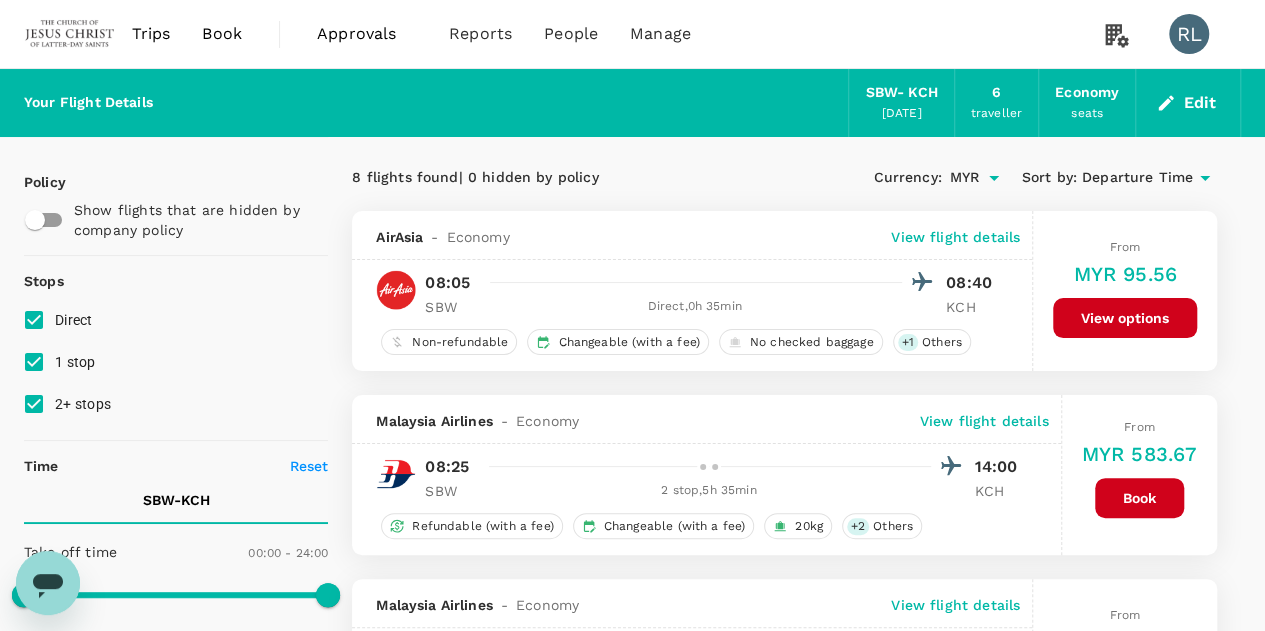click on "Departure Time" at bounding box center [1137, 178] 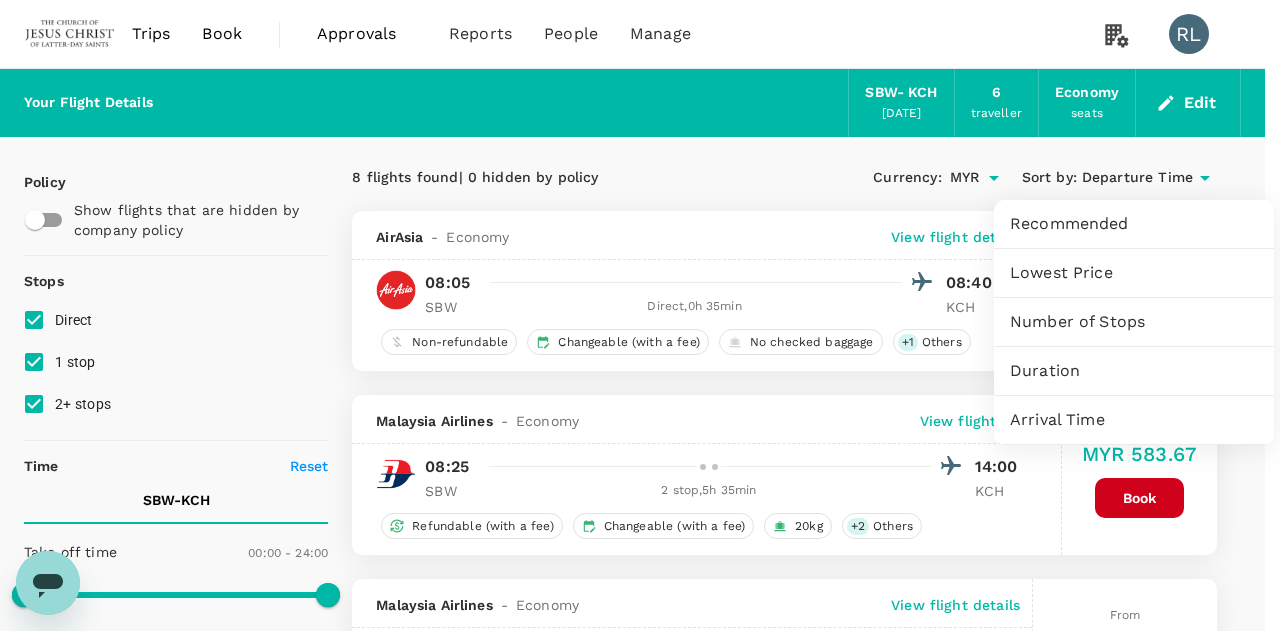 click on "Arrival Time" at bounding box center (1134, 420) 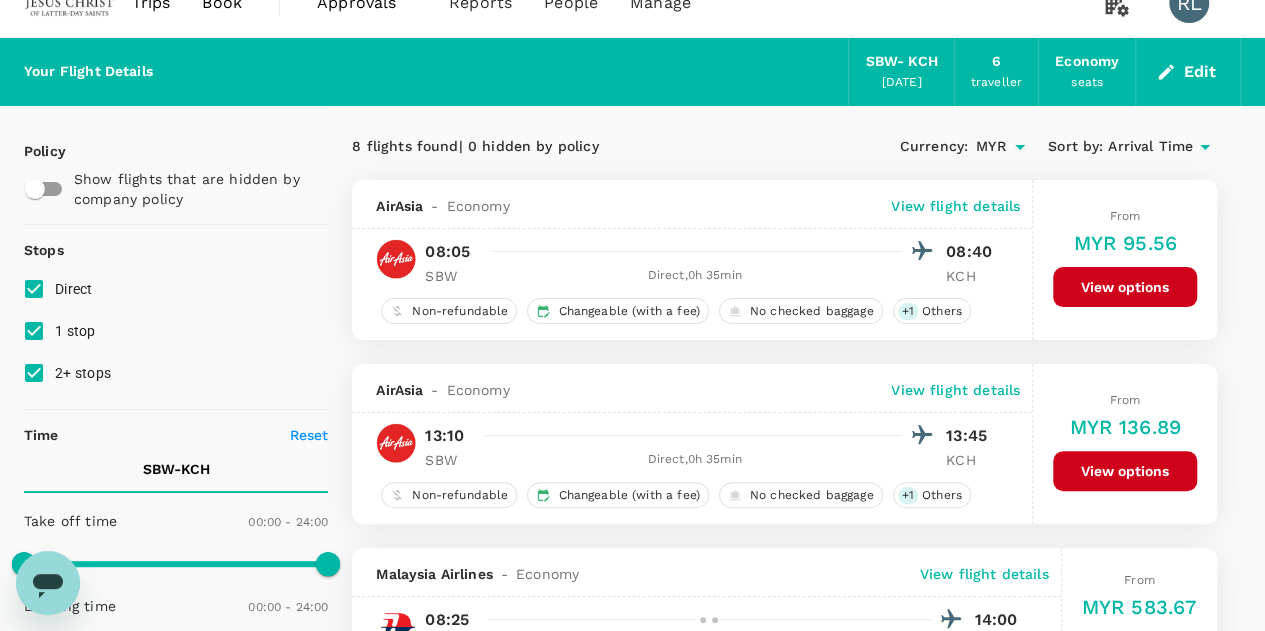 scroll, scrollTop: 0, scrollLeft: 0, axis: both 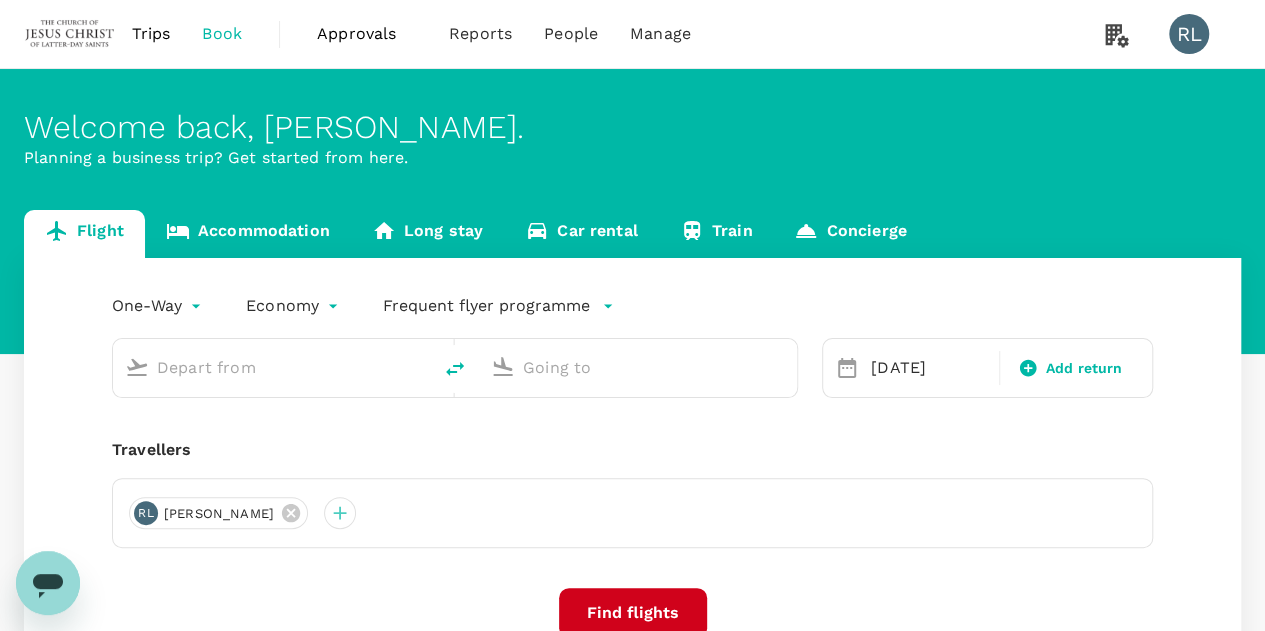 type on "Sibu (SBW)" 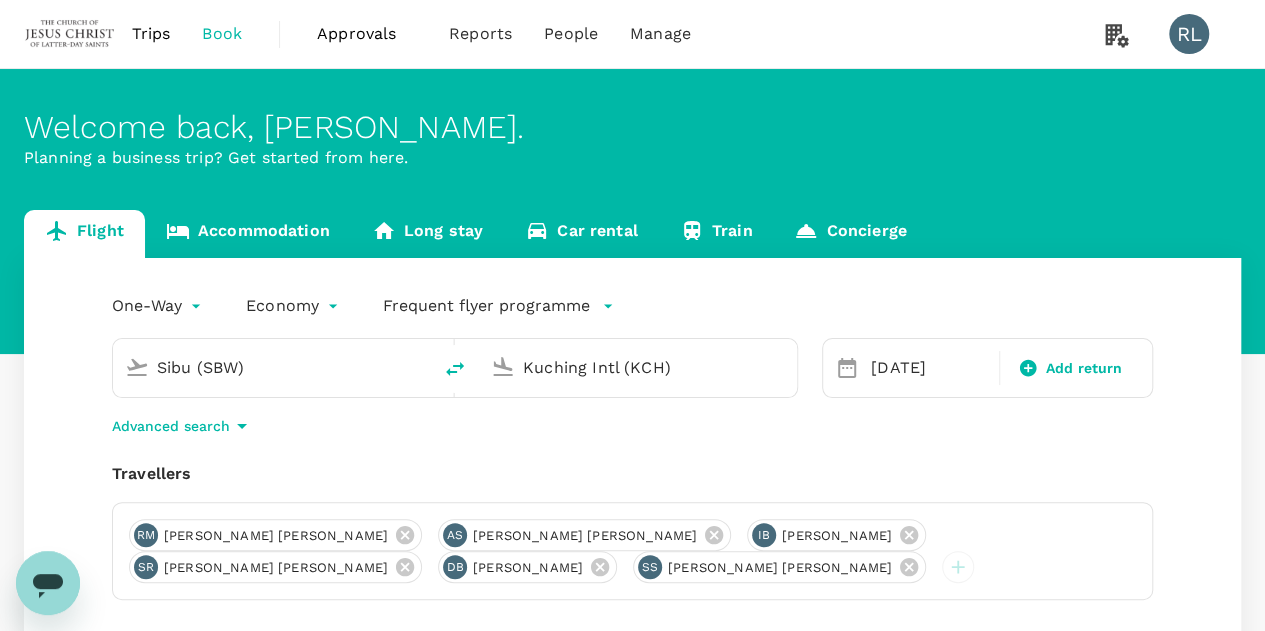 type 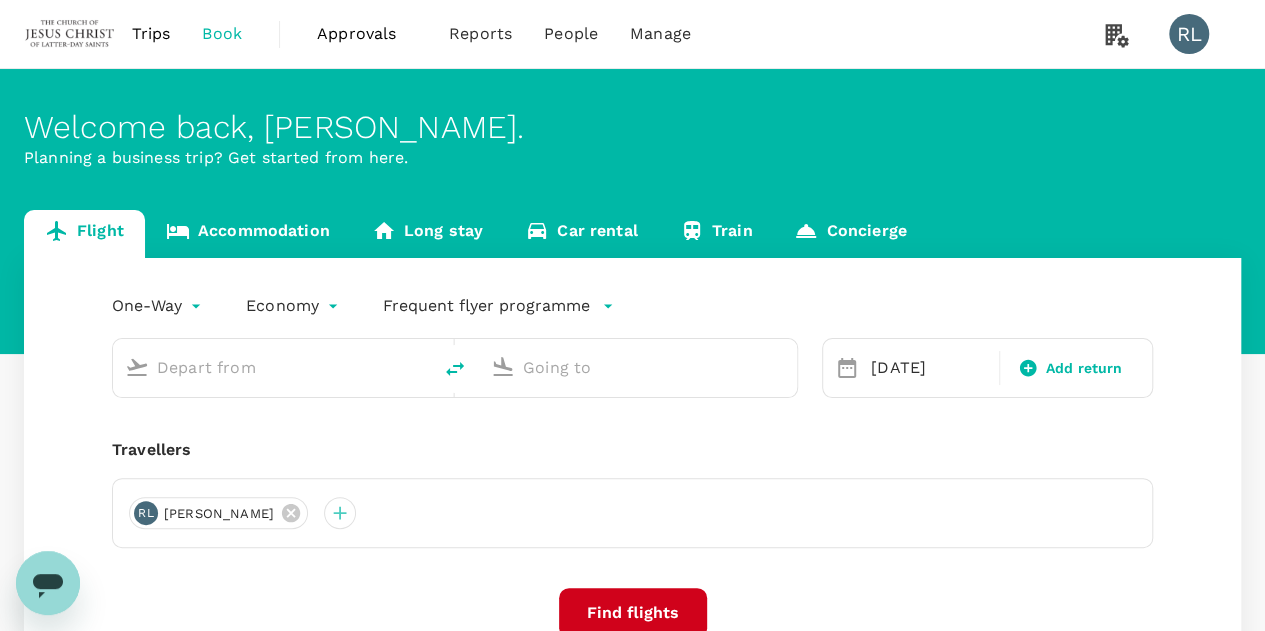 type on "Sibu (SBW)" 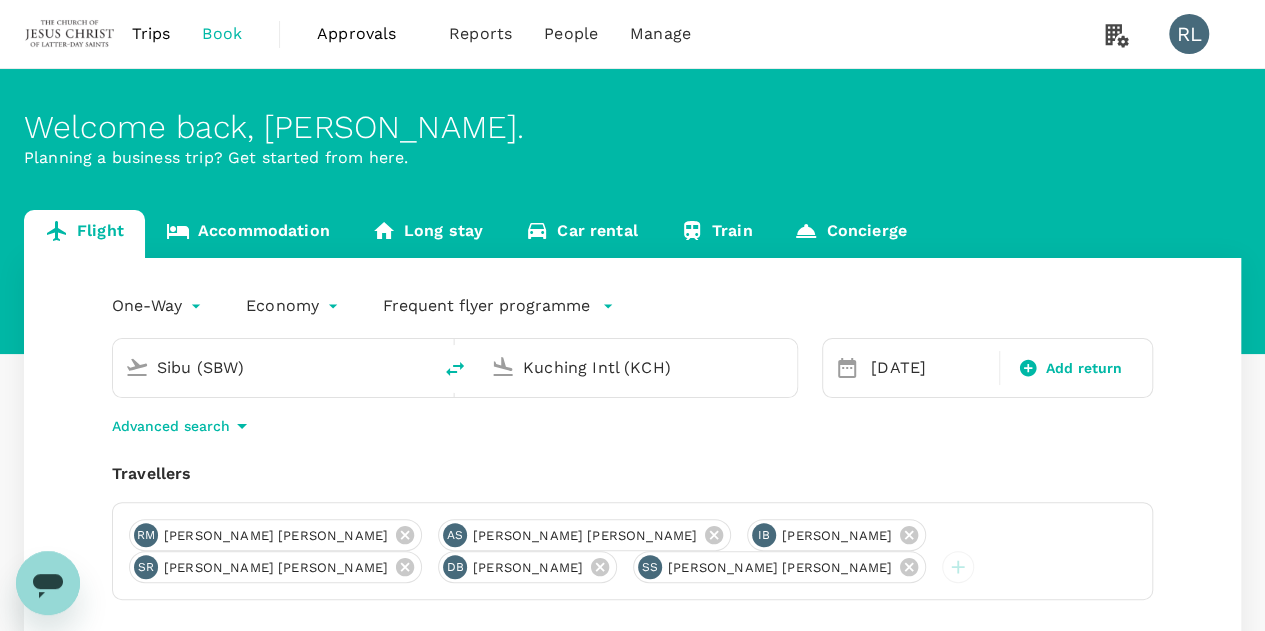 click on "Kuching Intl (KCH)" at bounding box center [639, 367] 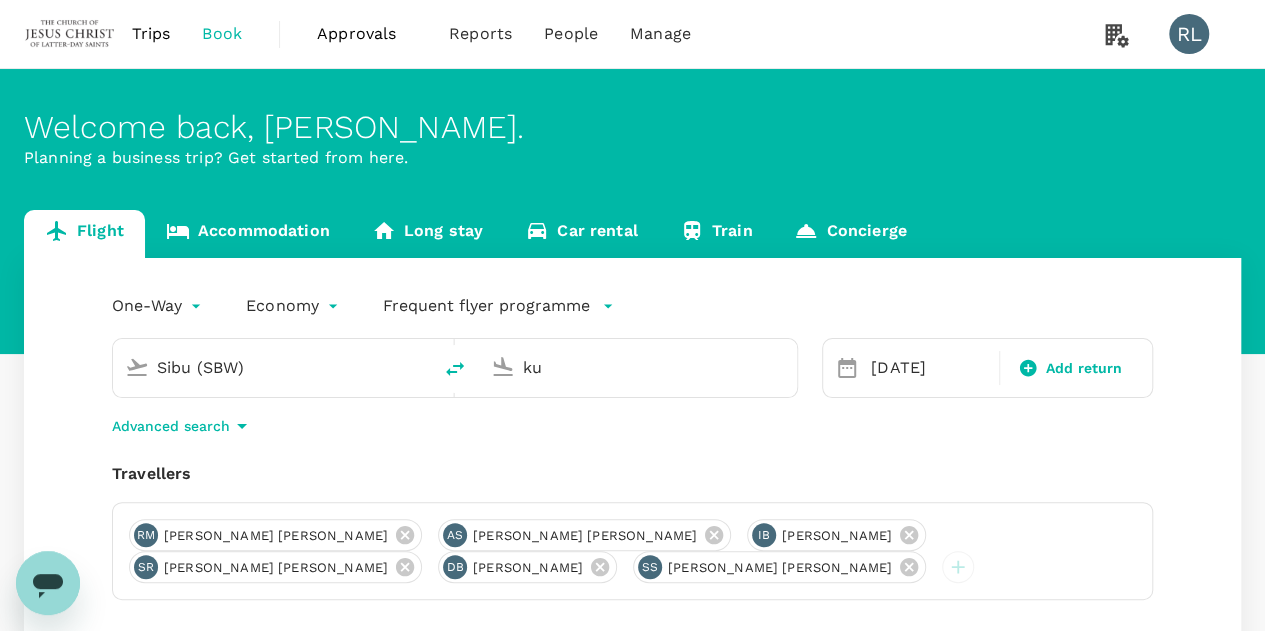type on "k" 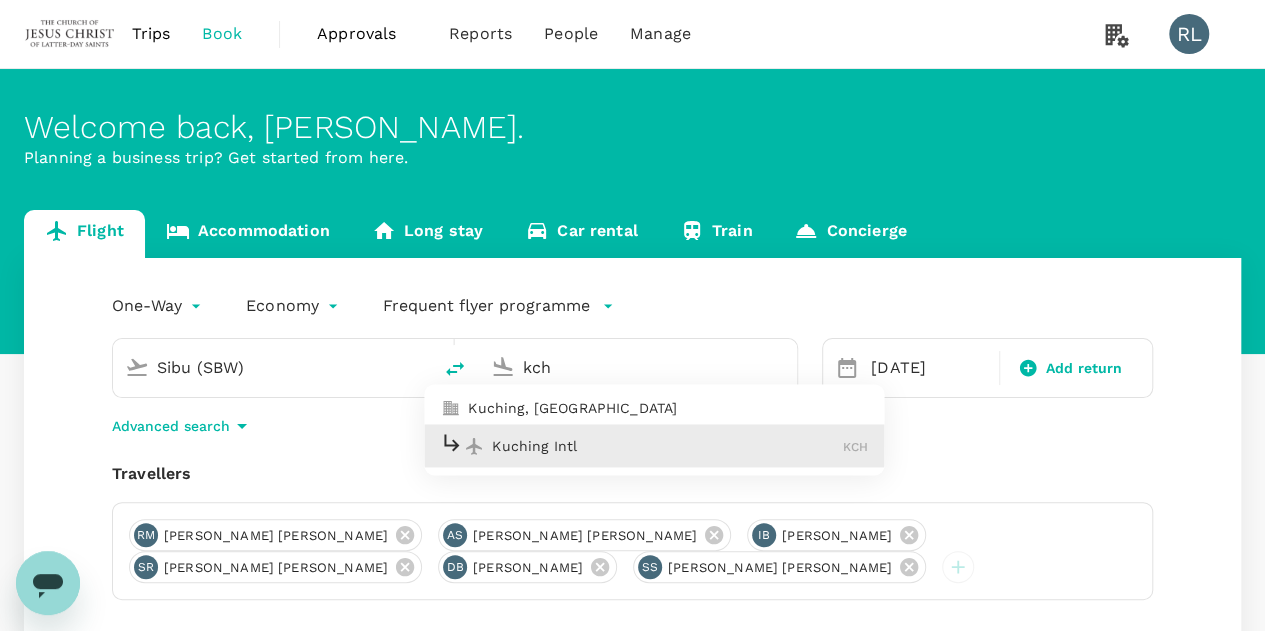 click on "Kuching Intl" at bounding box center [667, 446] 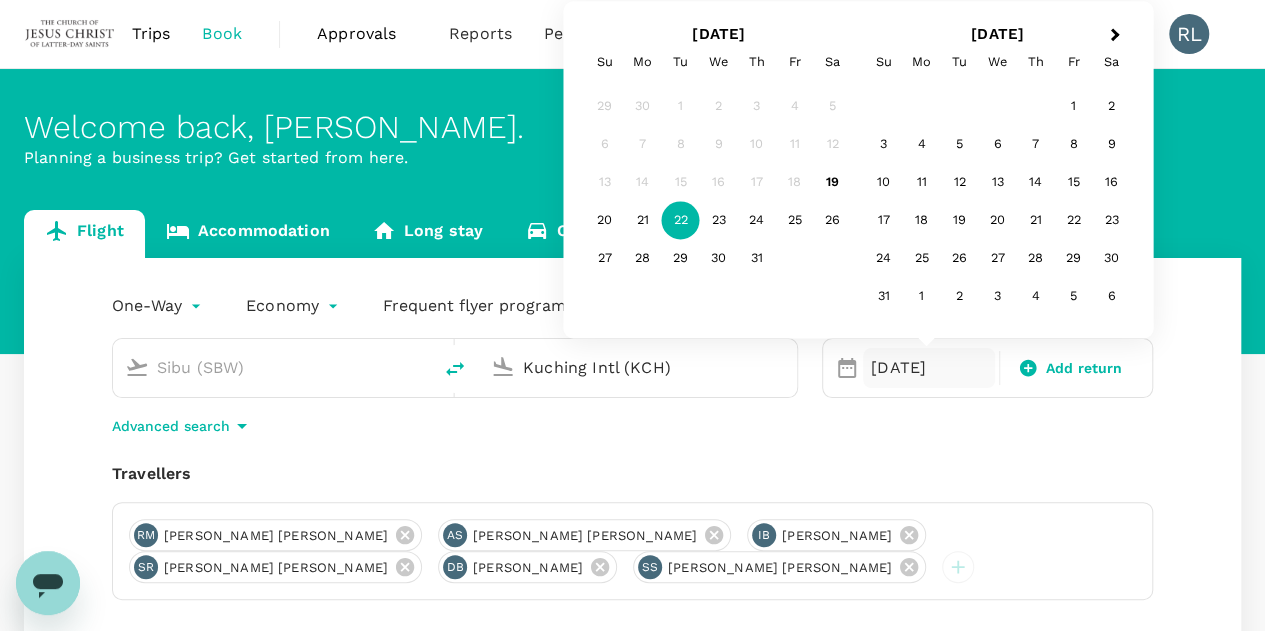 click on "22" at bounding box center [681, 221] 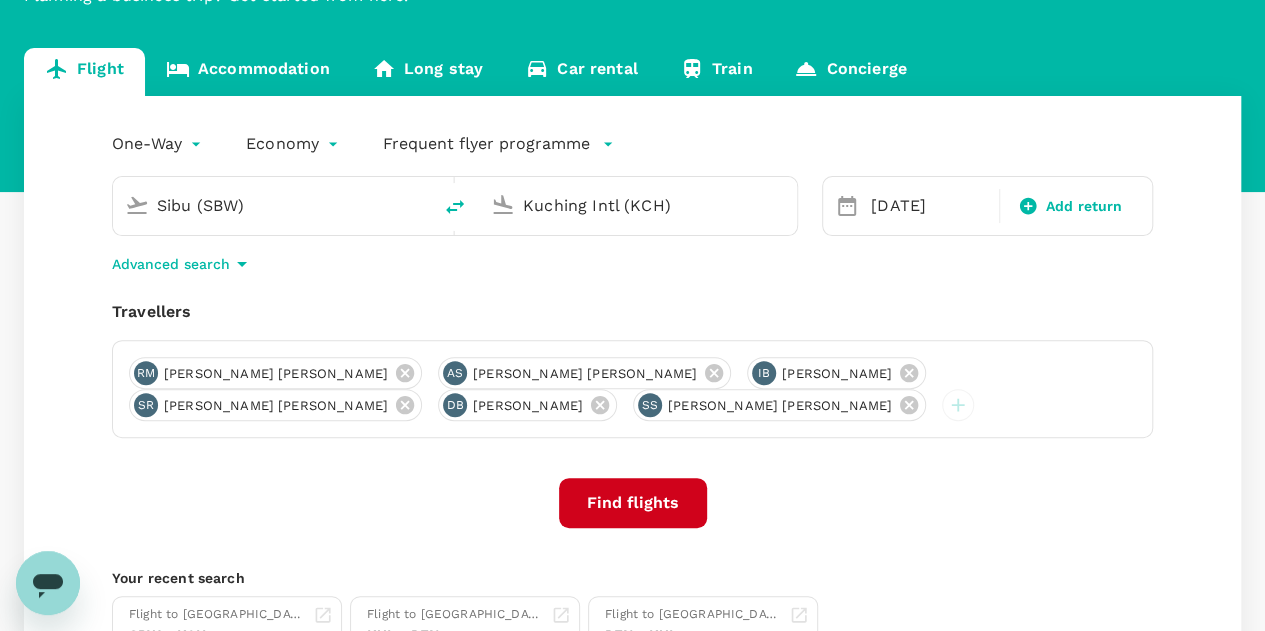 scroll, scrollTop: 200, scrollLeft: 0, axis: vertical 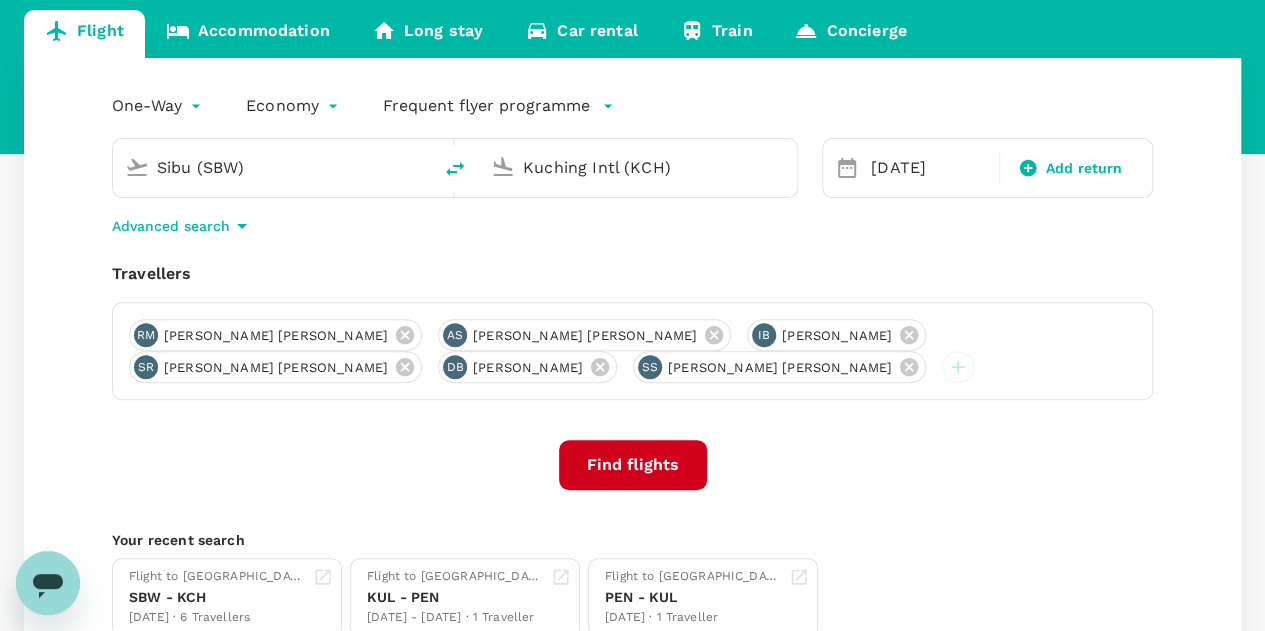 click on "Find flights" at bounding box center [633, 465] 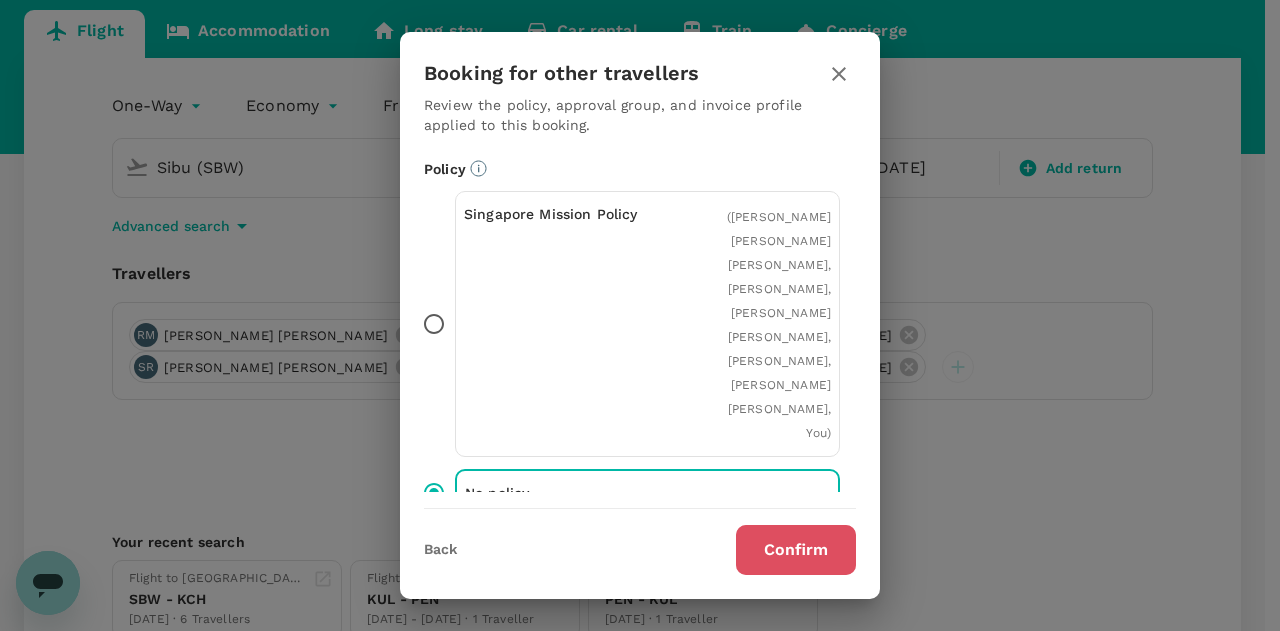 click on "Confirm" at bounding box center [796, 550] 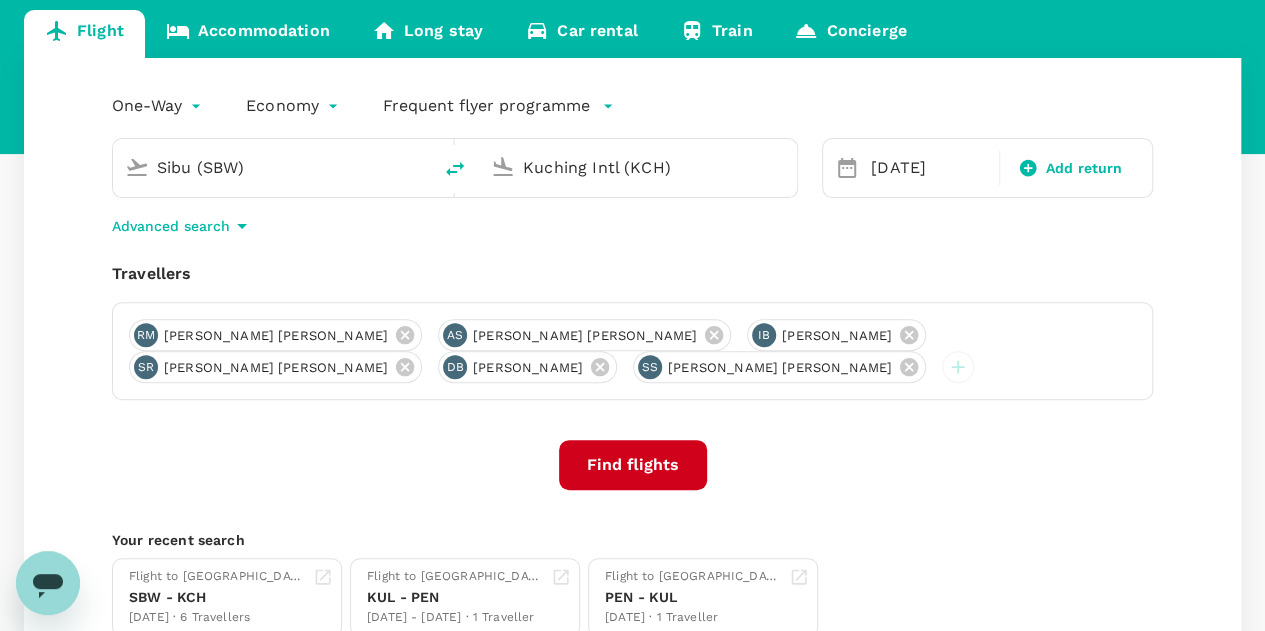 scroll, scrollTop: 0, scrollLeft: 0, axis: both 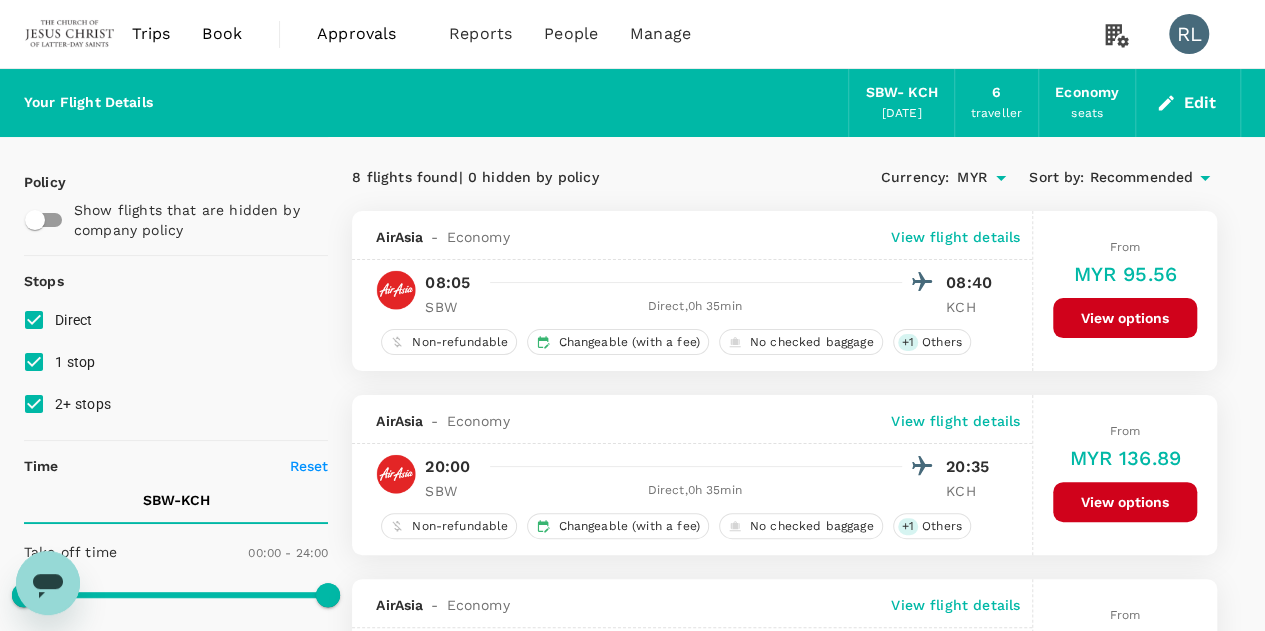 click on "Recommended" at bounding box center [1141, 178] 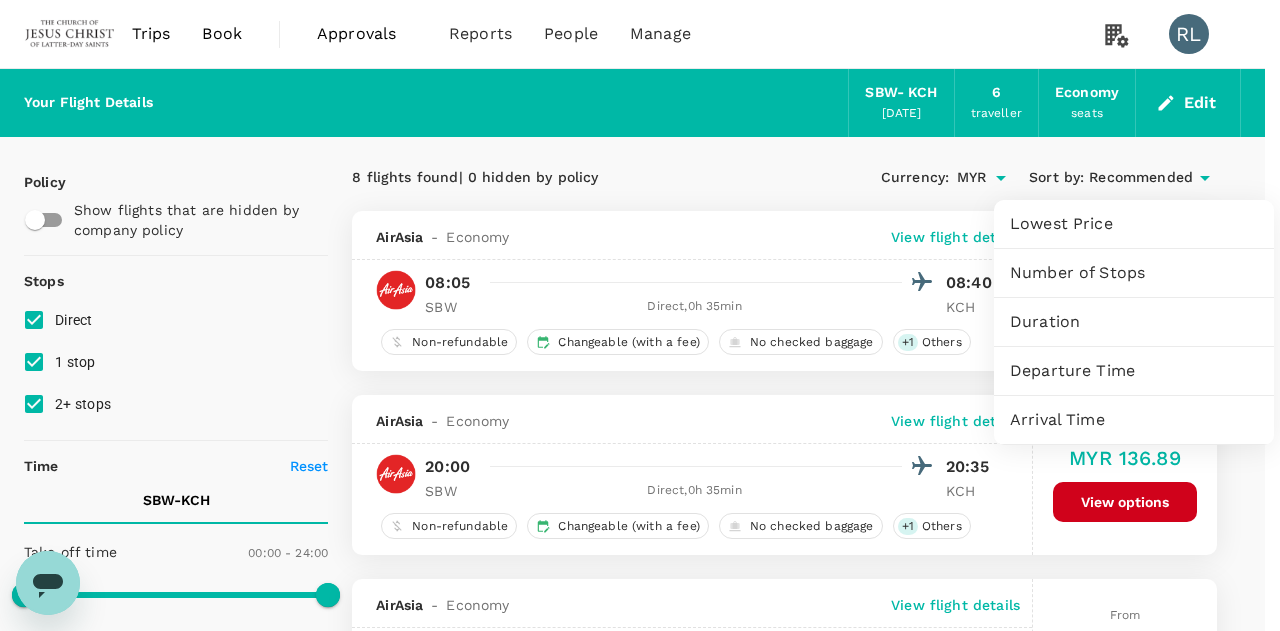 click on "Arrival Time" at bounding box center [1134, 420] 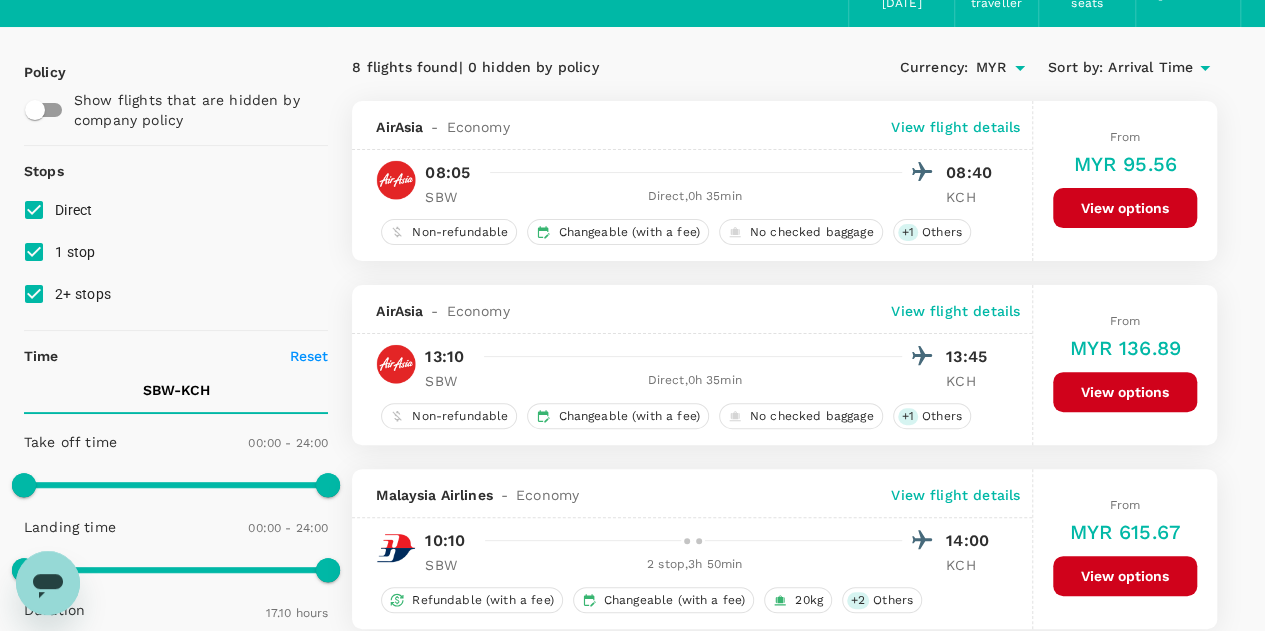 scroll, scrollTop: 0, scrollLeft: 0, axis: both 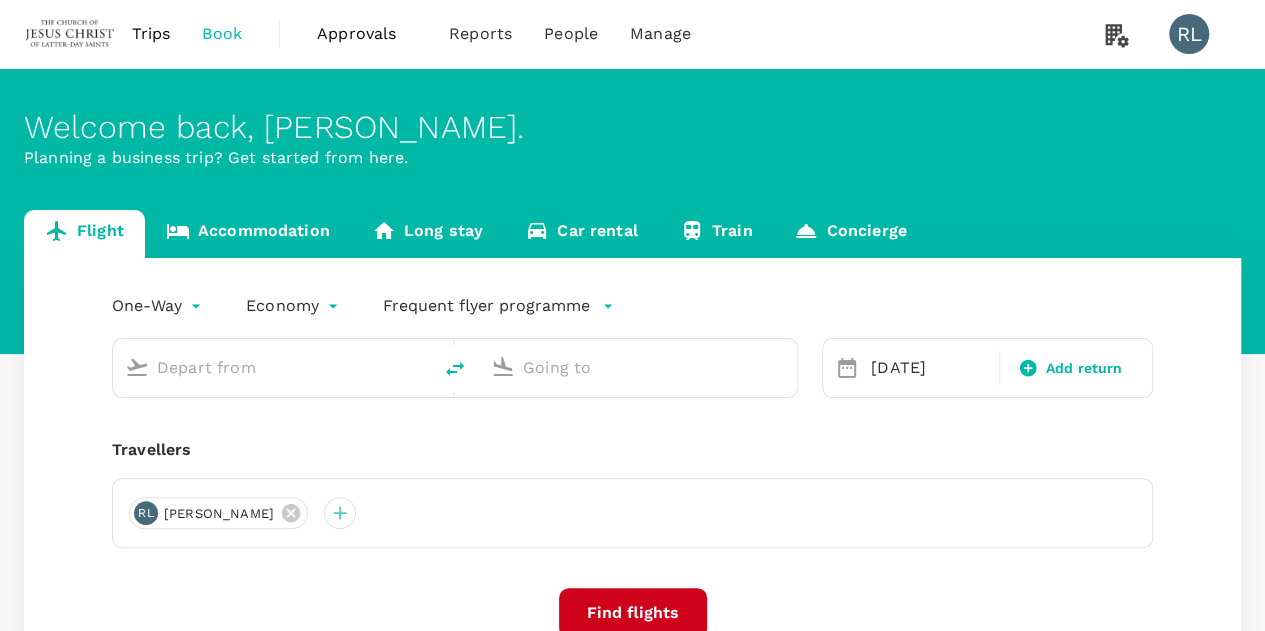 type on "Sibu (SBW)" 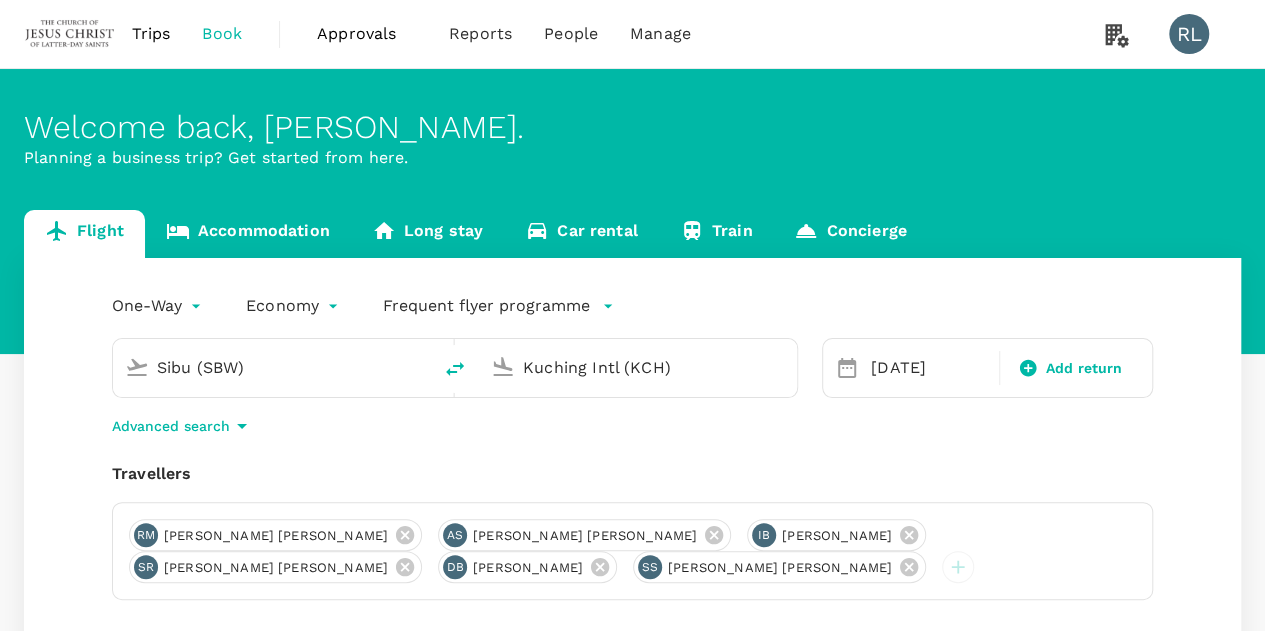type 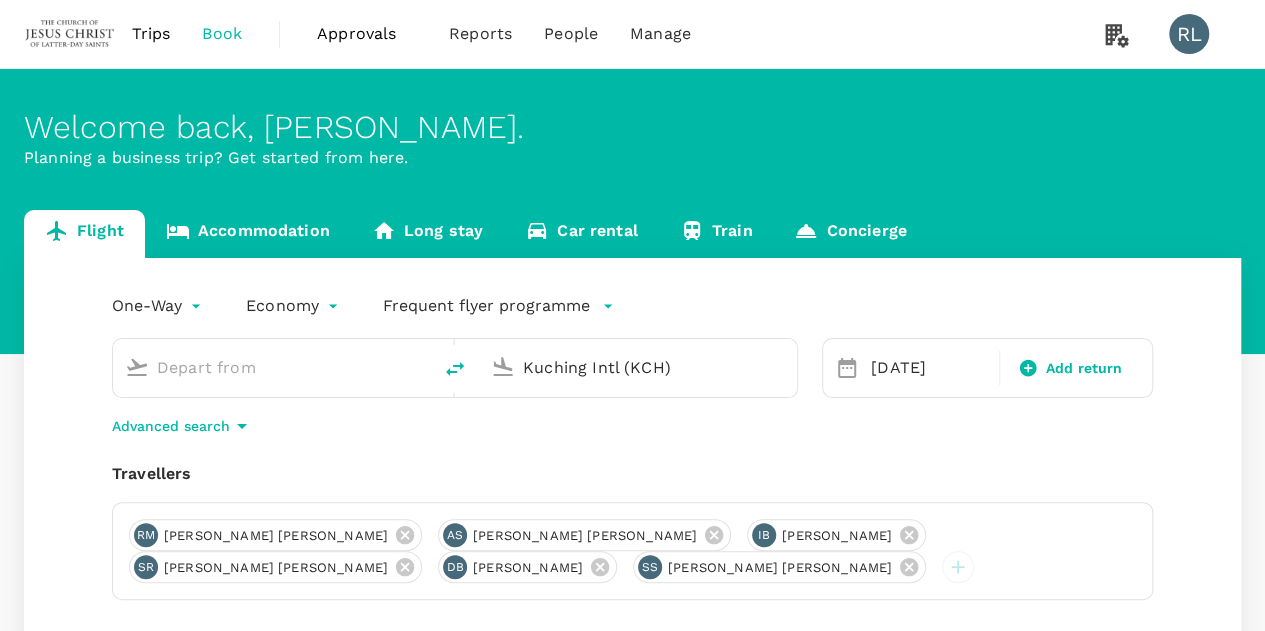 type 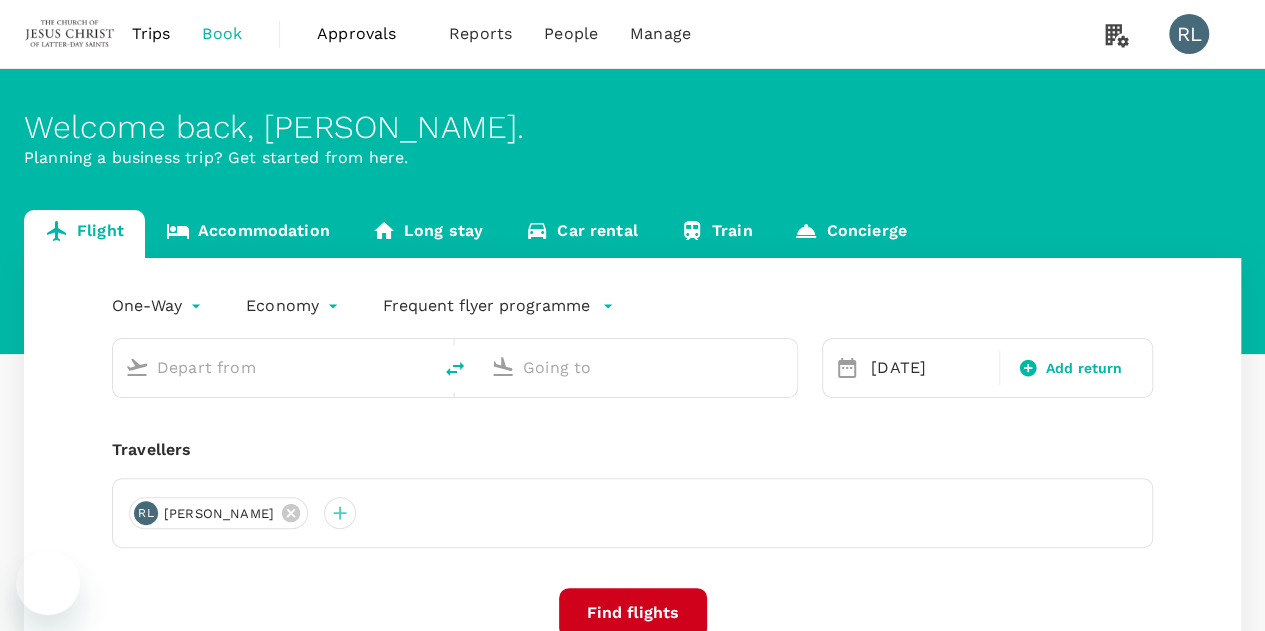 type on "Sibu (SBW)" 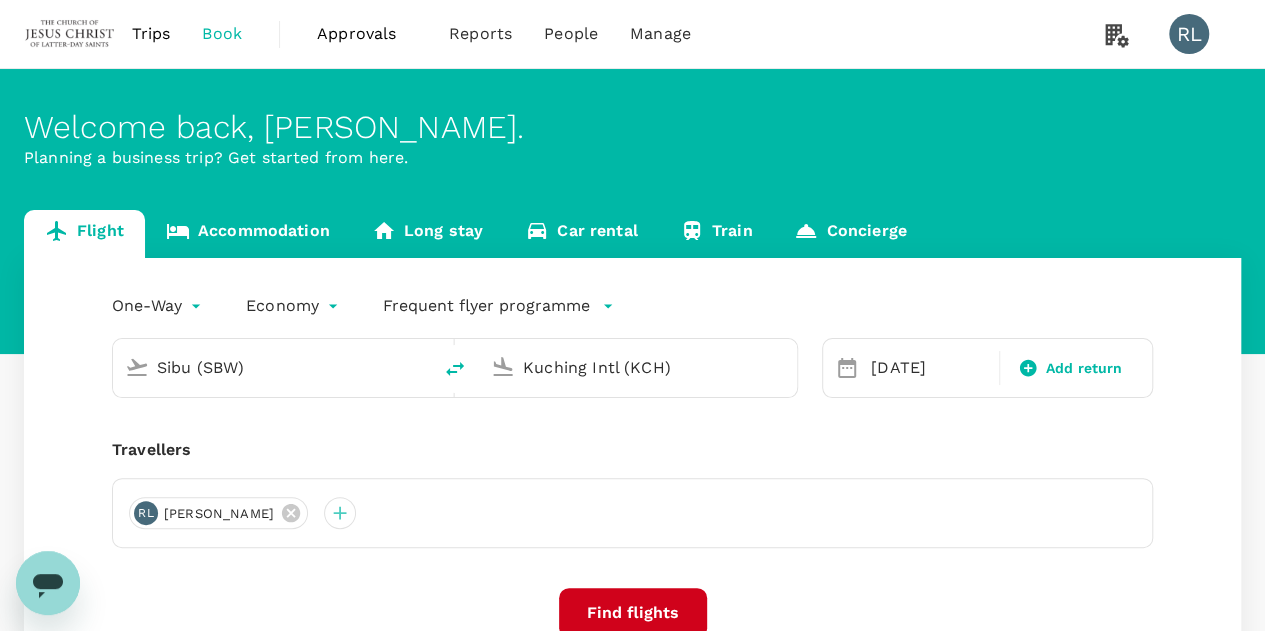 scroll, scrollTop: 0, scrollLeft: 0, axis: both 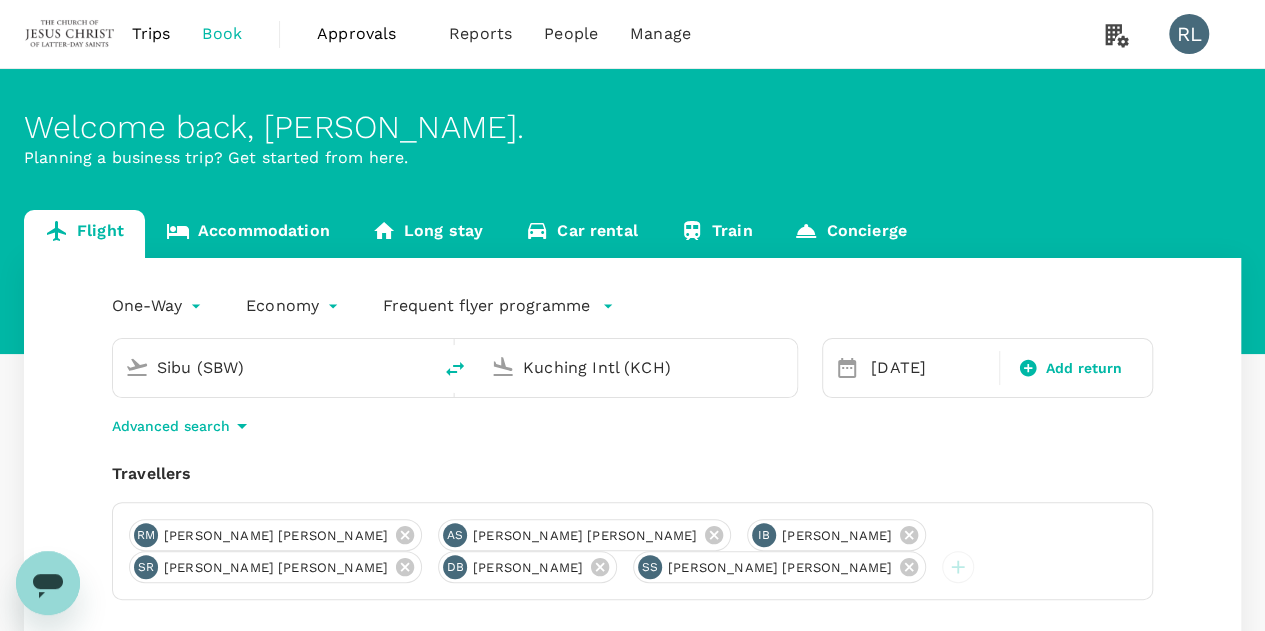click on "Kuching Intl (KCH)" at bounding box center [639, 367] 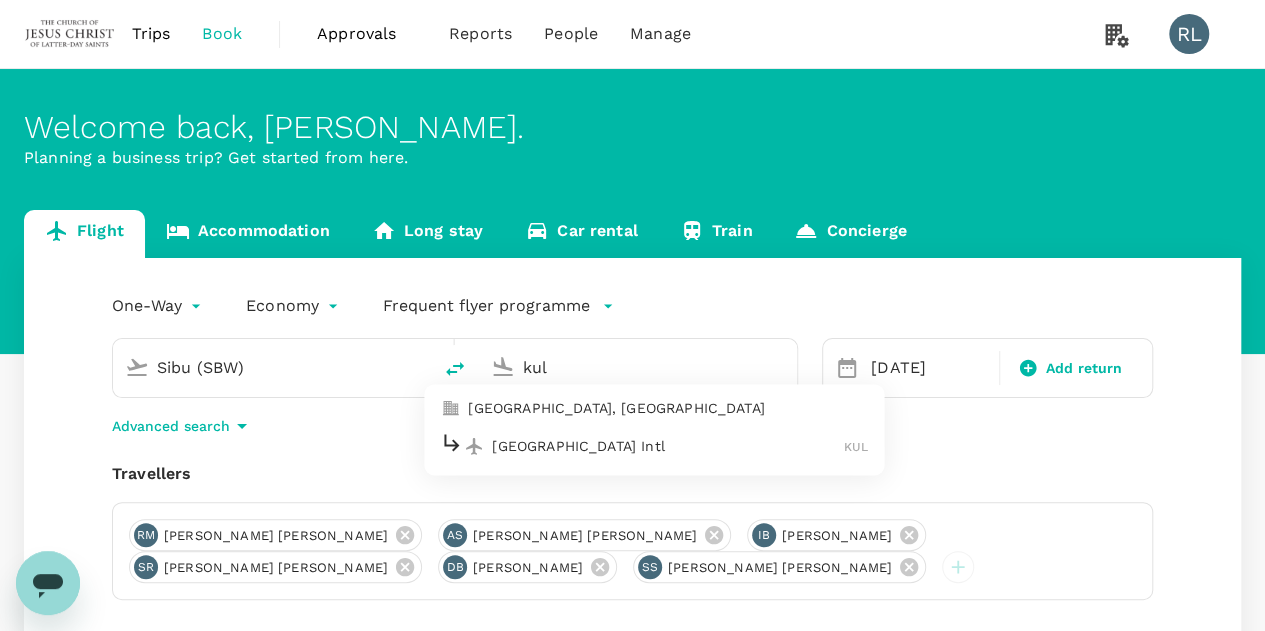 click on "[GEOGRAPHIC_DATA] Intl" at bounding box center [668, 446] 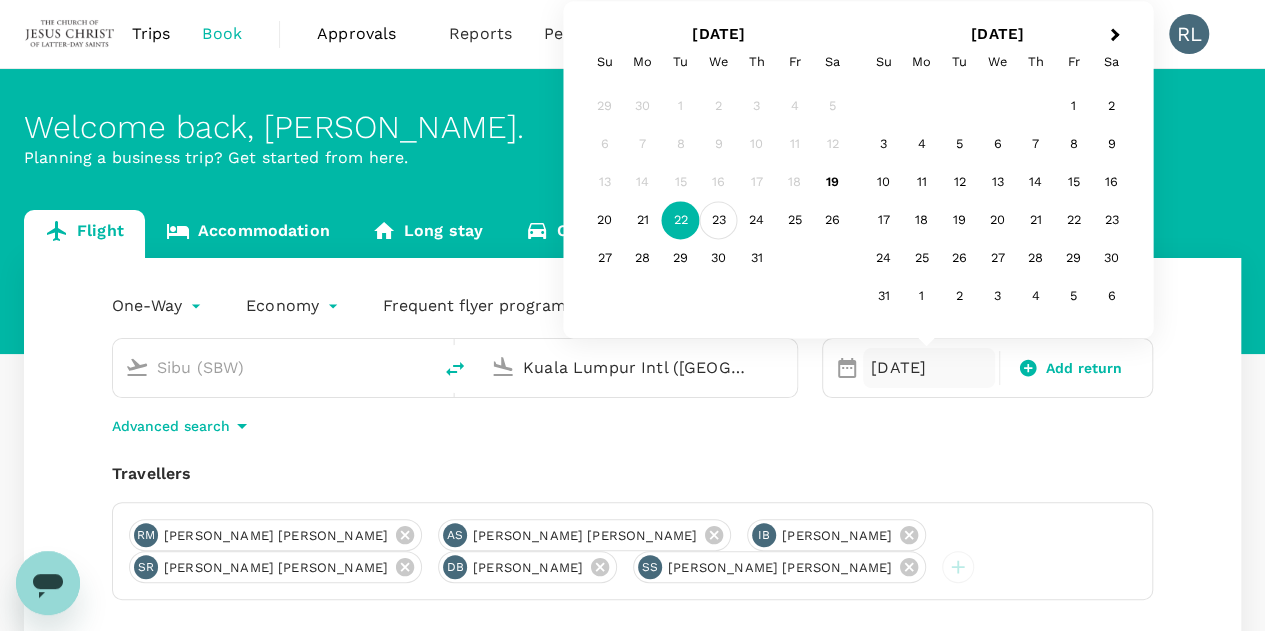 type on "Kuala Lumpur Intl ([GEOGRAPHIC_DATA])" 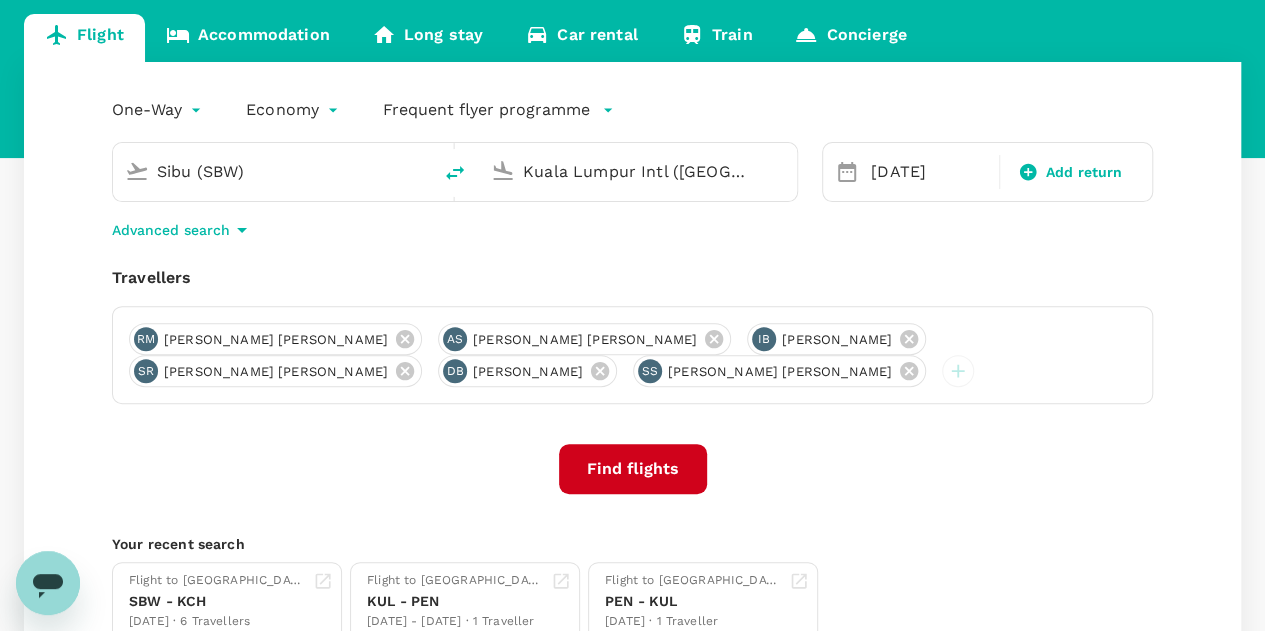 scroll, scrollTop: 200, scrollLeft: 0, axis: vertical 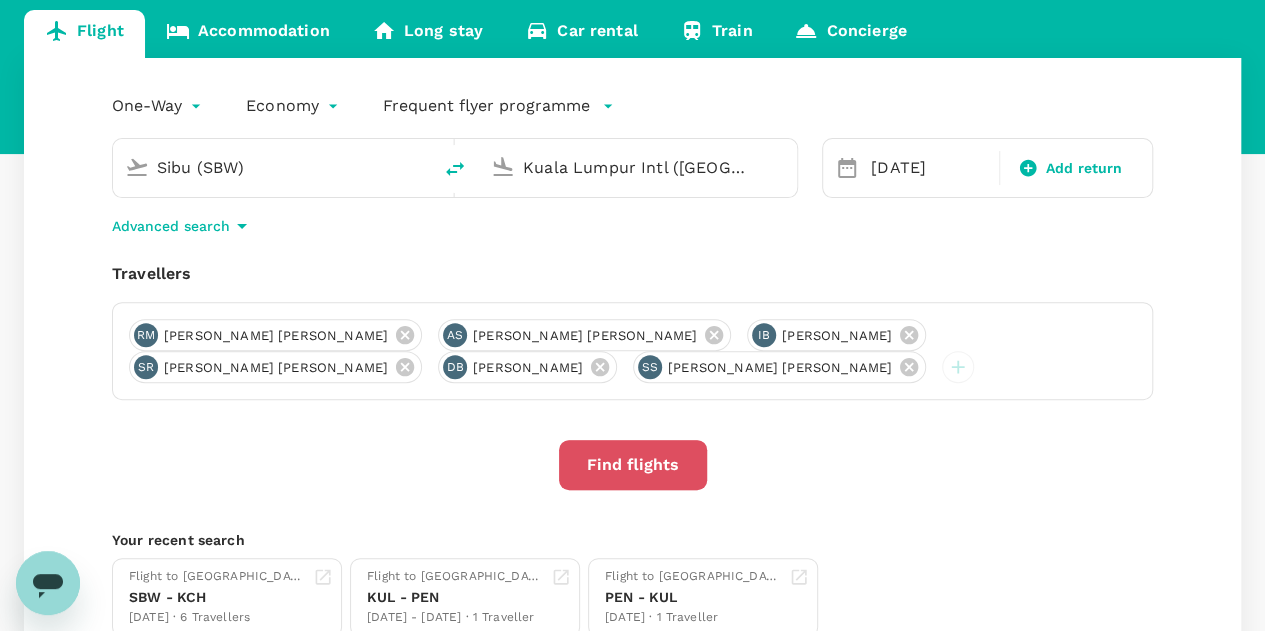 click on "Find flights" at bounding box center [633, 465] 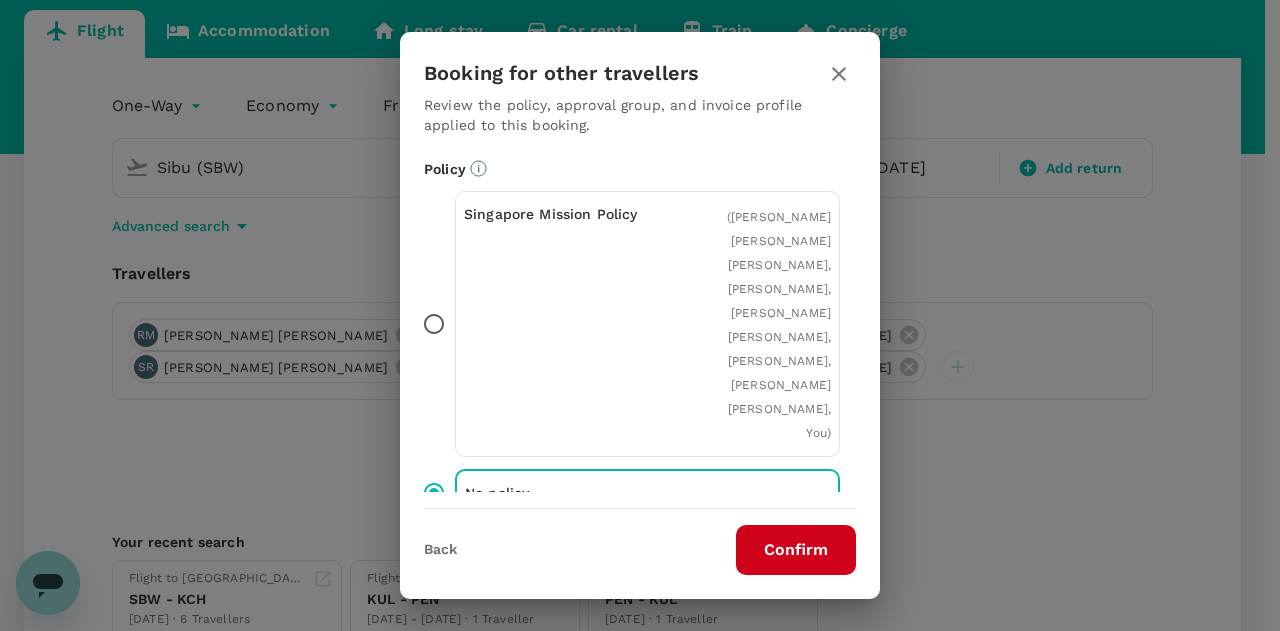 click on "Confirm" at bounding box center [796, 550] 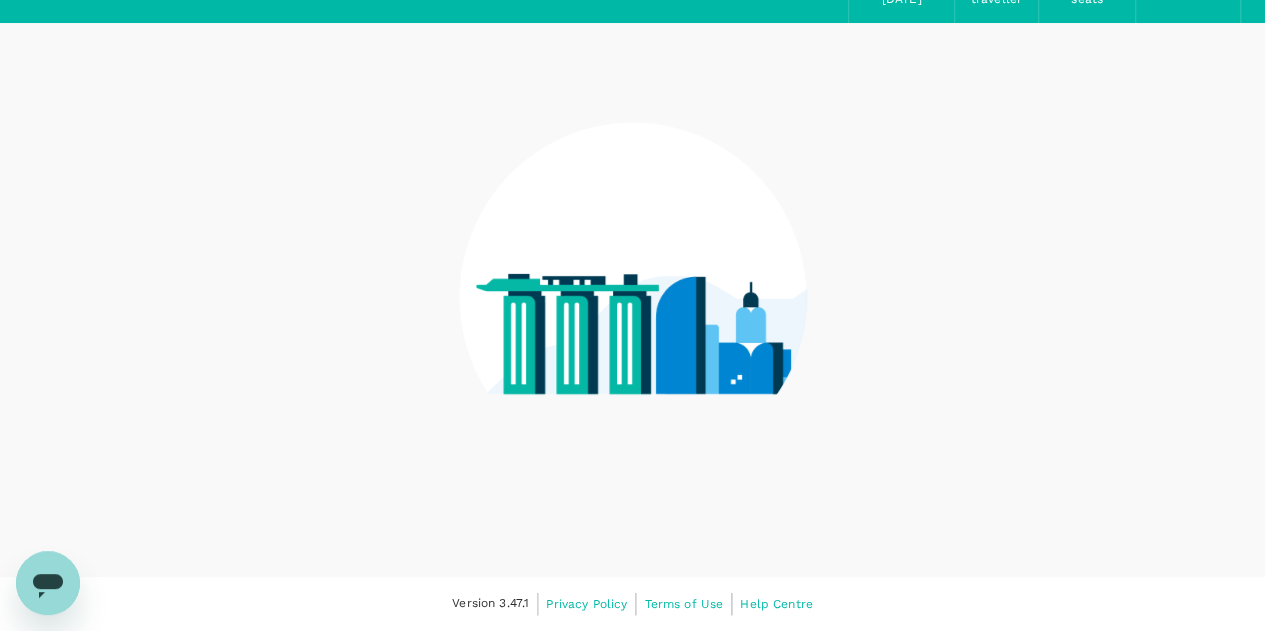 scroll, scrollTop: 0, scrollLeft: 0, axis: both 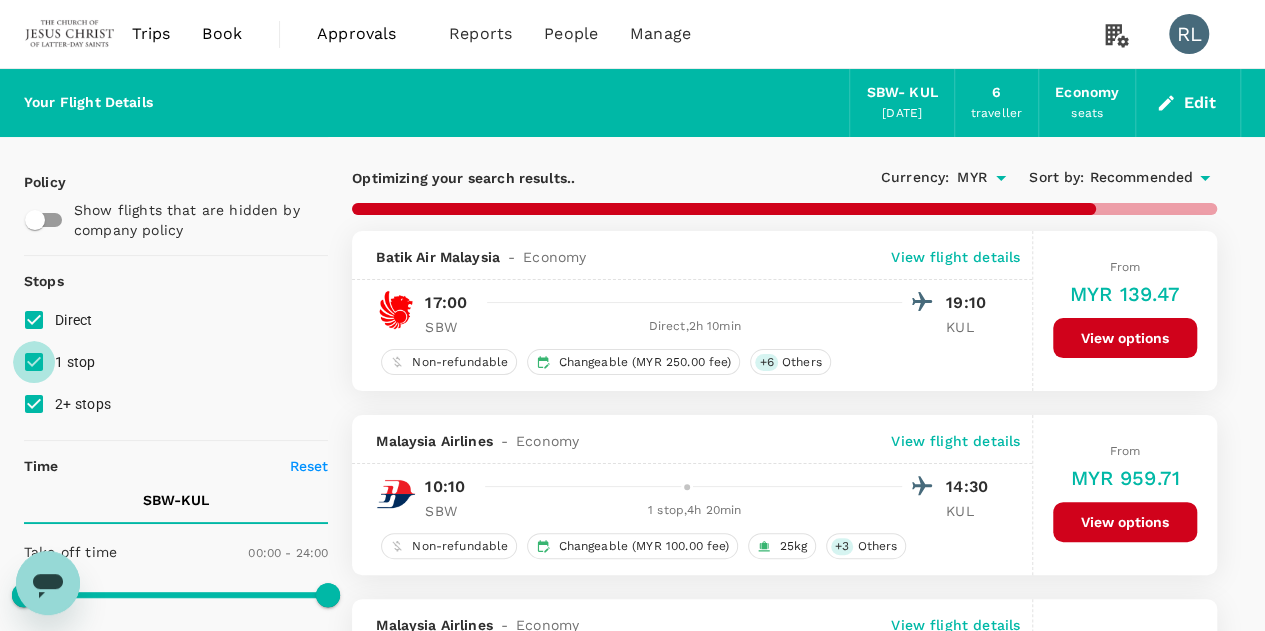 click on "1 stop" at bounding box center [34, 362] 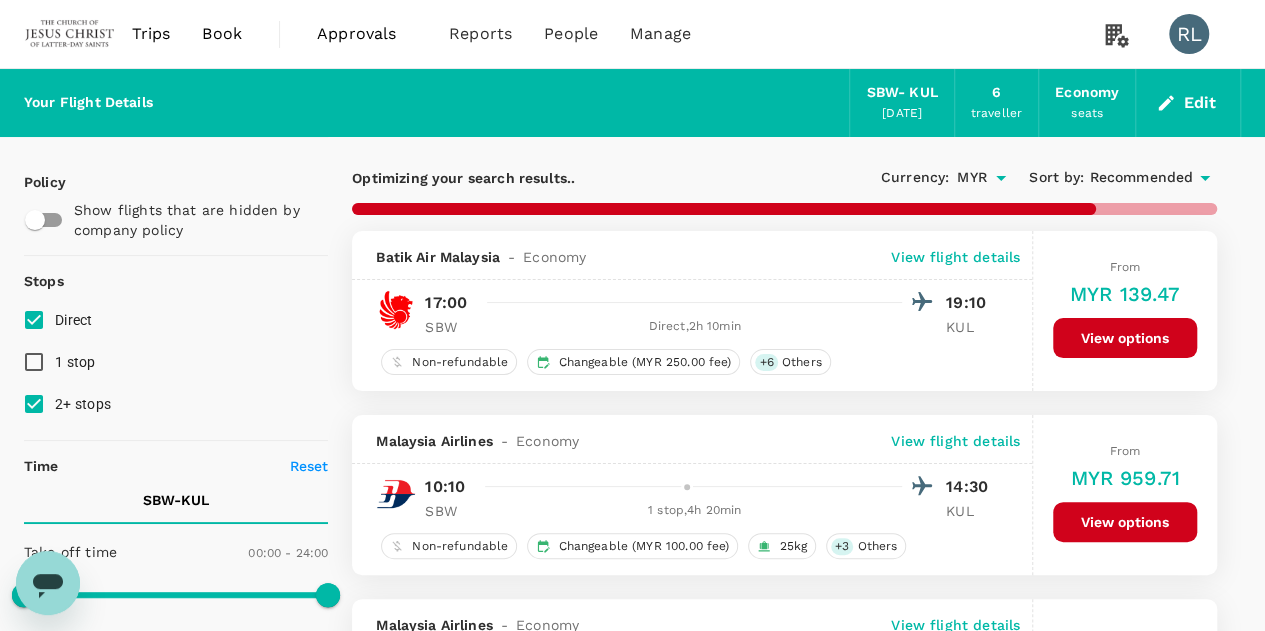 click on "2+ stops" at bounding box center (34, 404) 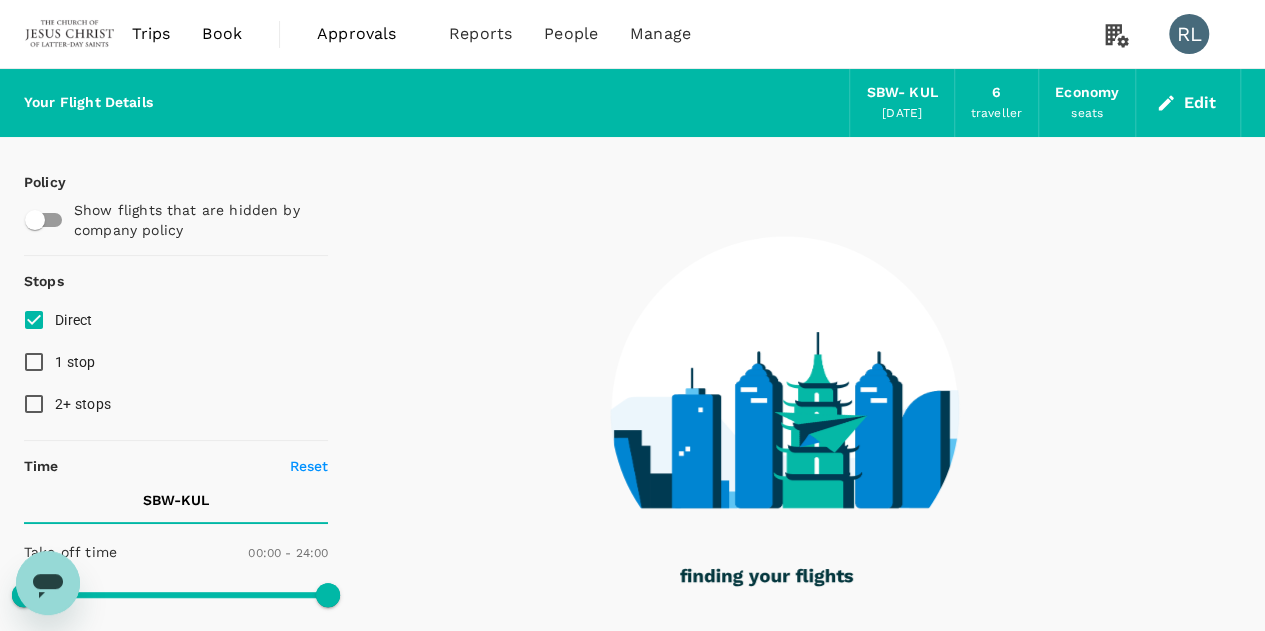 type on "880" 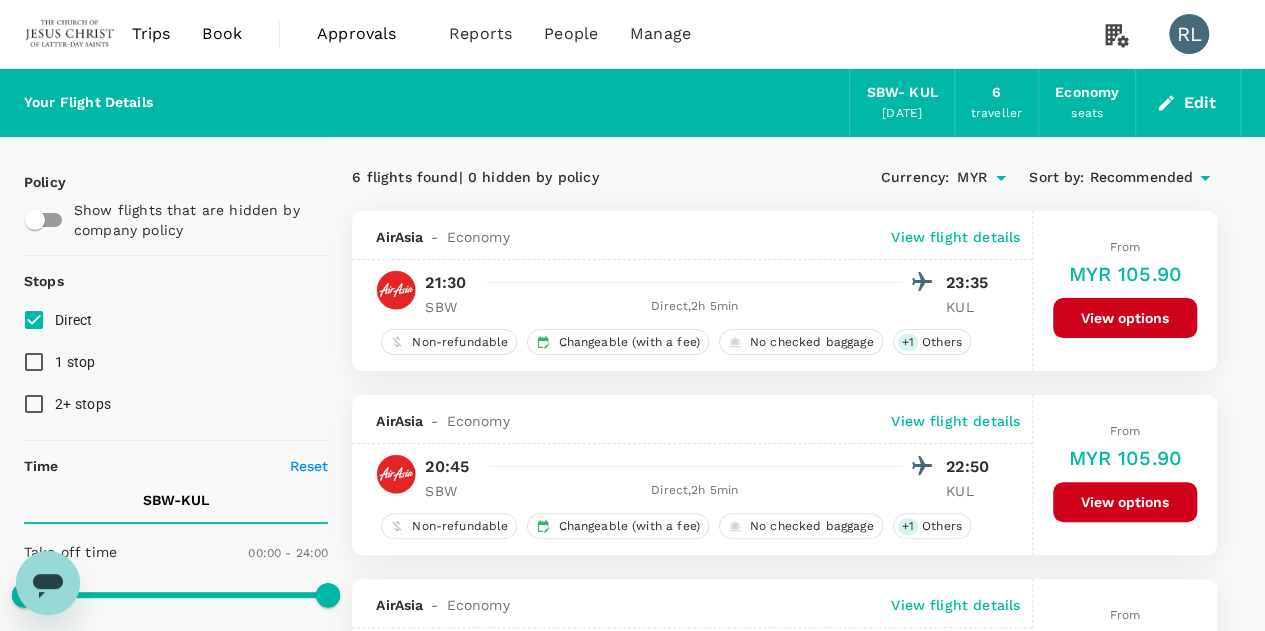 click on "Recommended" at bounding box center (1141, 178) 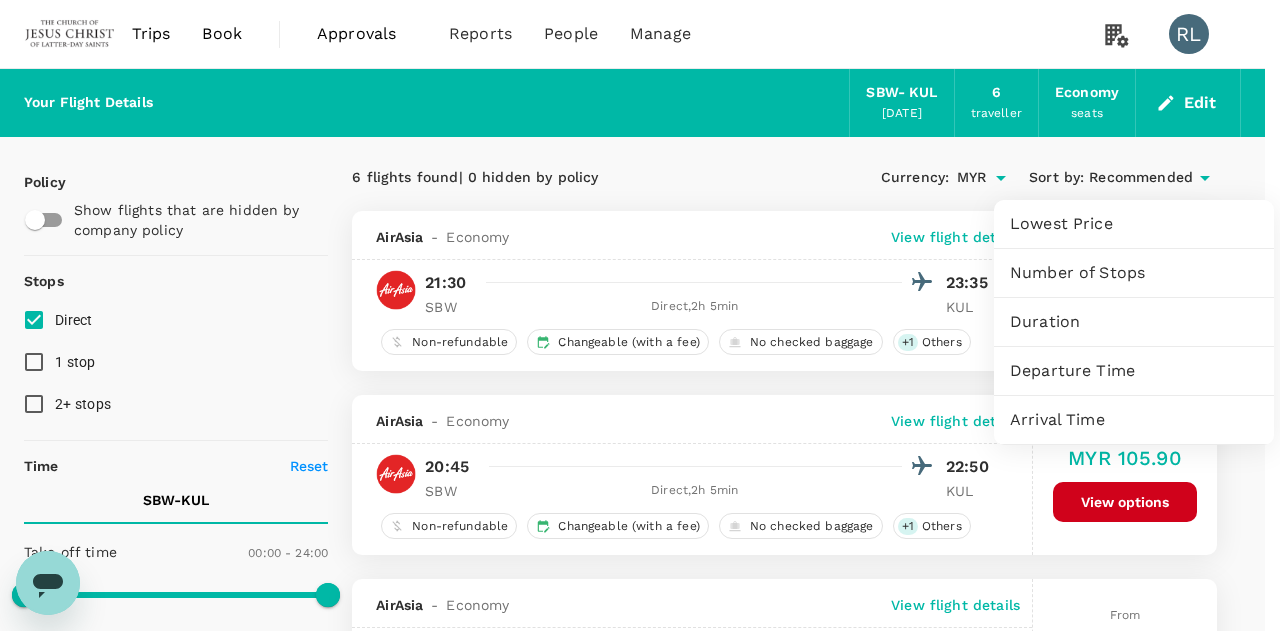 click on "Arrival Time" at bounding box center (1134, 420) 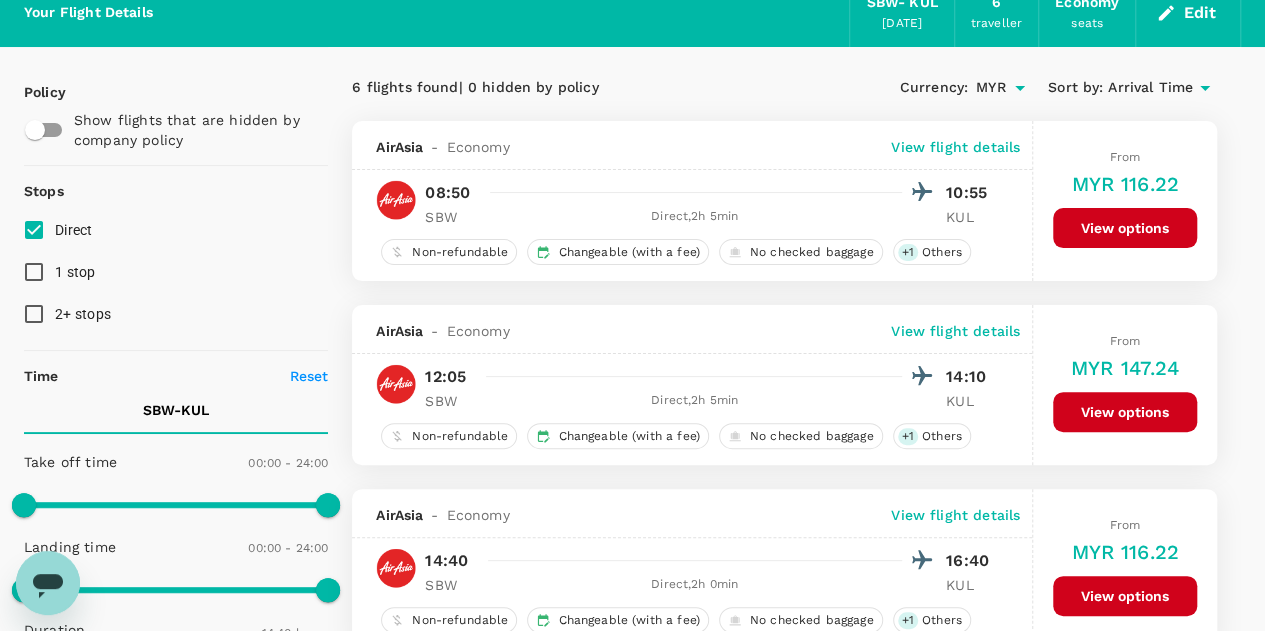 scroll, scrollTop: 0, scrollLeft: 0, axis: both 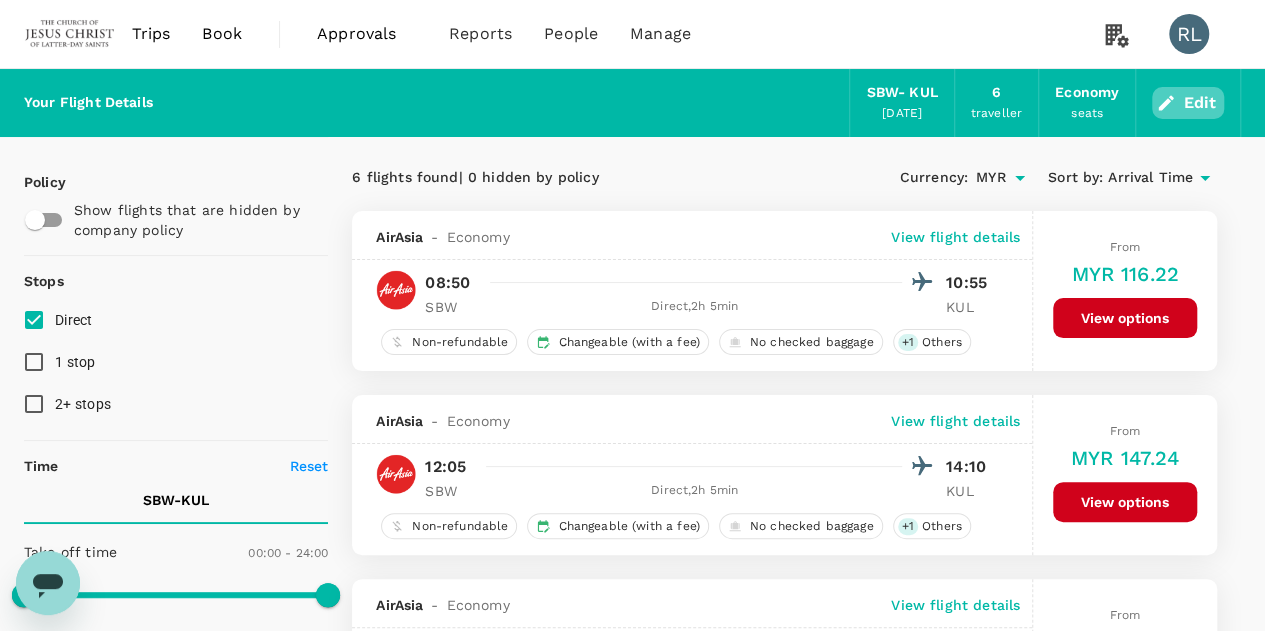 click on "Edit" at bounding box center [1188, 103] 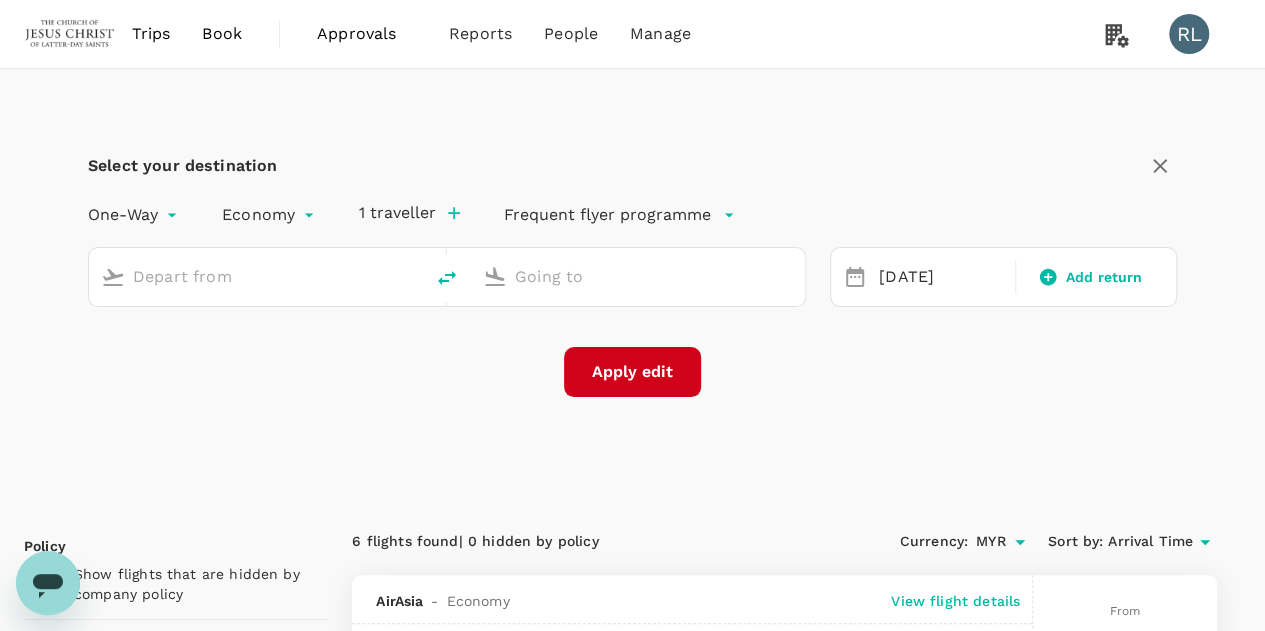 type on "Sibu (SBW)" 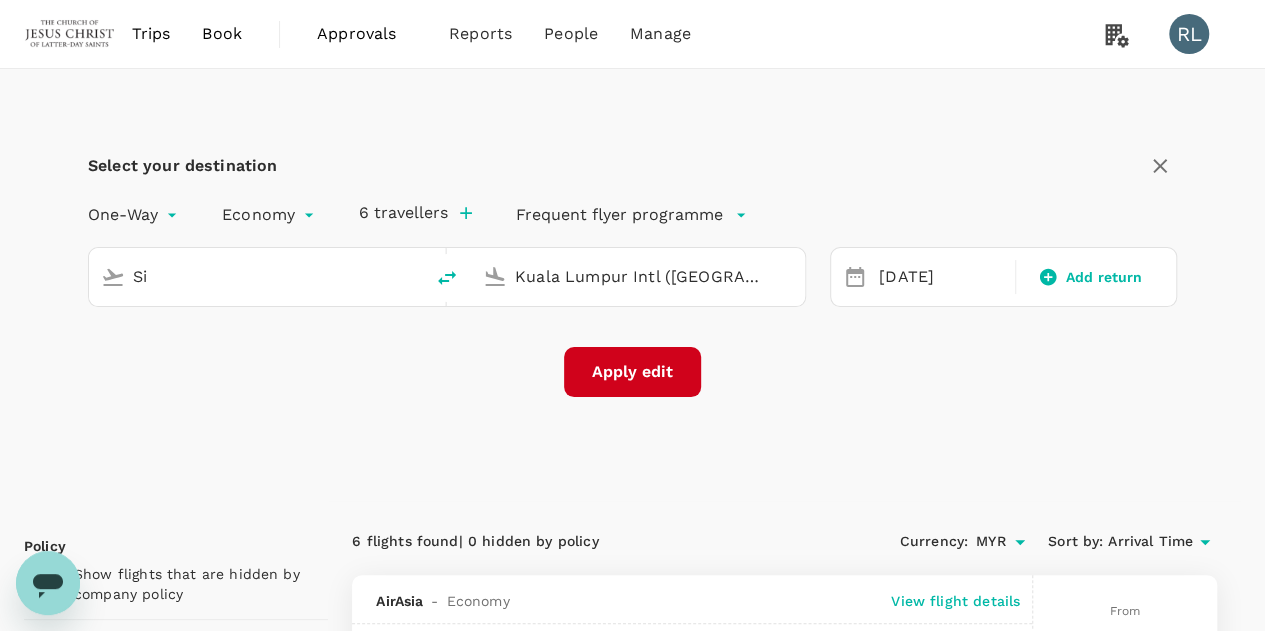 type on "S" 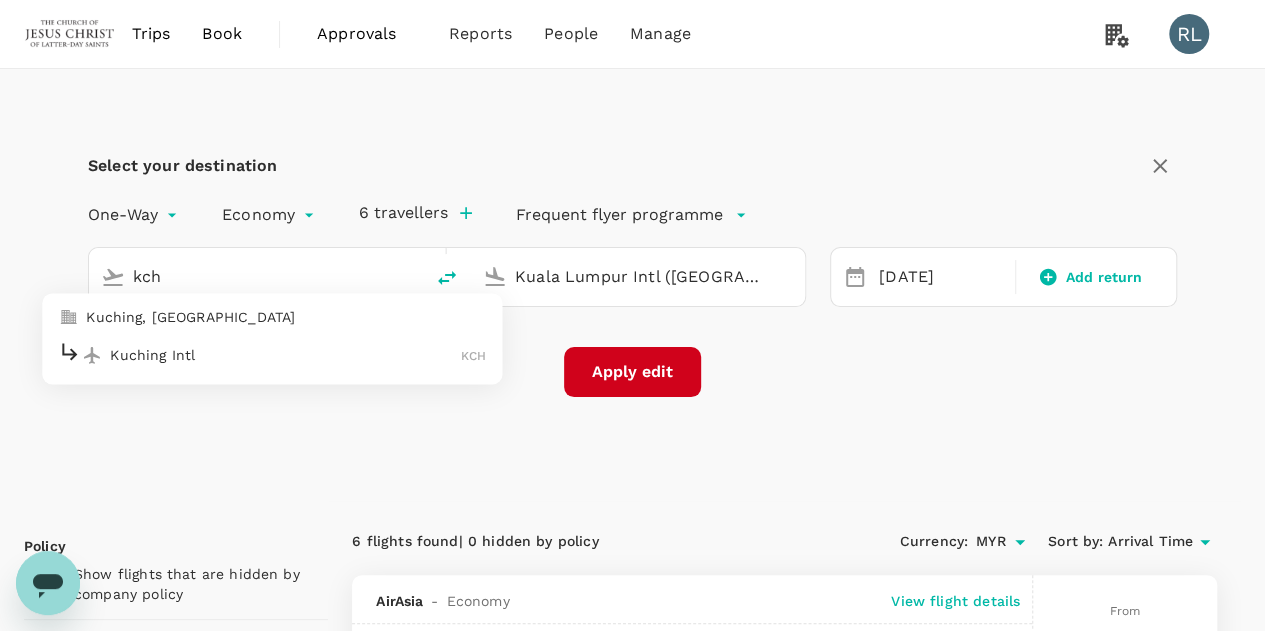 click on "Kuching Intl" at bounding box center [285, 355] 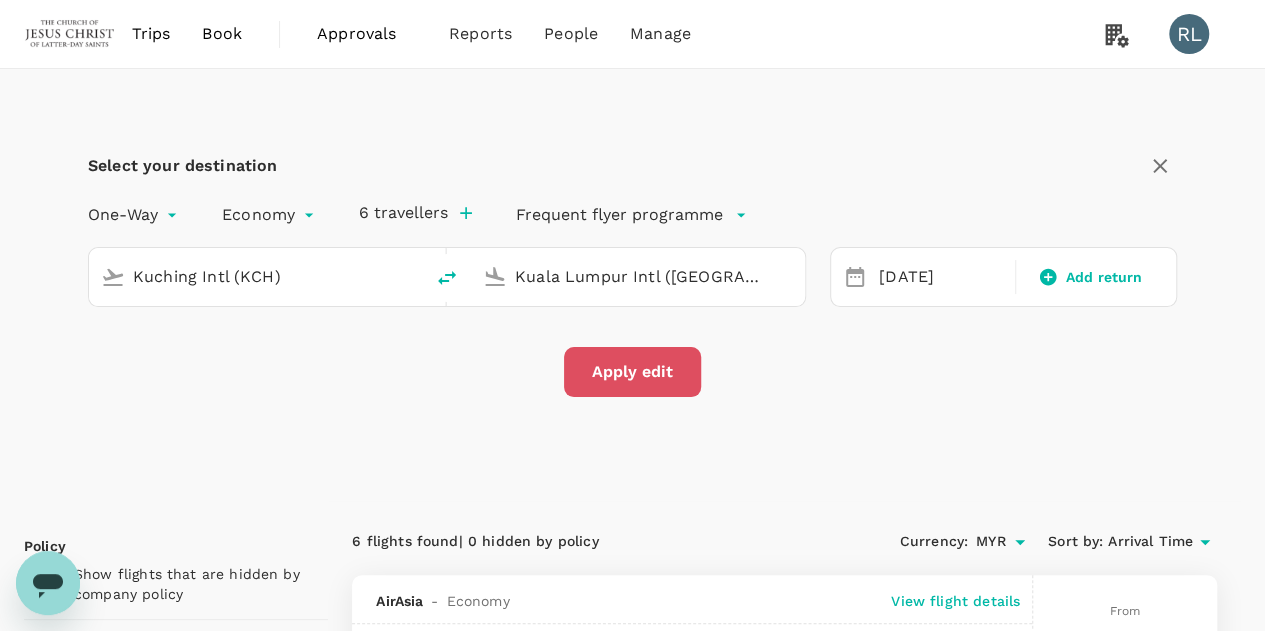 click on "Apply edit" at bounding box center (632, 372) 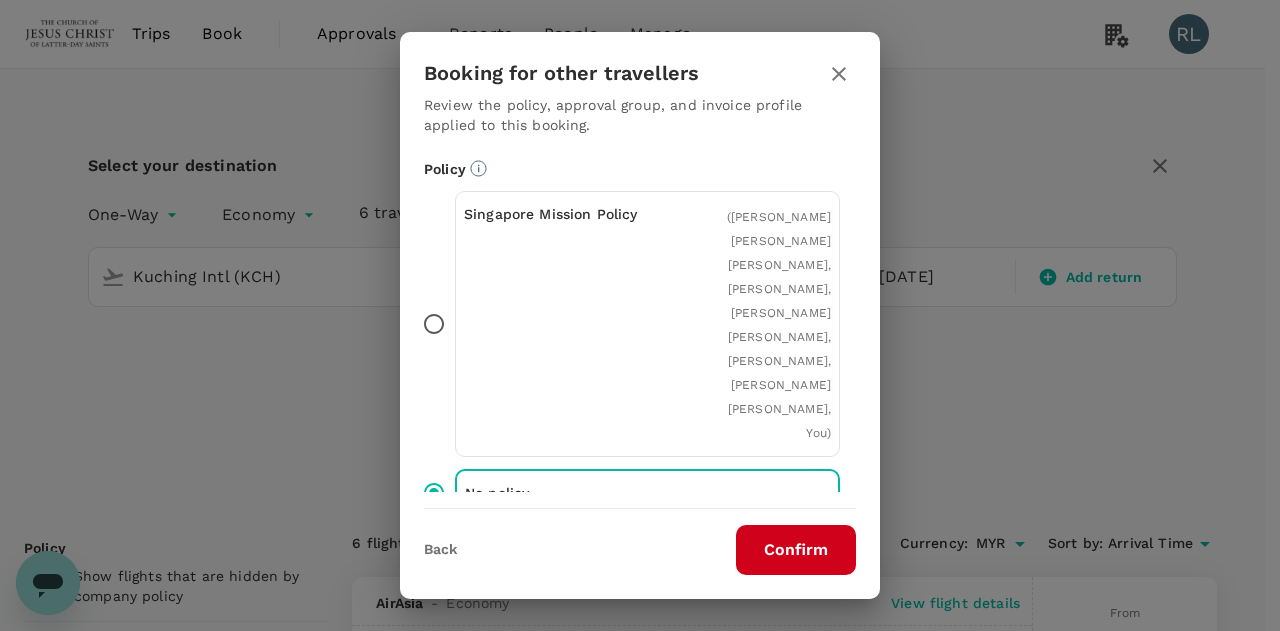 click on "Confirm" at bounding box center [796, 550] 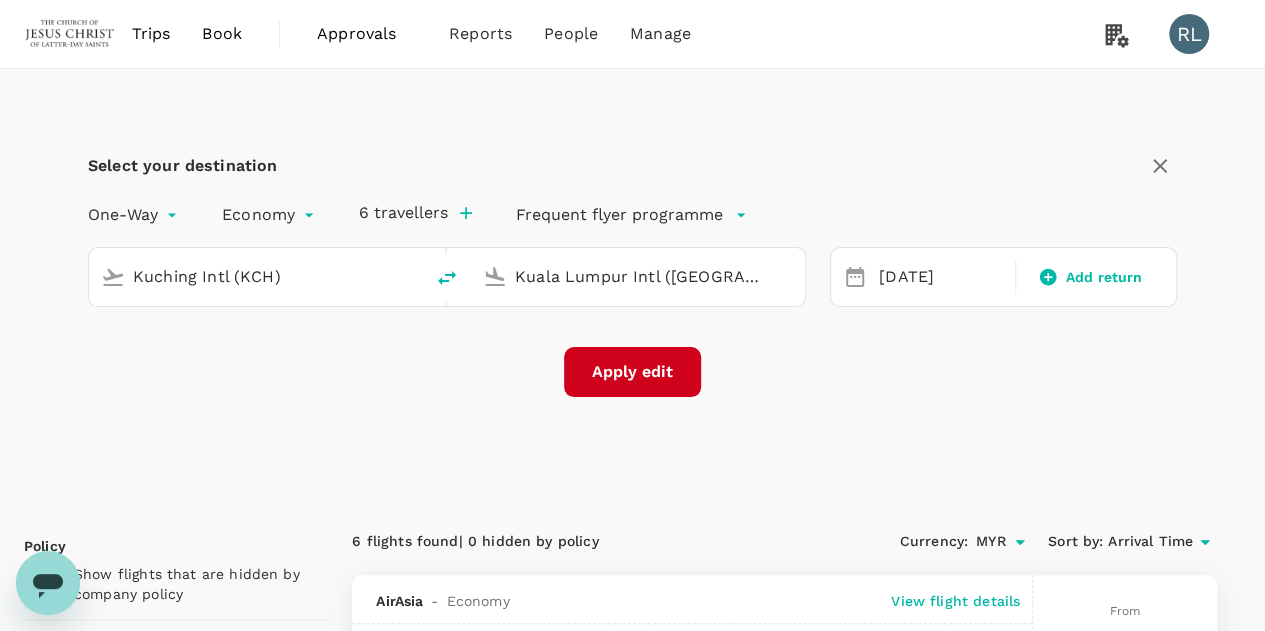 checkbox on "false" 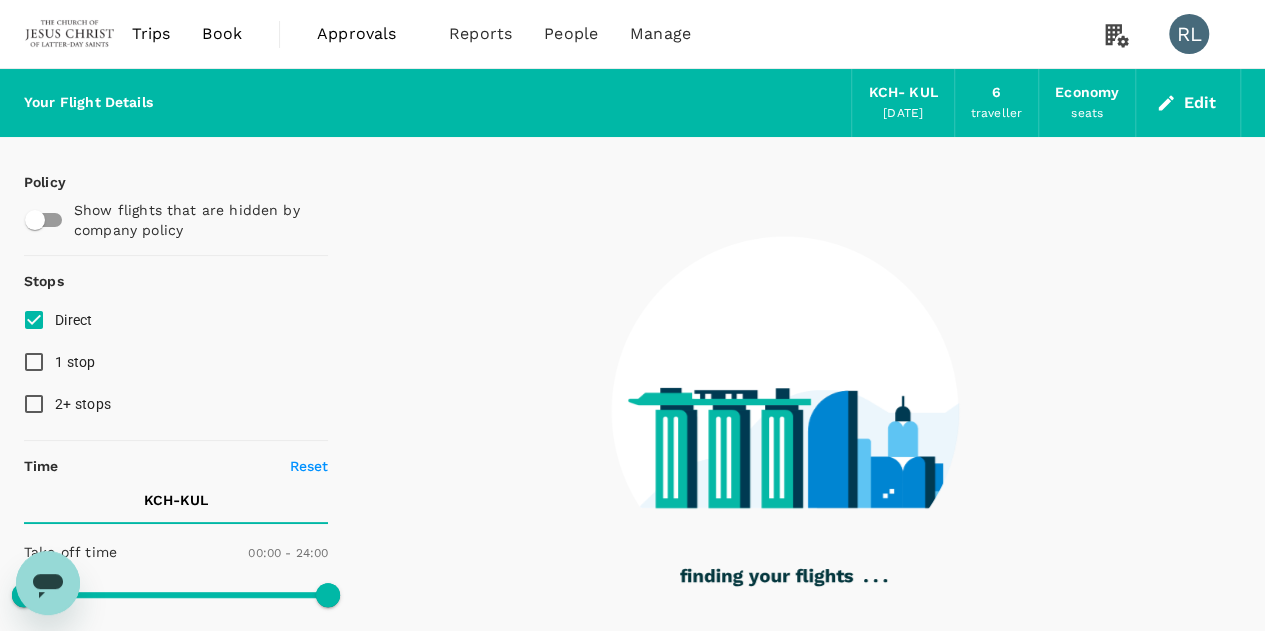 type on "410" 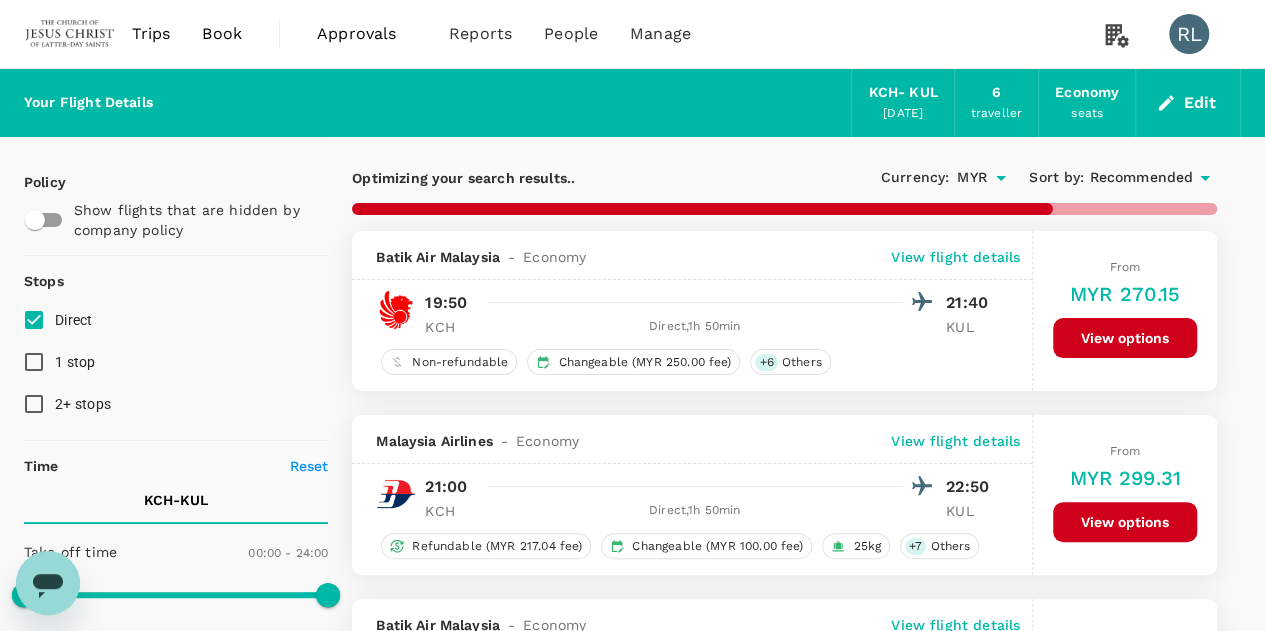 click on "Recommended" at bounding box center (1141, 178) 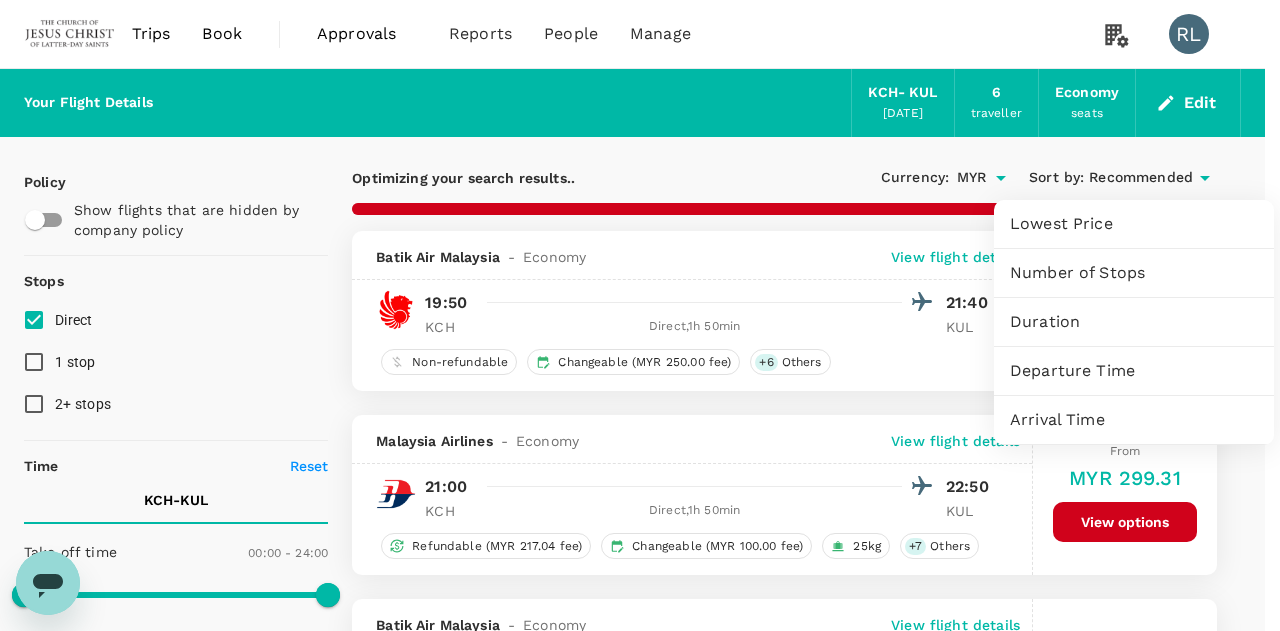 click on "Departure Time" at bounding box center (1134, 371) 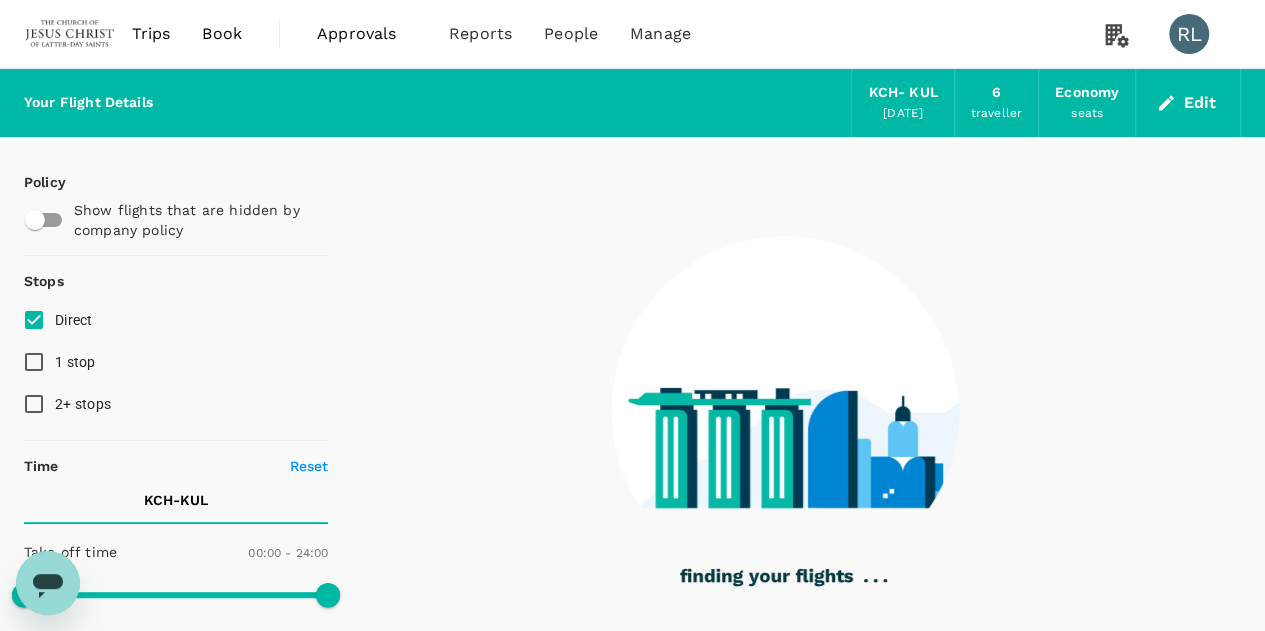 type on "920" 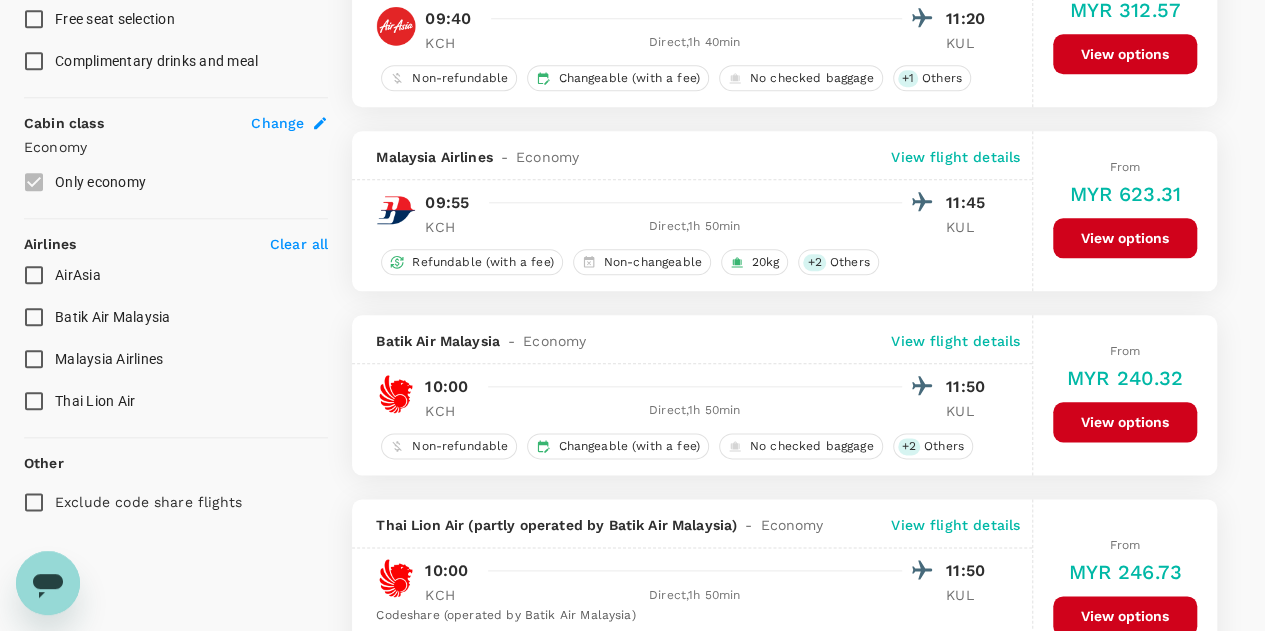 scroll, scrollTop: 900, scrollLeft: 0, axis: vertical 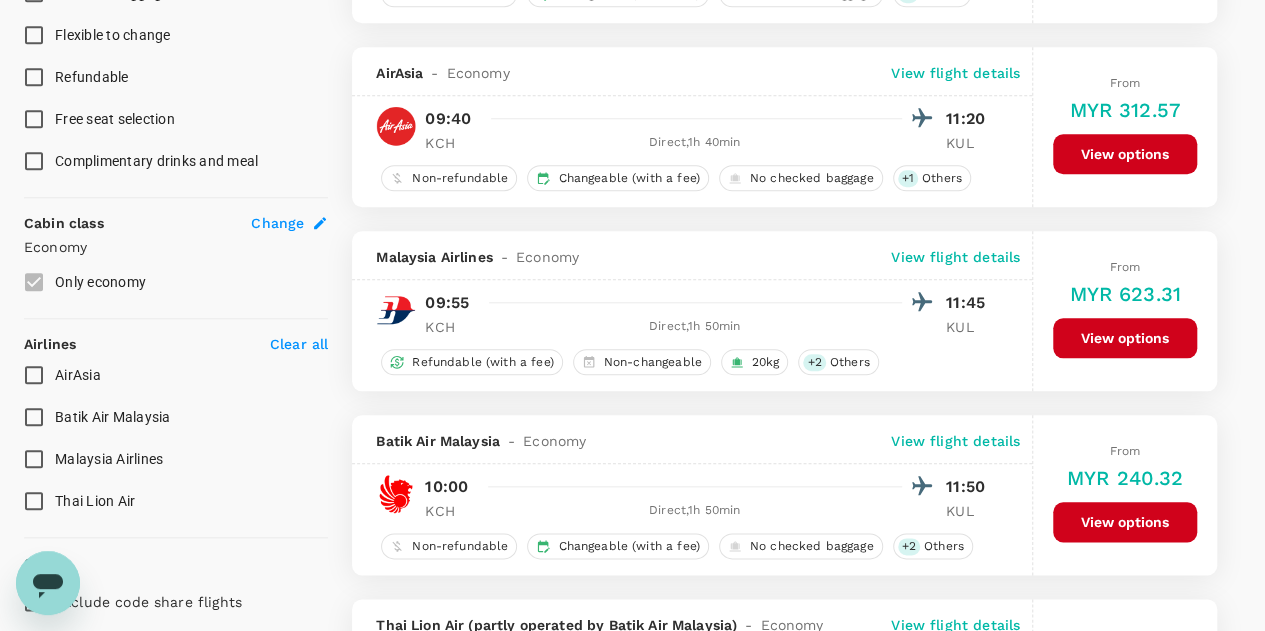 click on "View flight details" at bounding box center (955, 441) 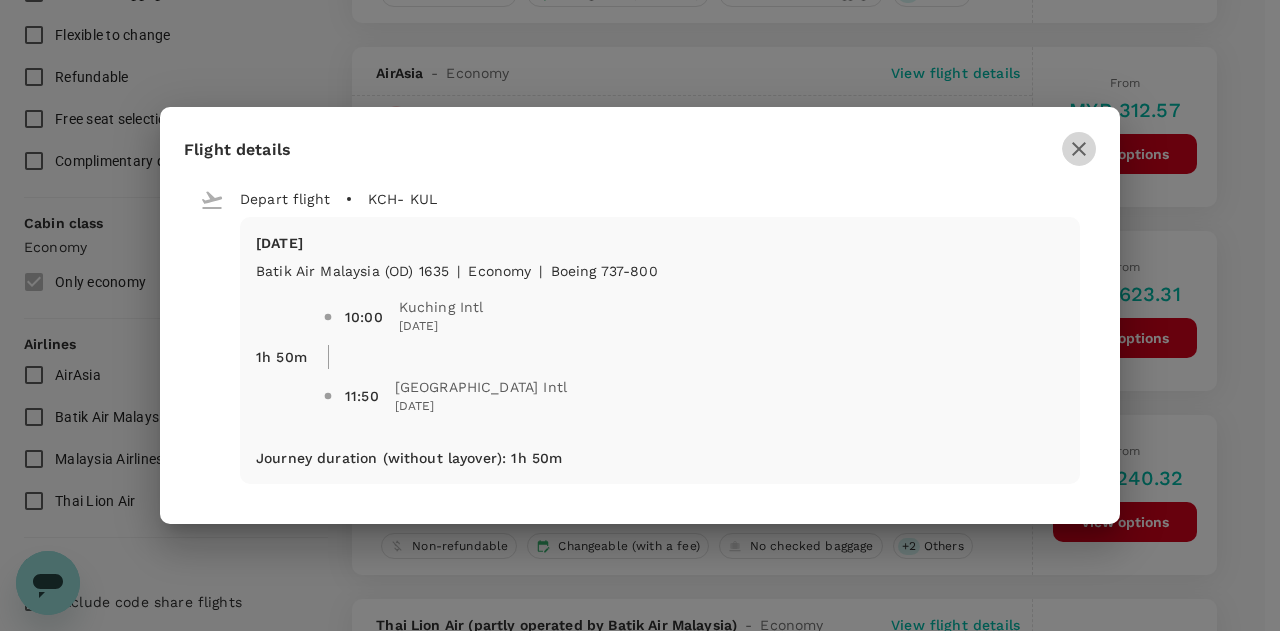 click 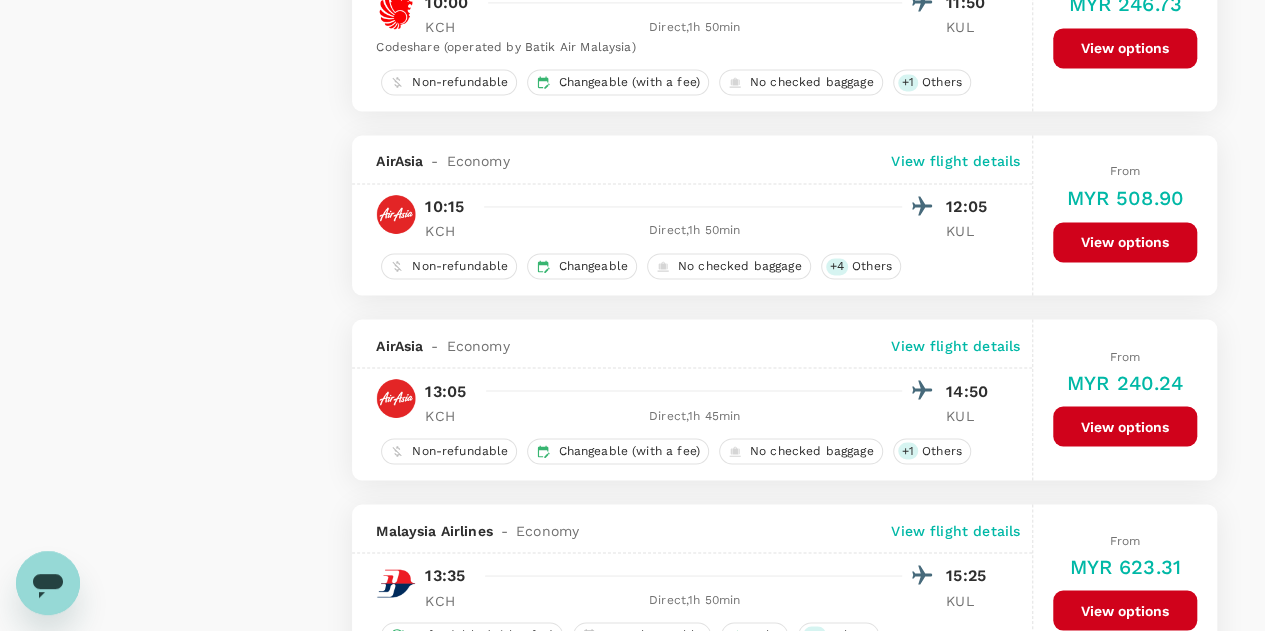 scroll, scrollTop: 1600, scrollLeft: 0, axis: vertical 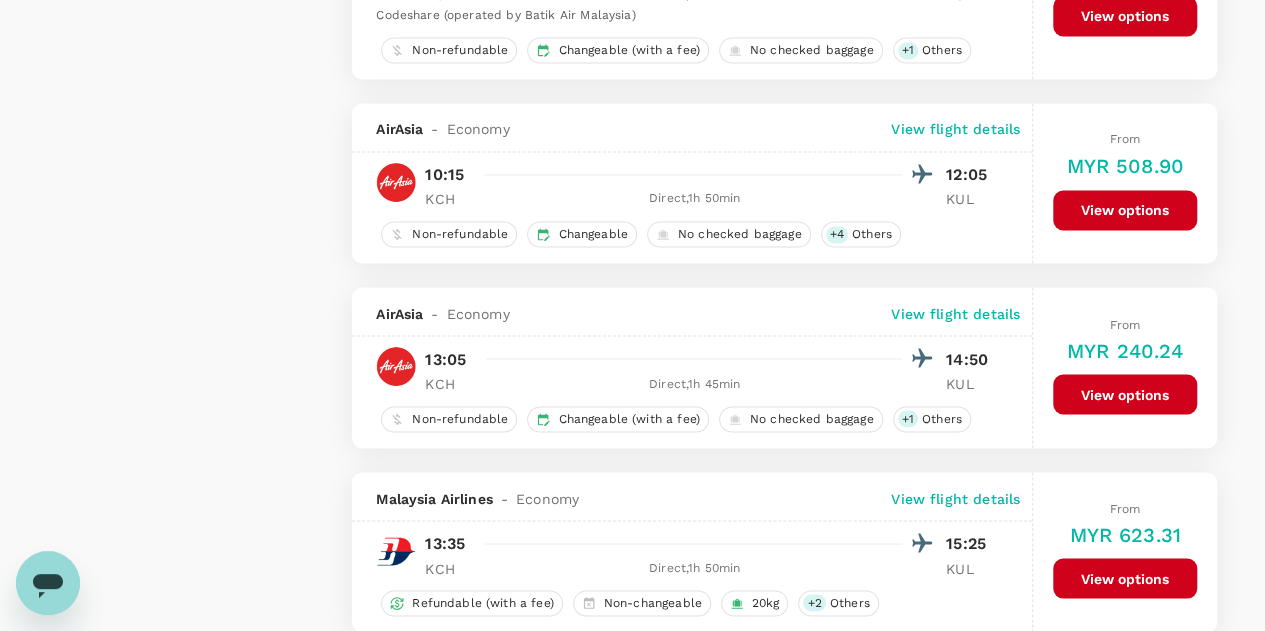 click on "View flight details" at bounding box center (955, 313) 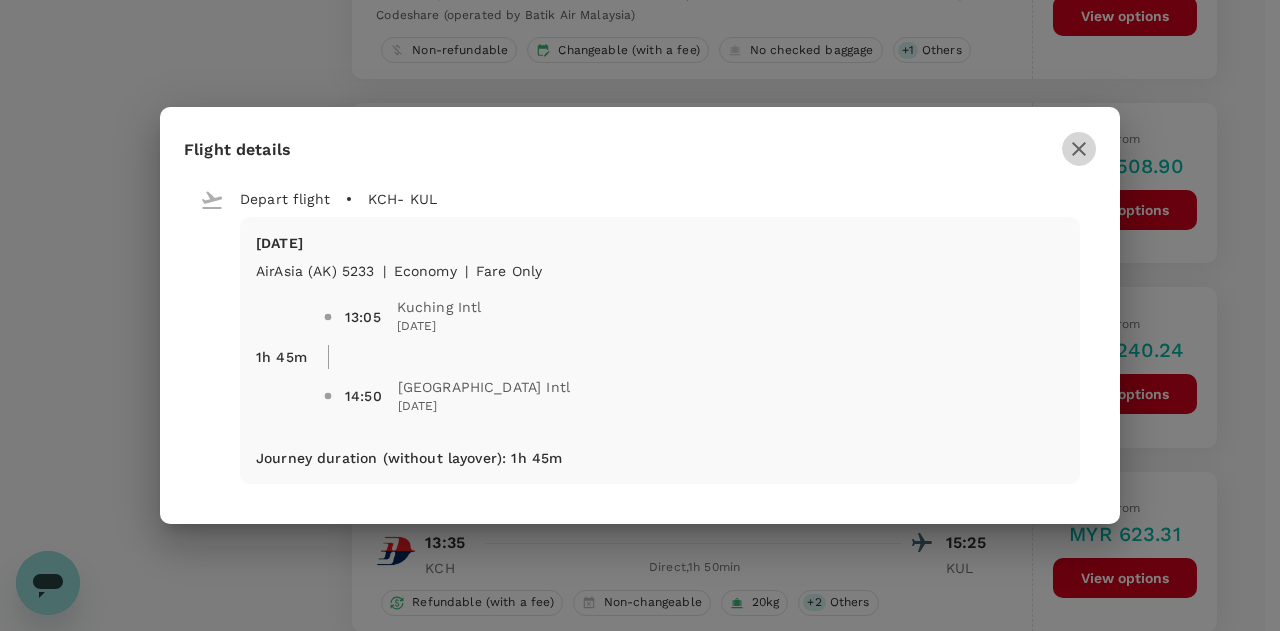 click 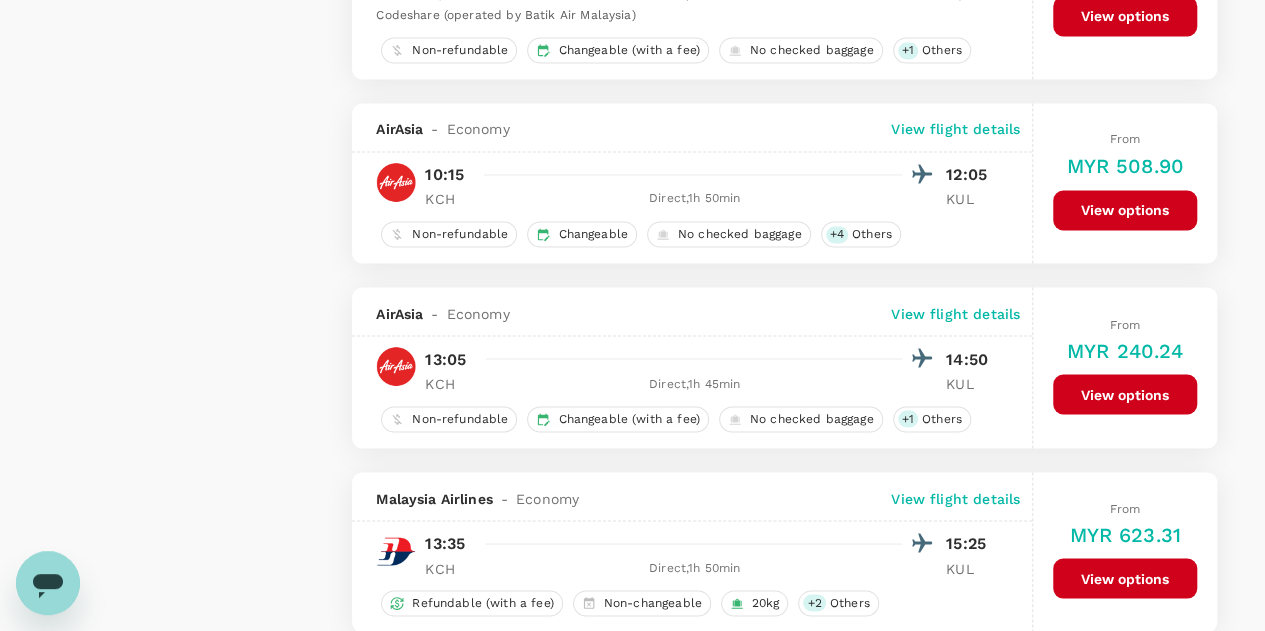 click on "View options" at bounding box center (1125, 394) 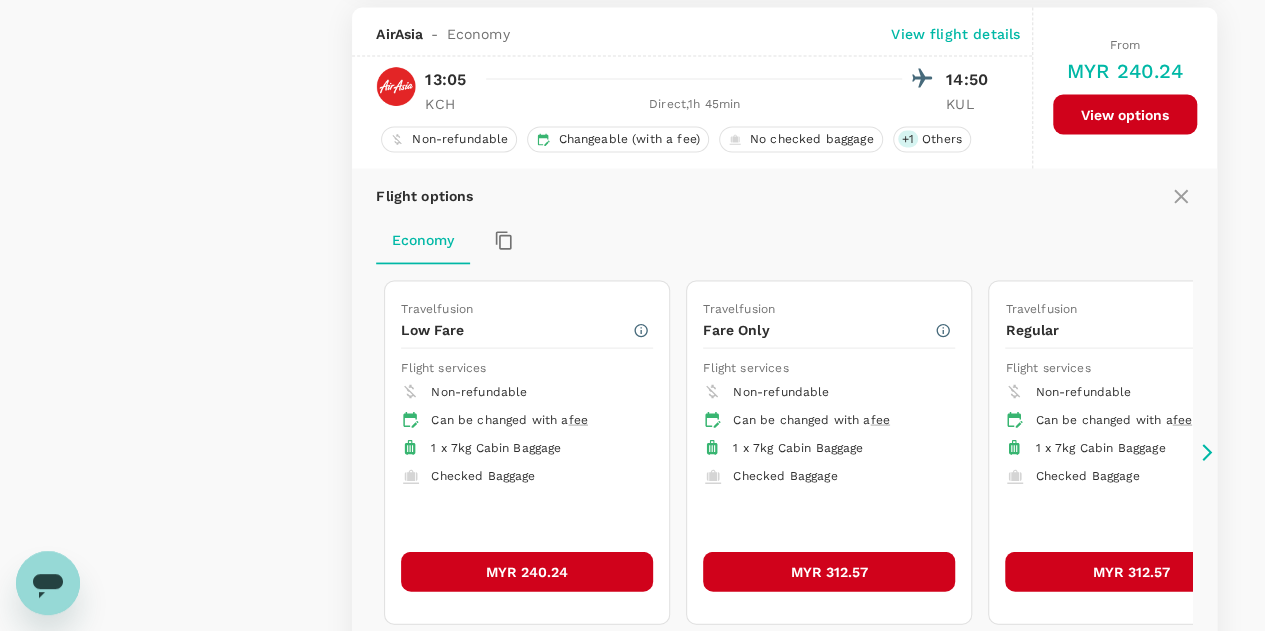 scroll, scrollTop: 1880, scrollLeft: 0, axis: vertical 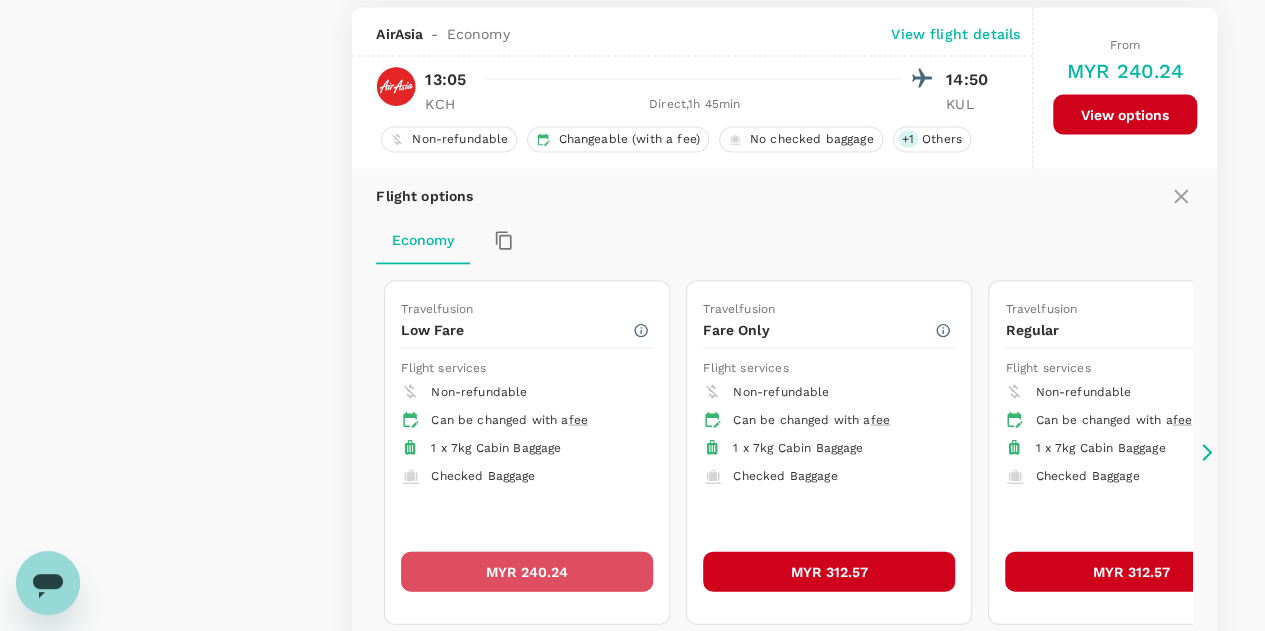 click on "MYR 240.24" at bounding box center [527, 571] 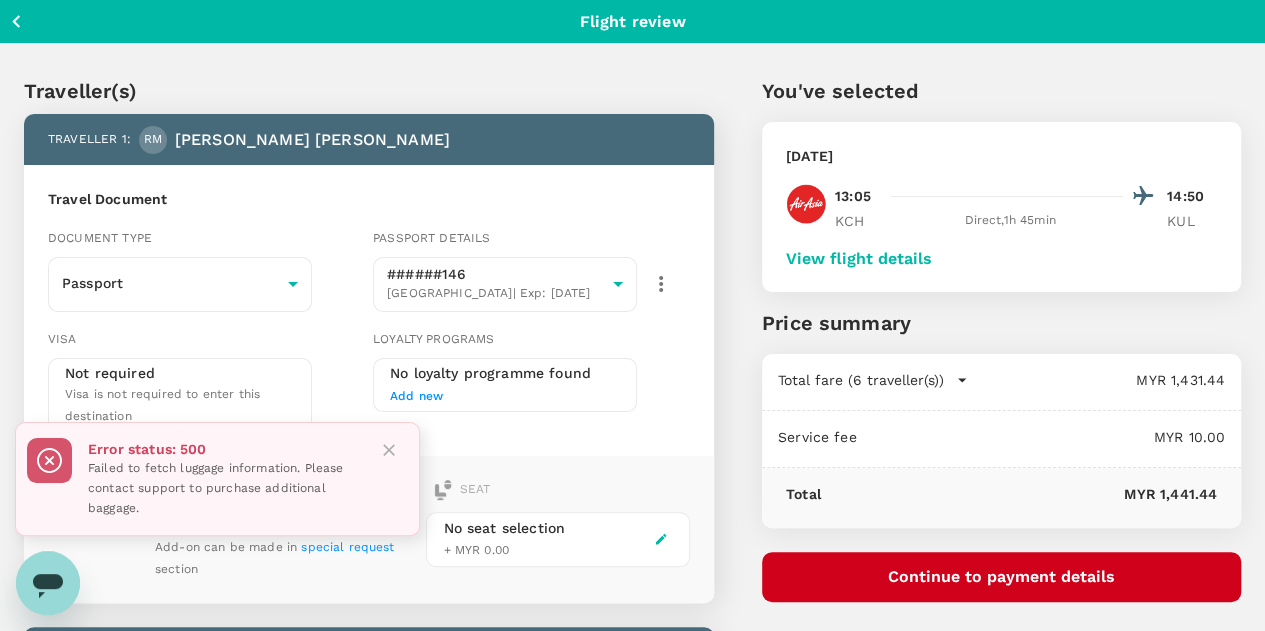 click 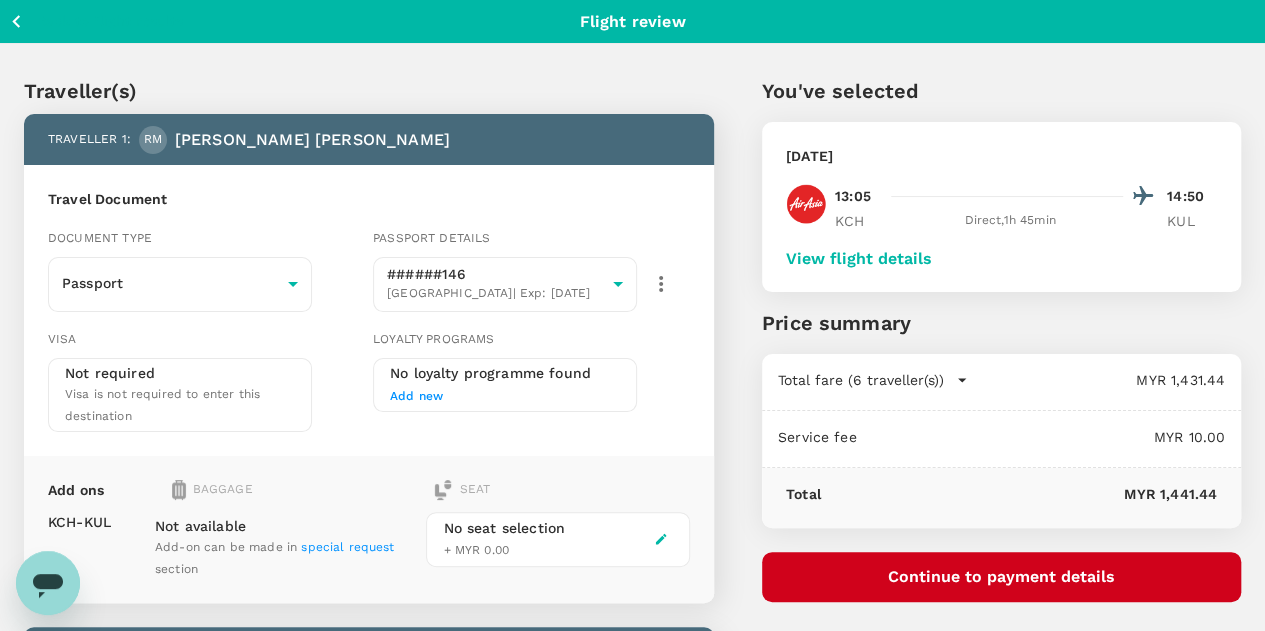 click on "No seat selection + MYR 0.00" at bounding box center [557, 539] 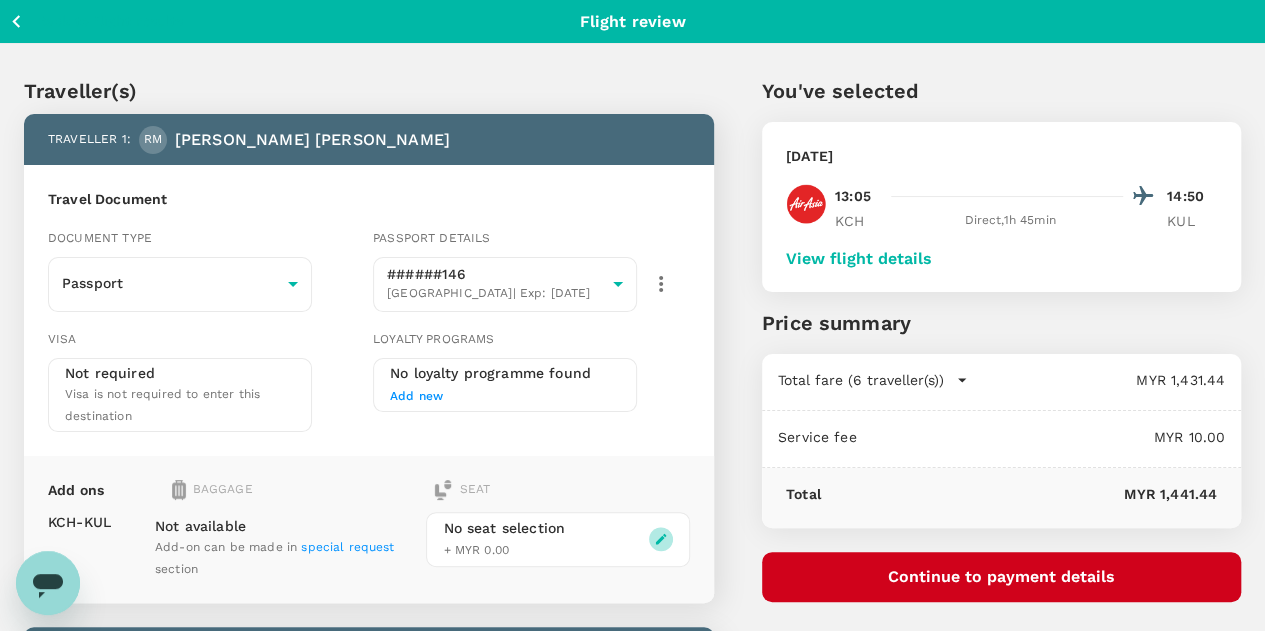 click 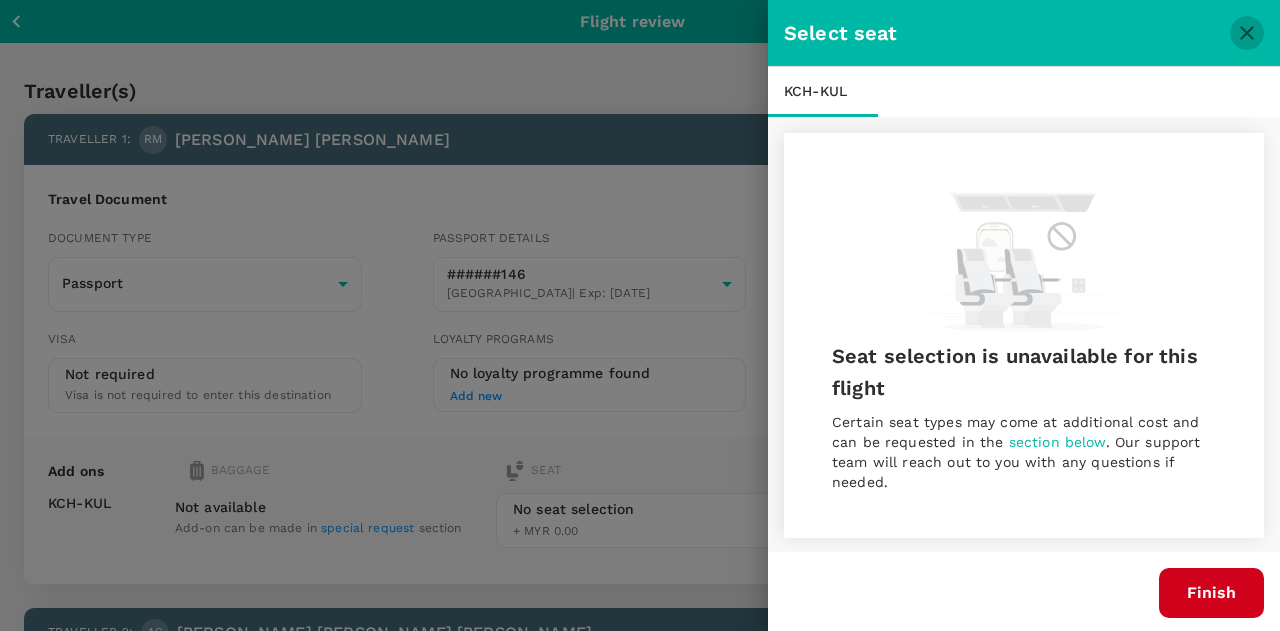 click 